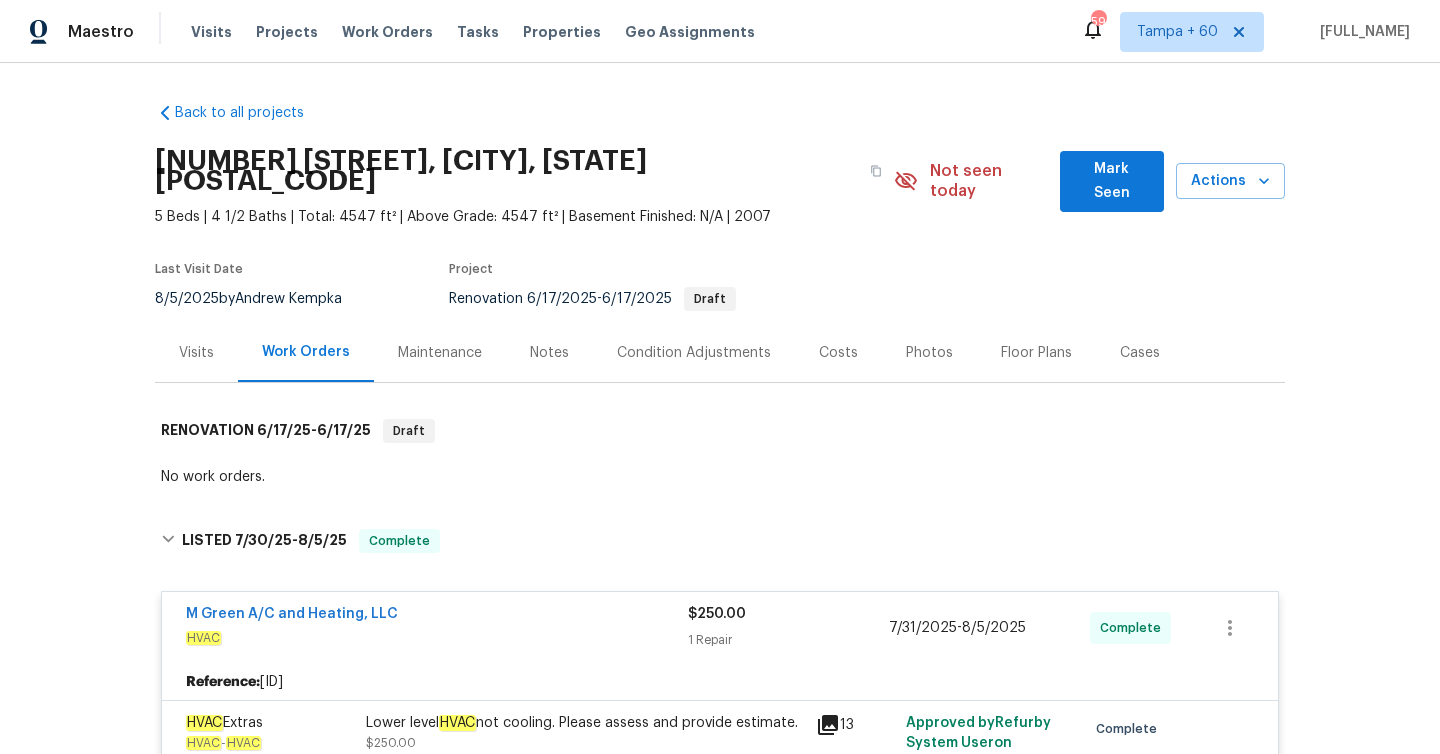 scroll, scrollTop: 0, scrollLeft: 0, axis: both 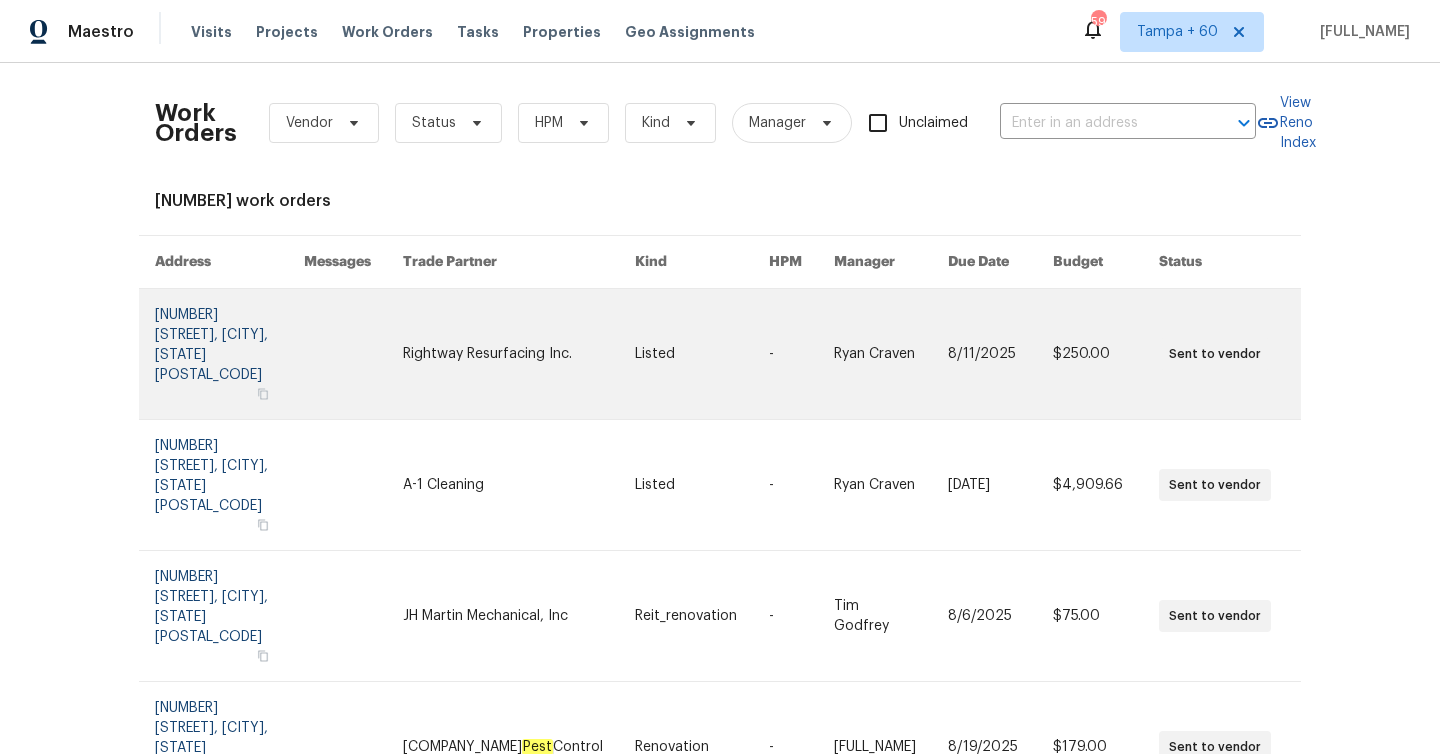 click at bounding box center [229, 354] 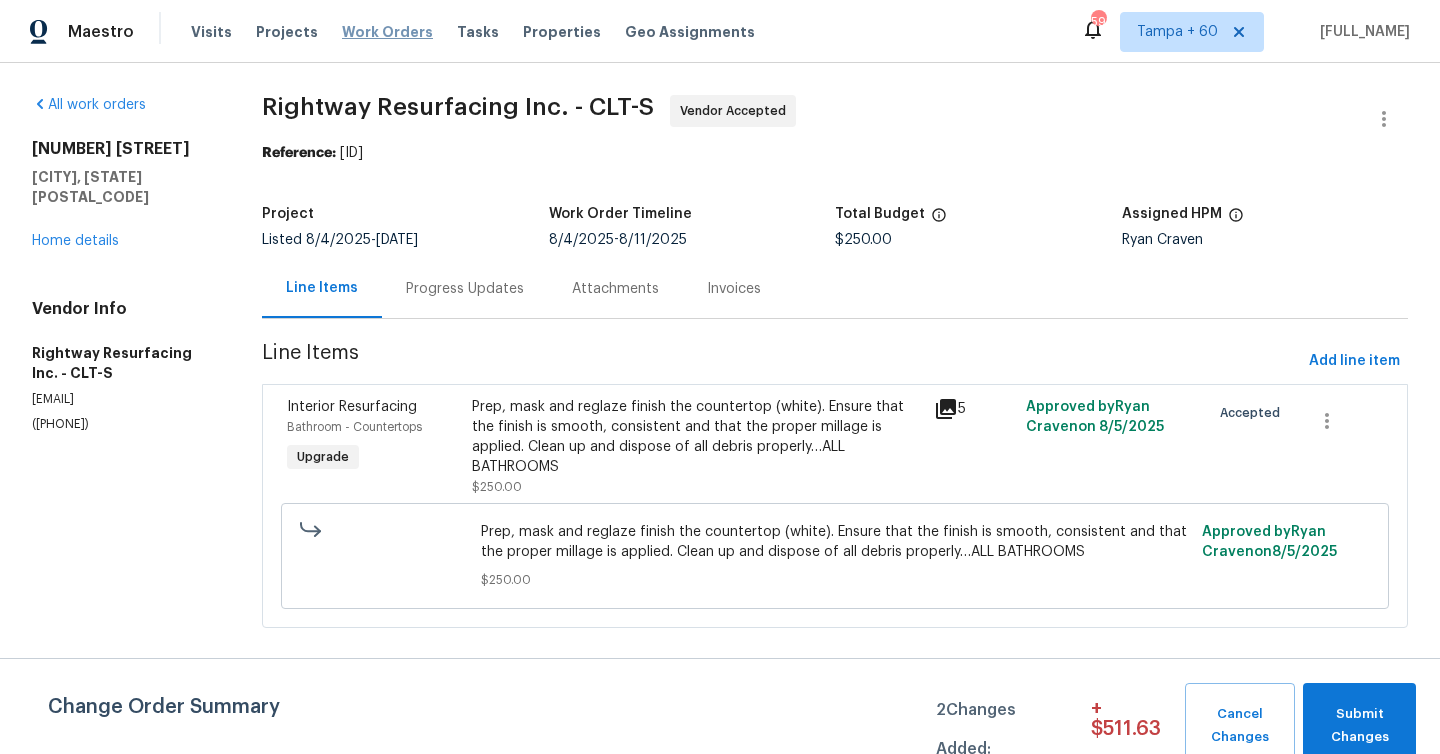 click on "Work Orders" at bounding box center [387, 32] 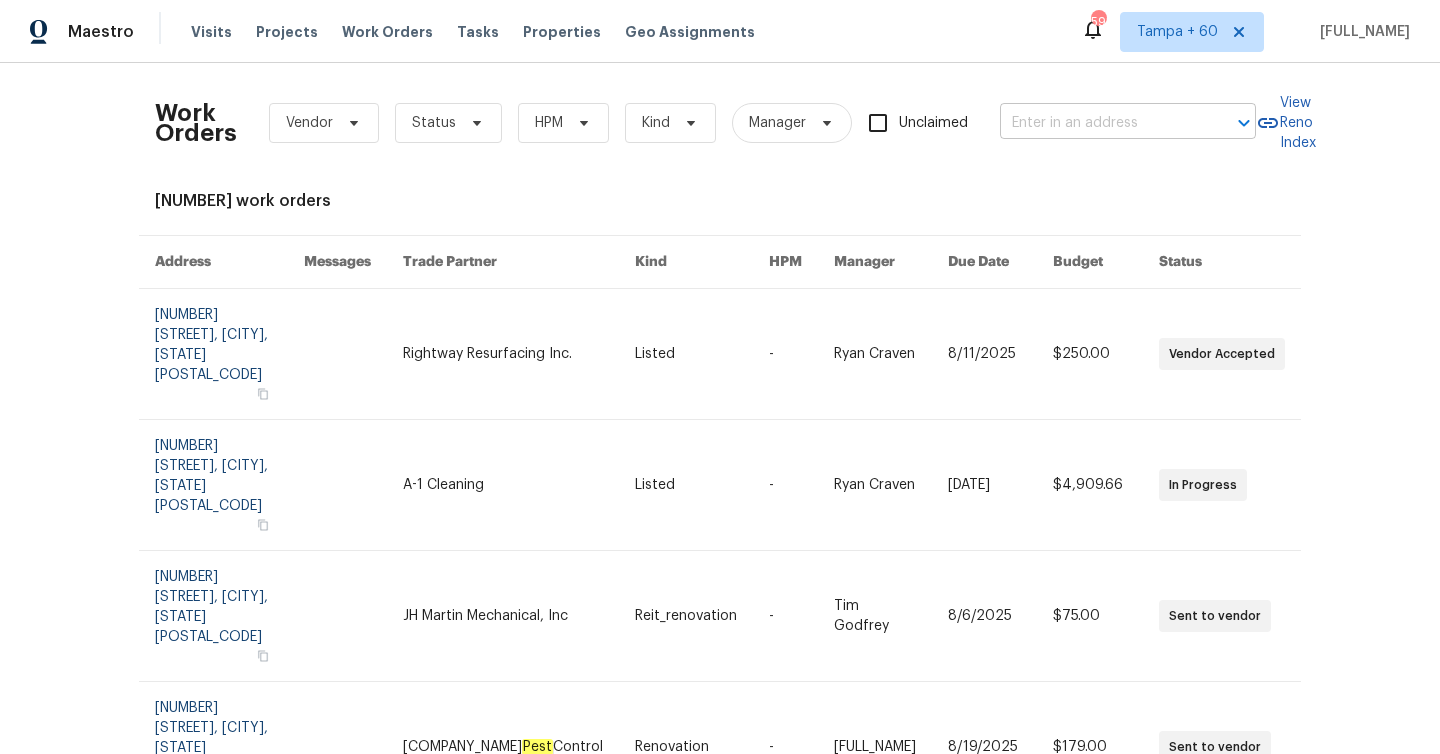 click at bounding box center [1100, 123] 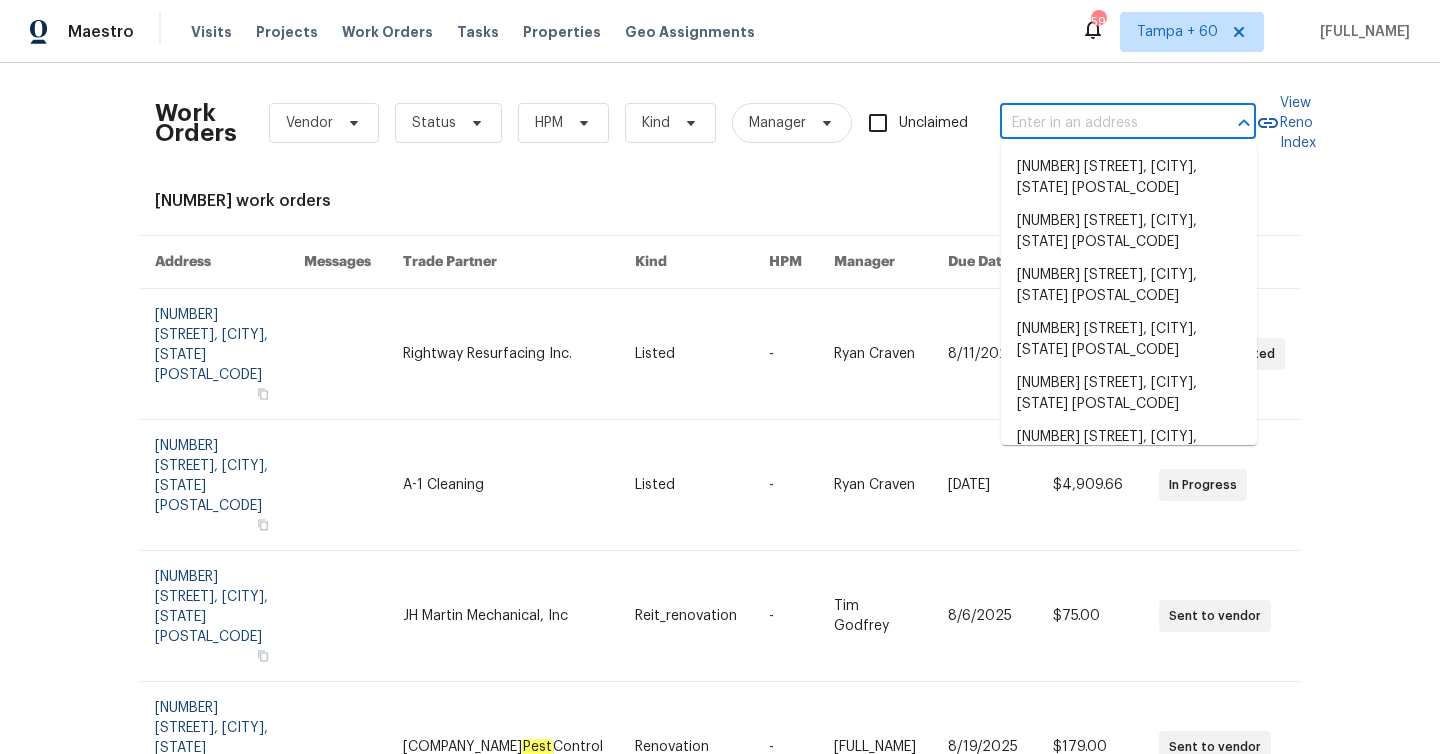 paste on "[NUMBER] [STREET], [CITY], [STATE] [POSTAL_CODE]" 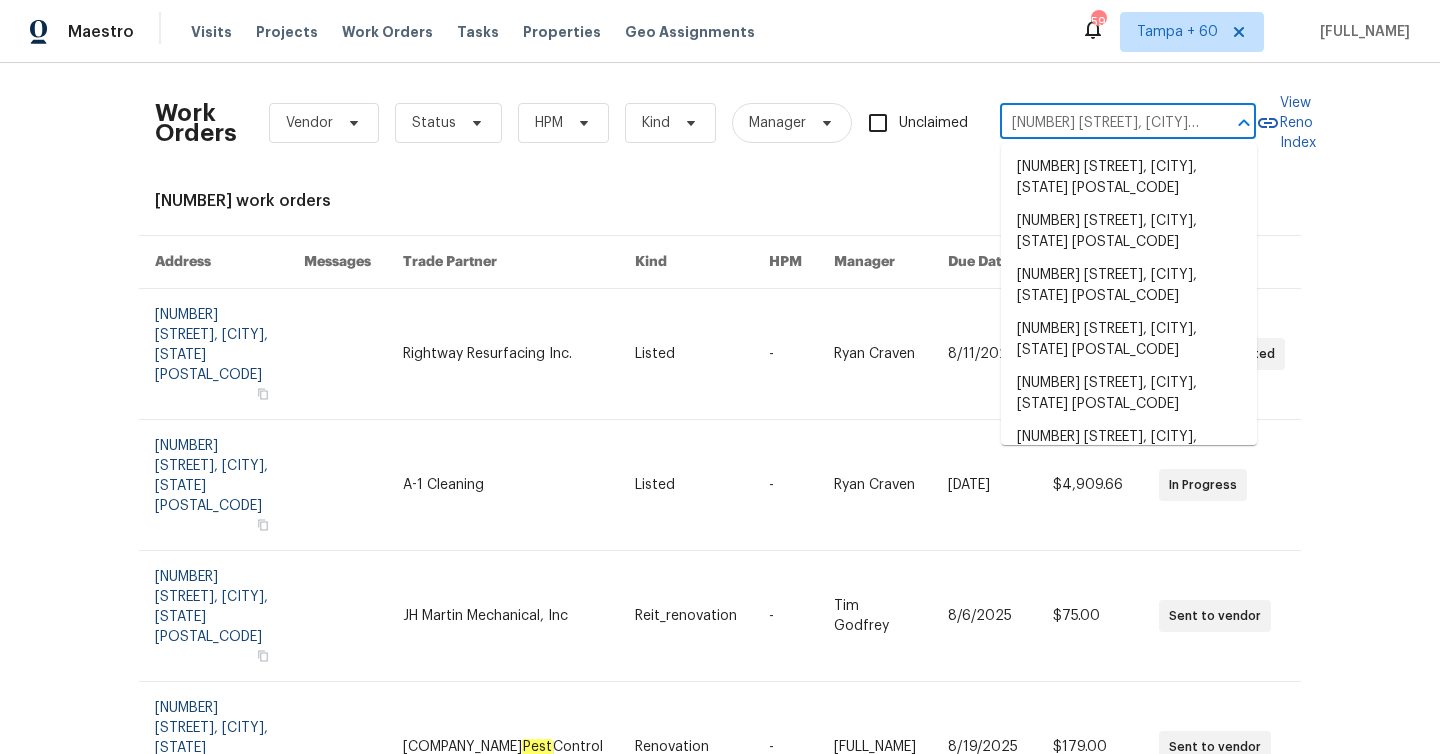 scroll, scrollTop: 0, scrollLeft: 51, axis: horizontal 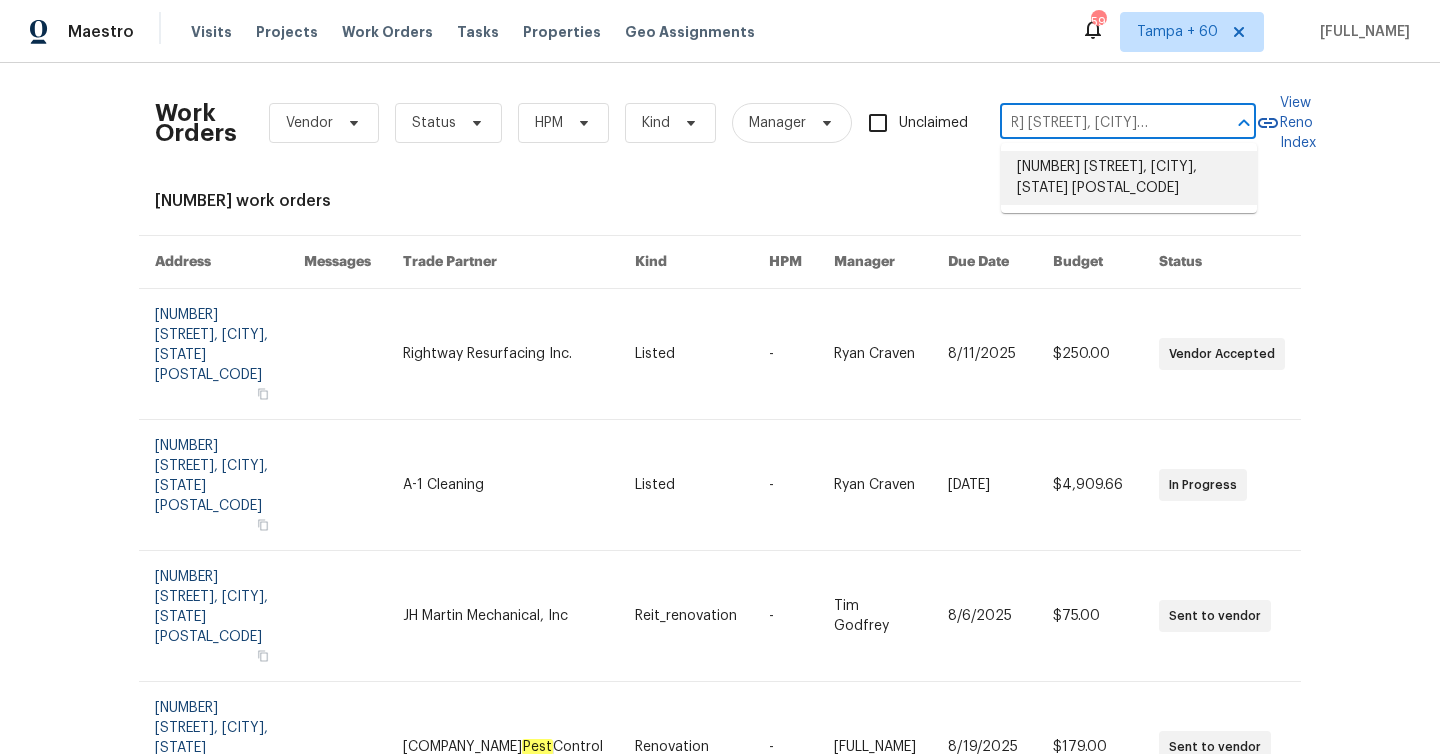 click on "[NUMBER] [STREET], [CITY], [STATE] [POSTAL_CODE]" at bounding box center [1129, 178] 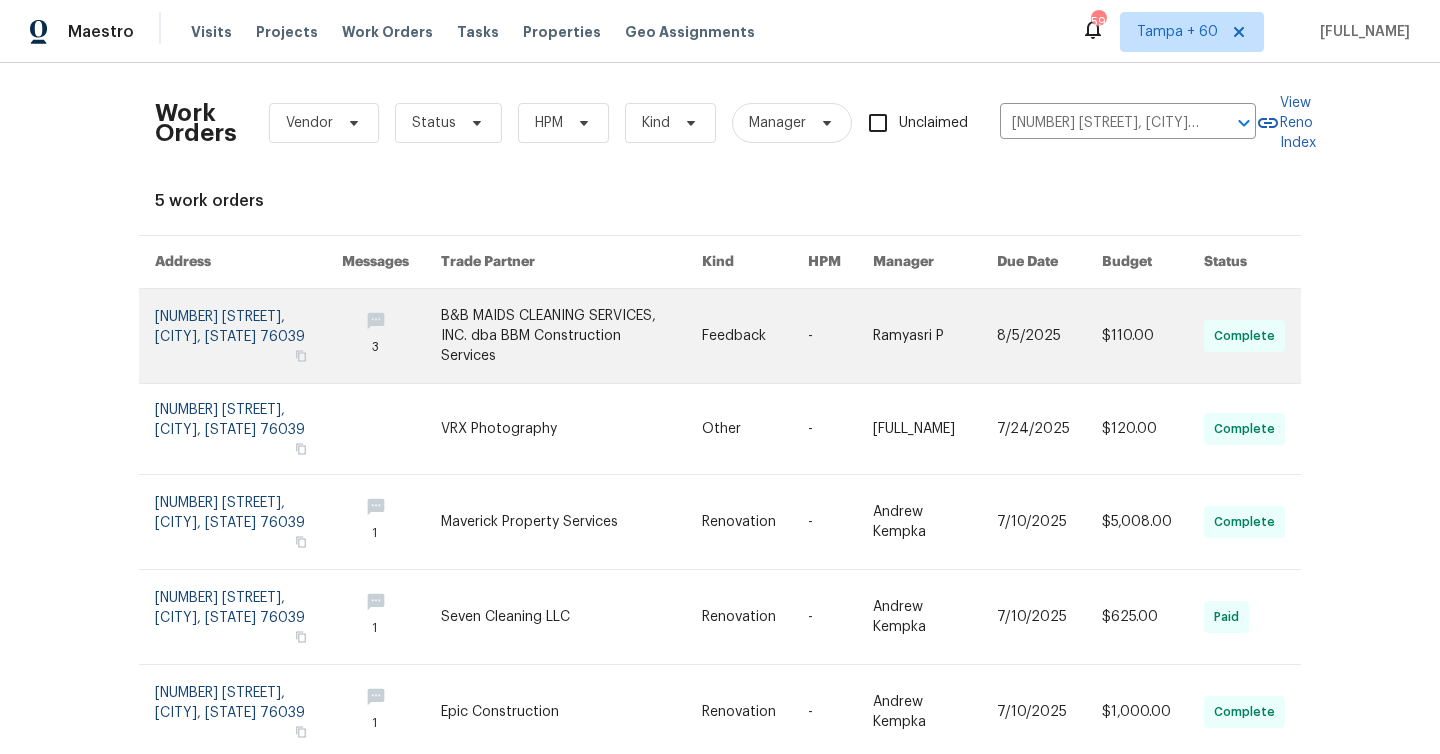 click at bounding box center [248, 336] 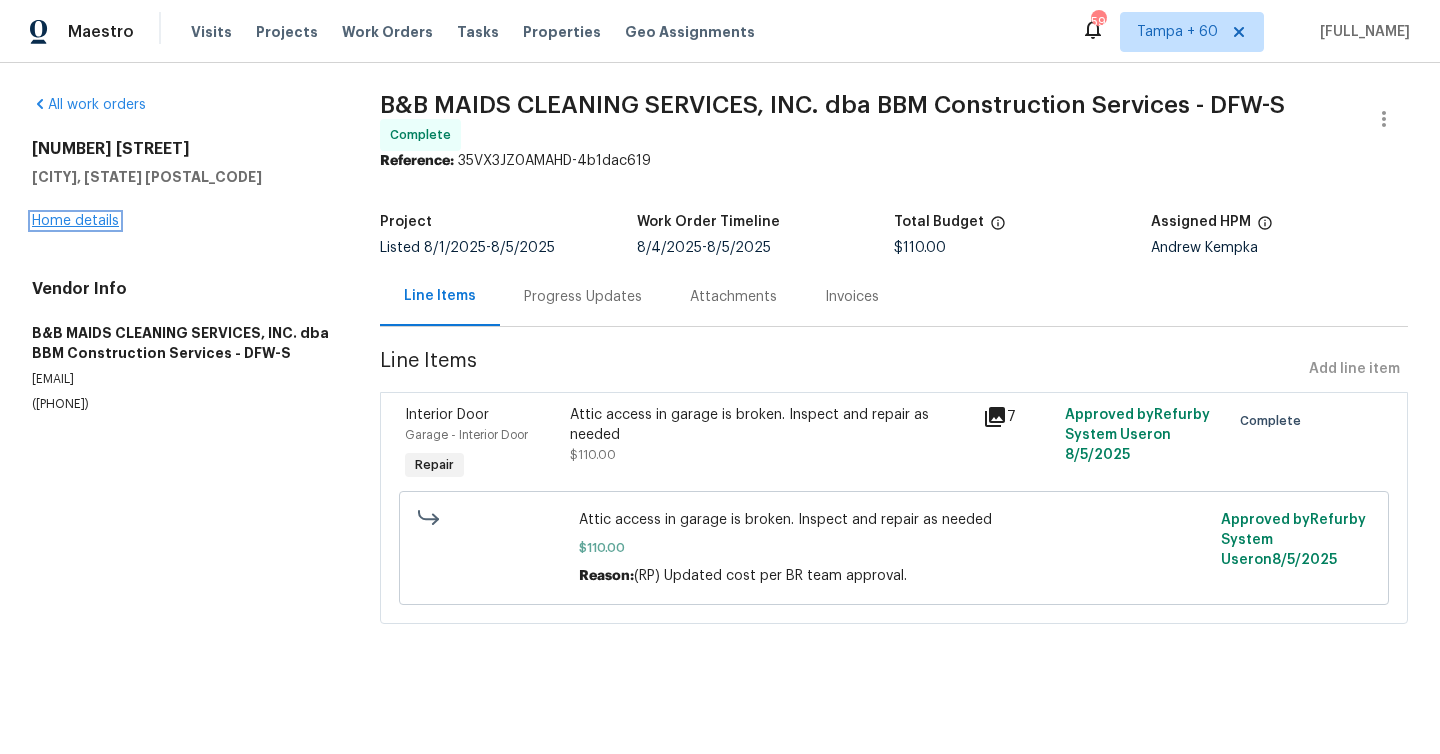 click on "Home details" at bounding box center (75, 221) 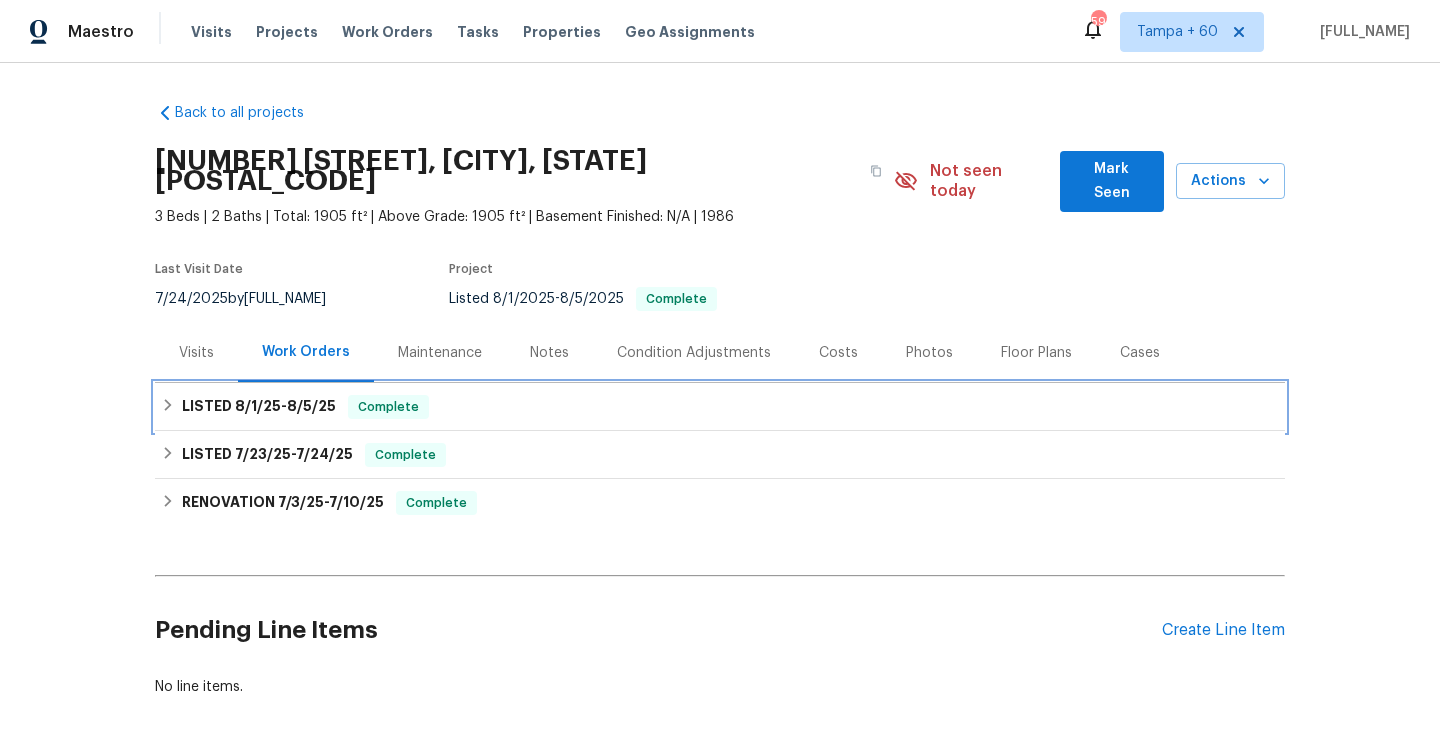 click on "LISTED   [DATE]  -  [DATE] Complete" at bounding box center (720, 407) 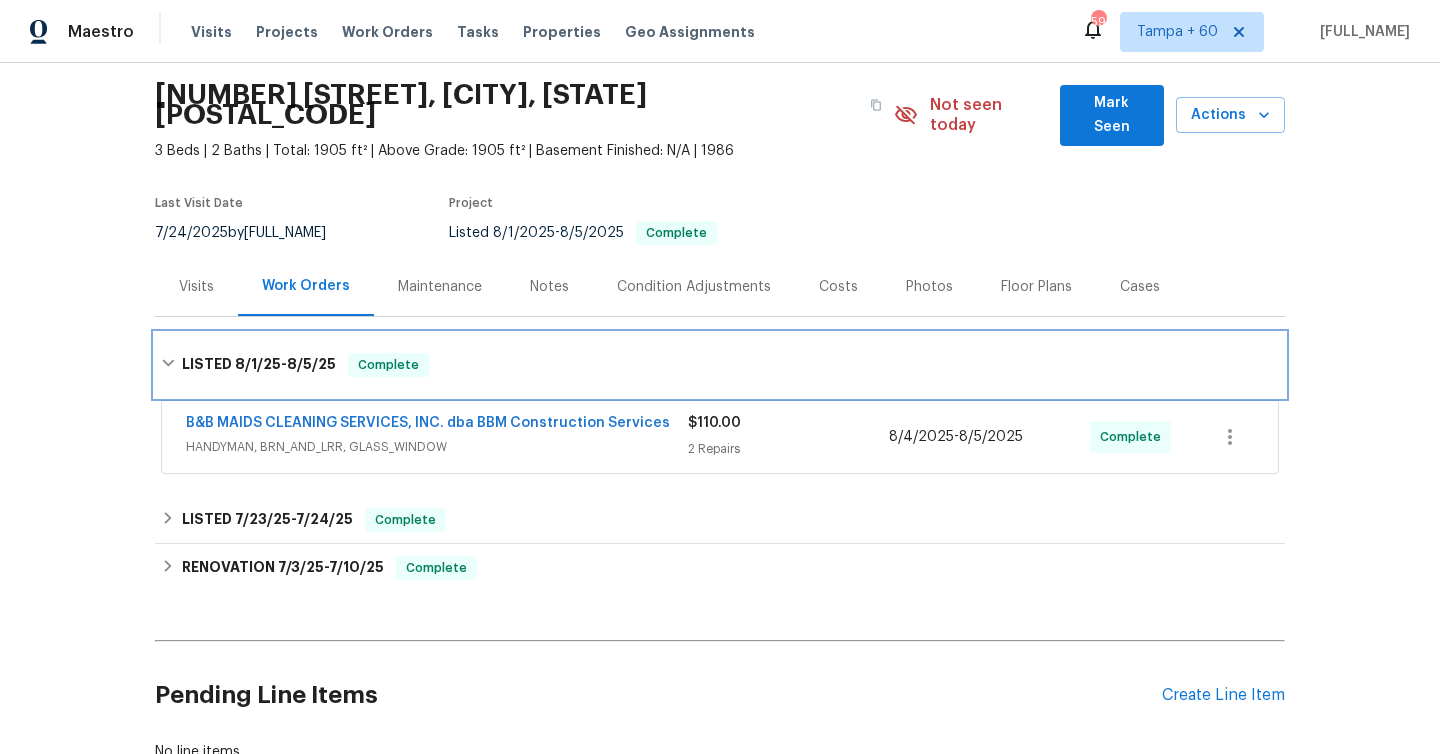 scroll, scrollTop: 75, scrollLeft: 0, axis: vertical 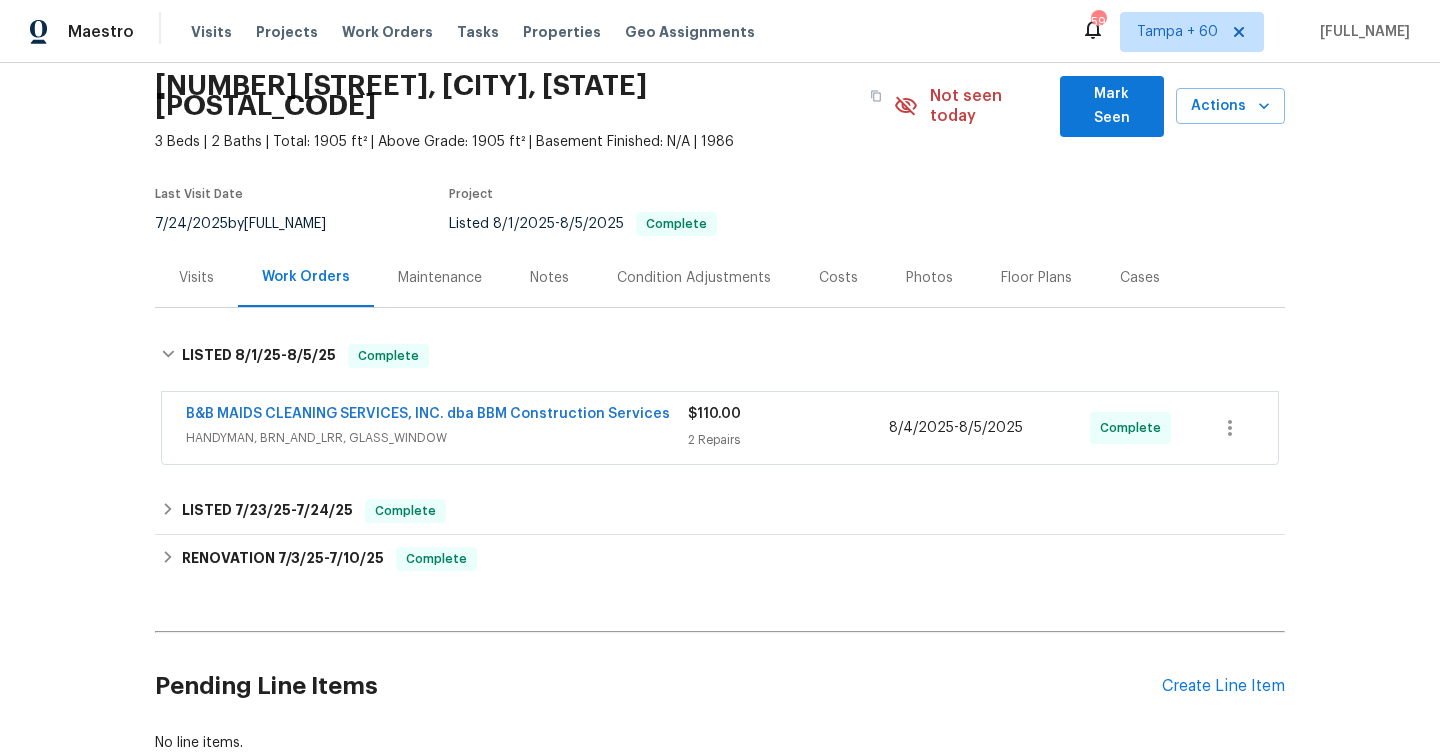 click on "2 Repairs" at bounding box center (788, 440) 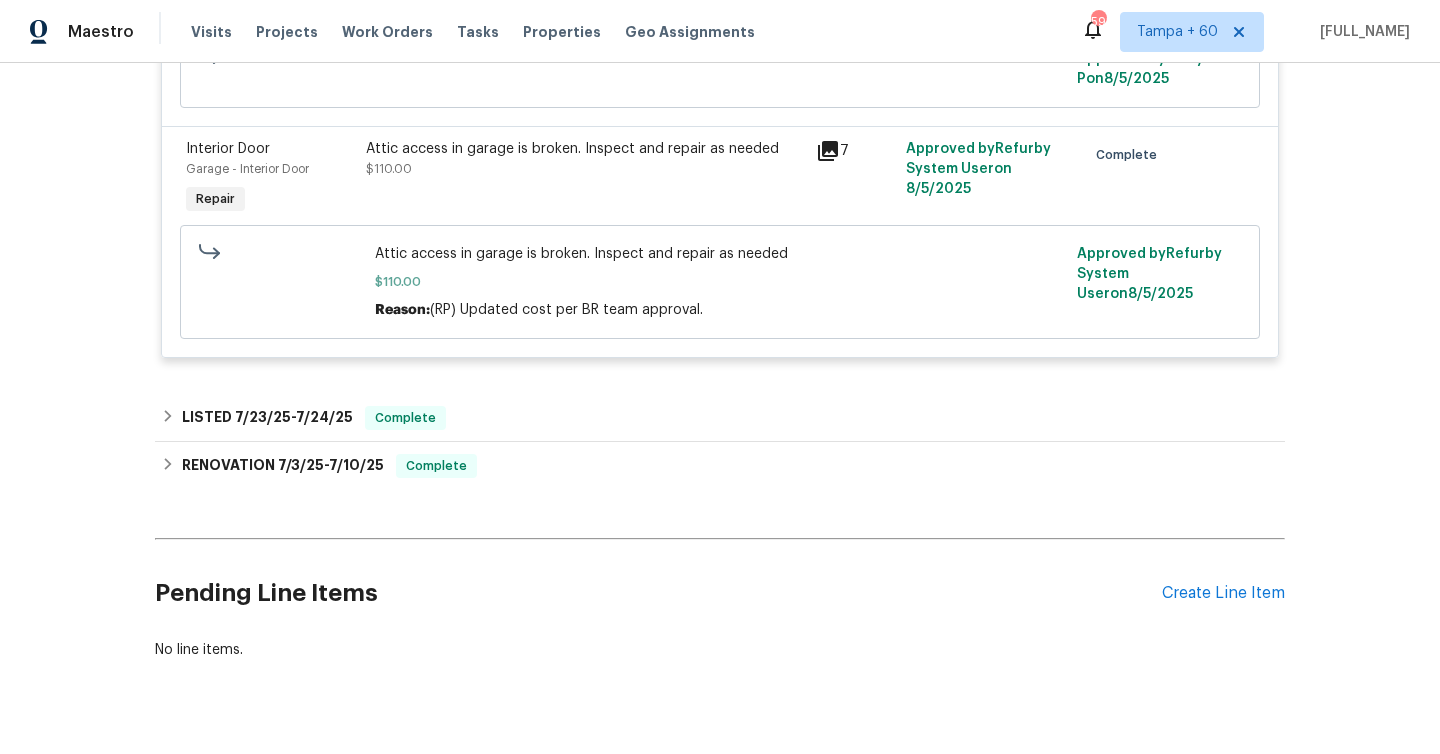 scroll, scrollTop: 669, scrollLeft: 0, axis: vertical 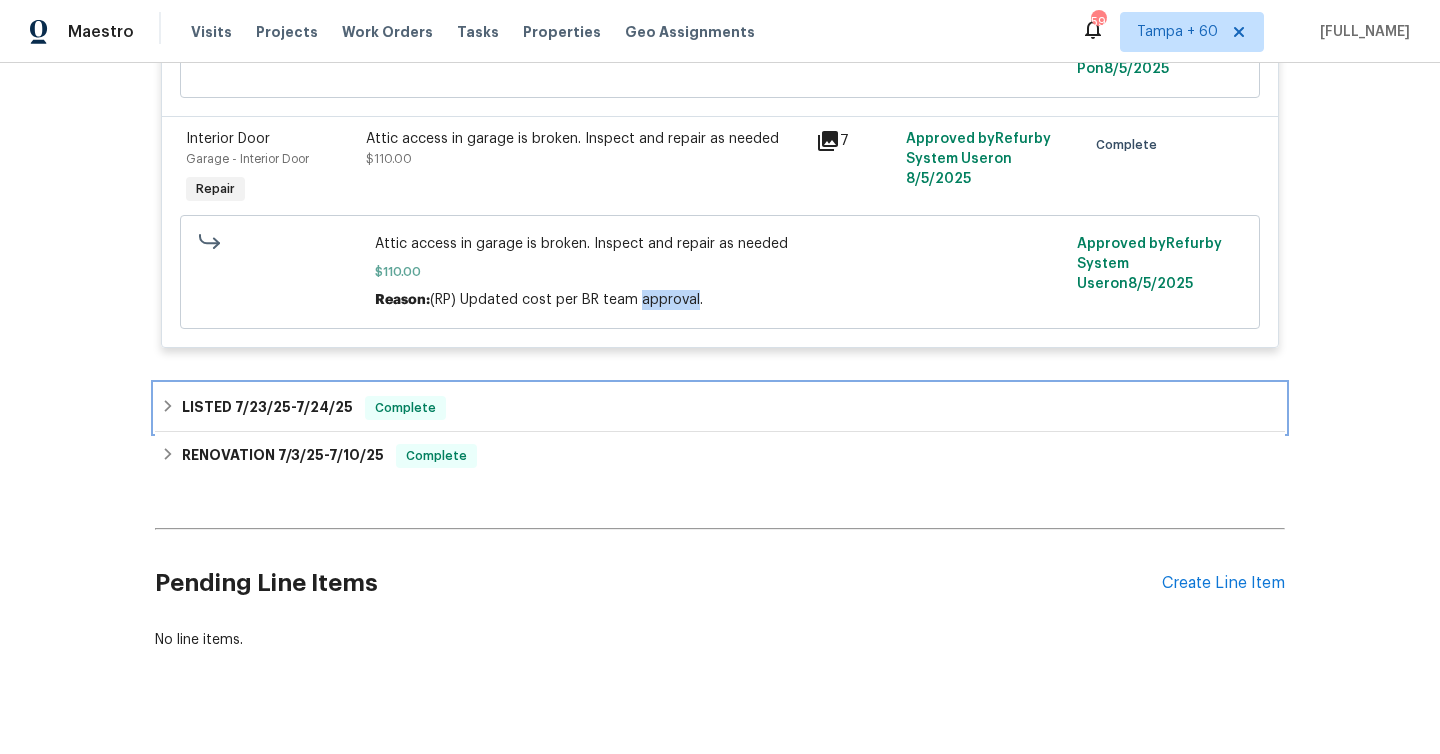 click on "7/23/25" at bounding box center [263, 407] 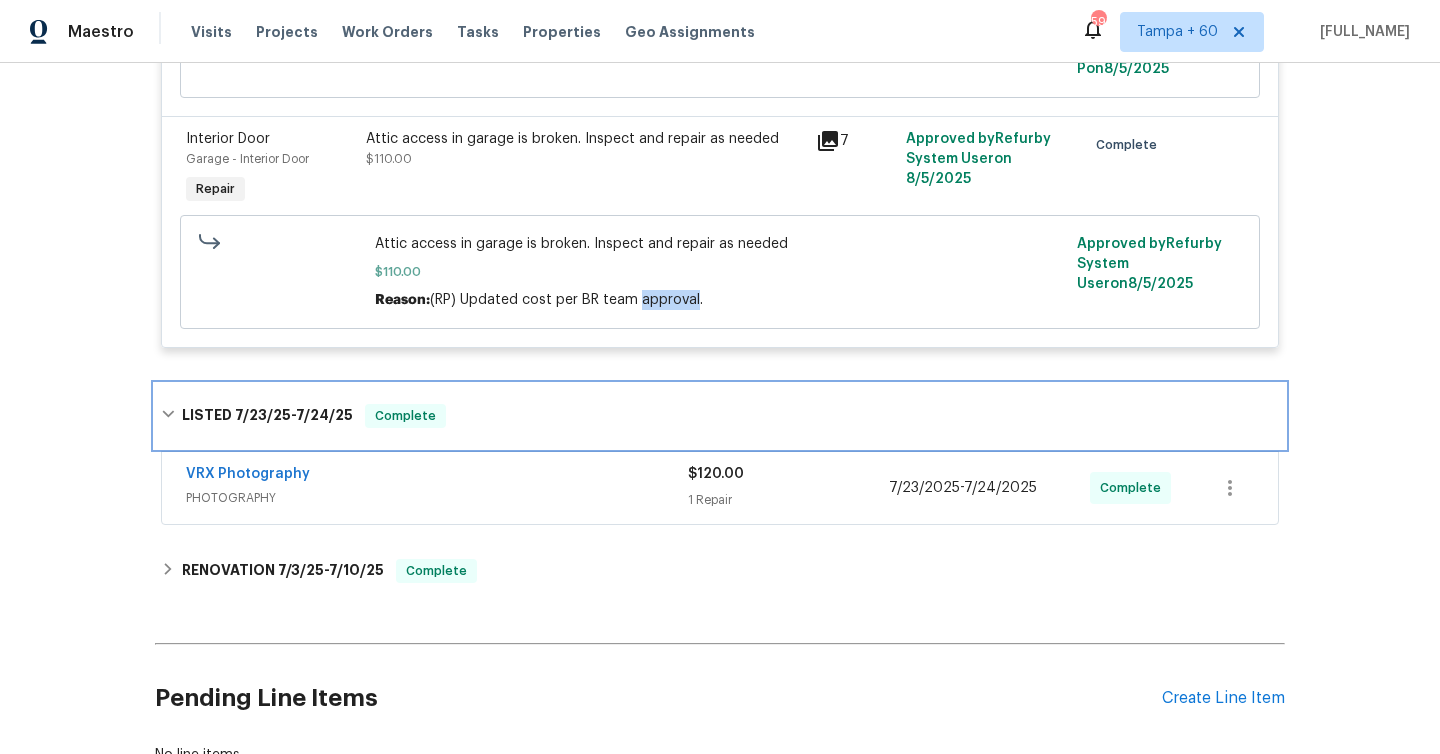 scroll, scrollTop: 797, scrollLeft: 0, axis: vertical 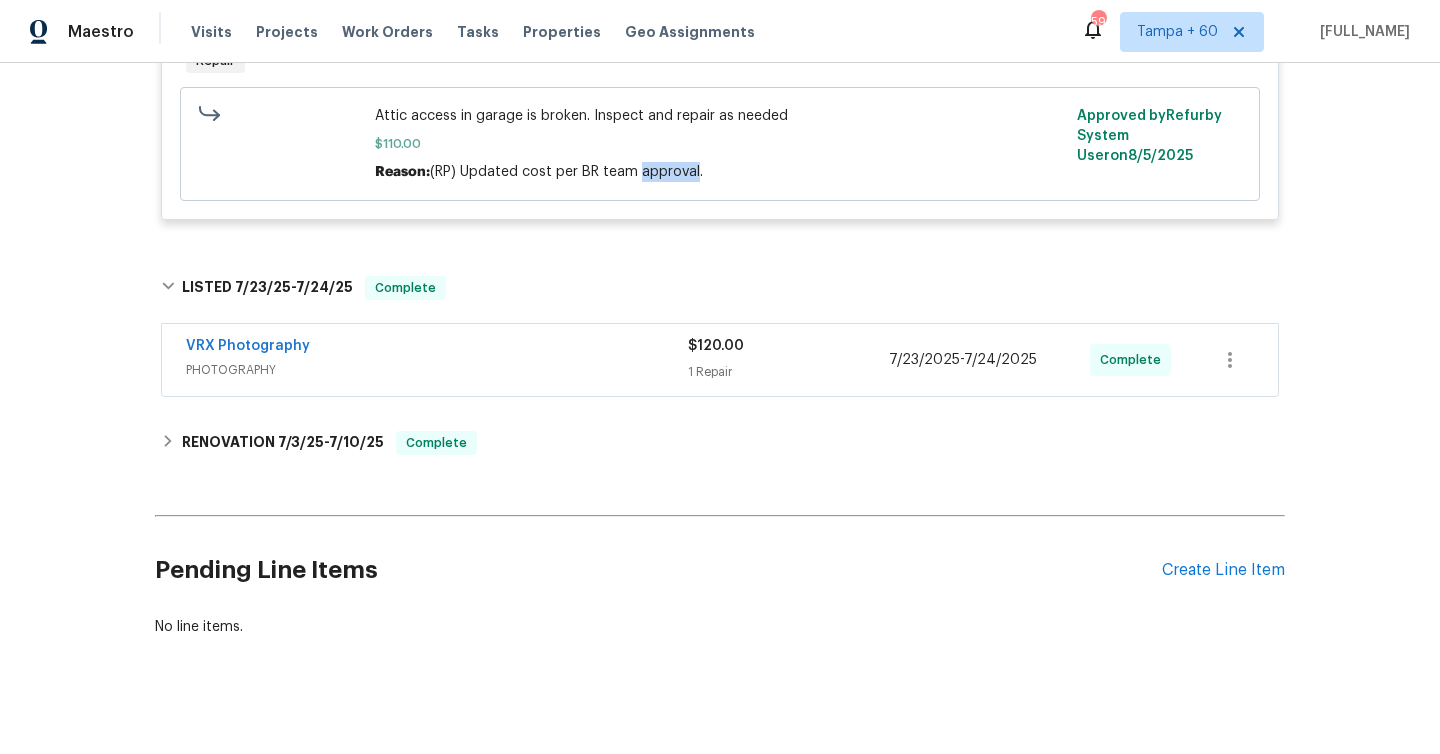 click on "1 Repair" at bounding box center (788, 372) 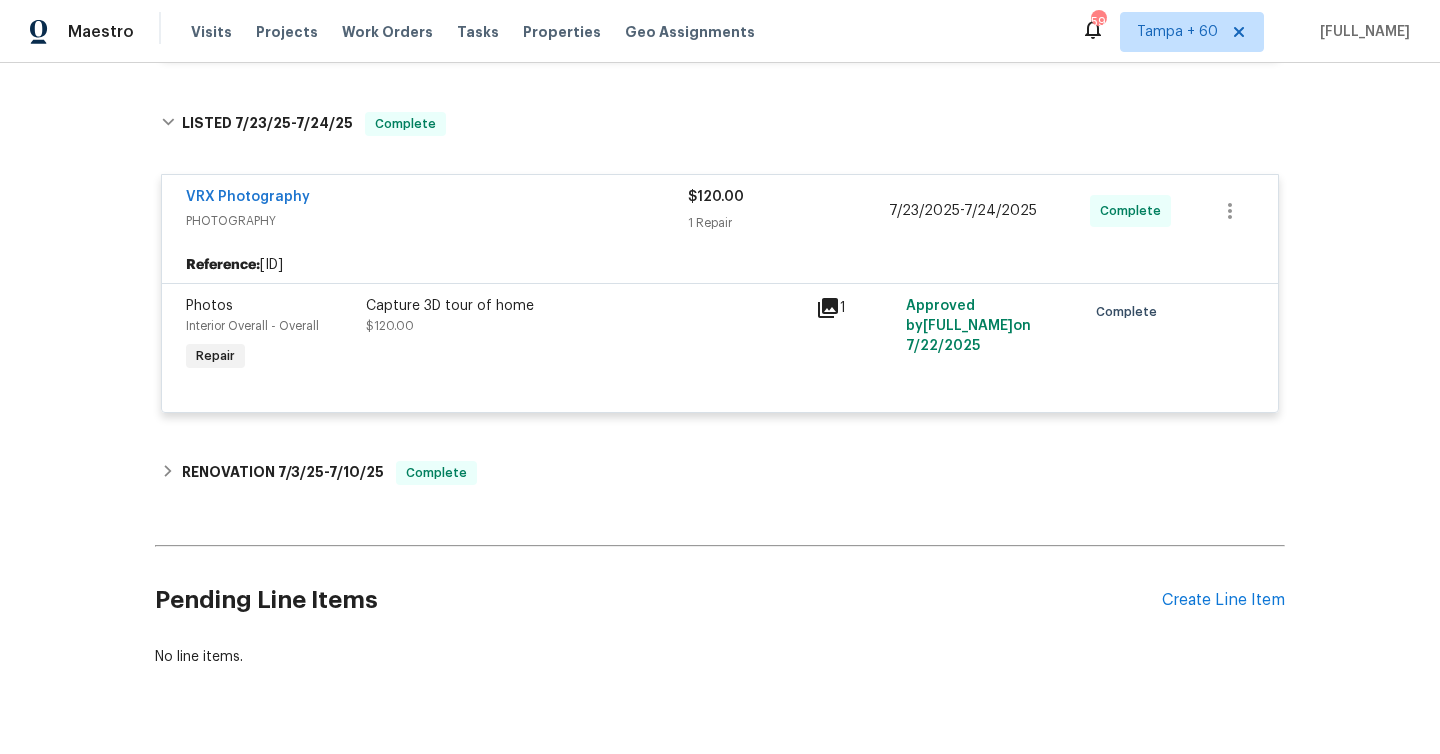 scroll, scrollTop: 992, scrollLeft: 0, axis: vertical 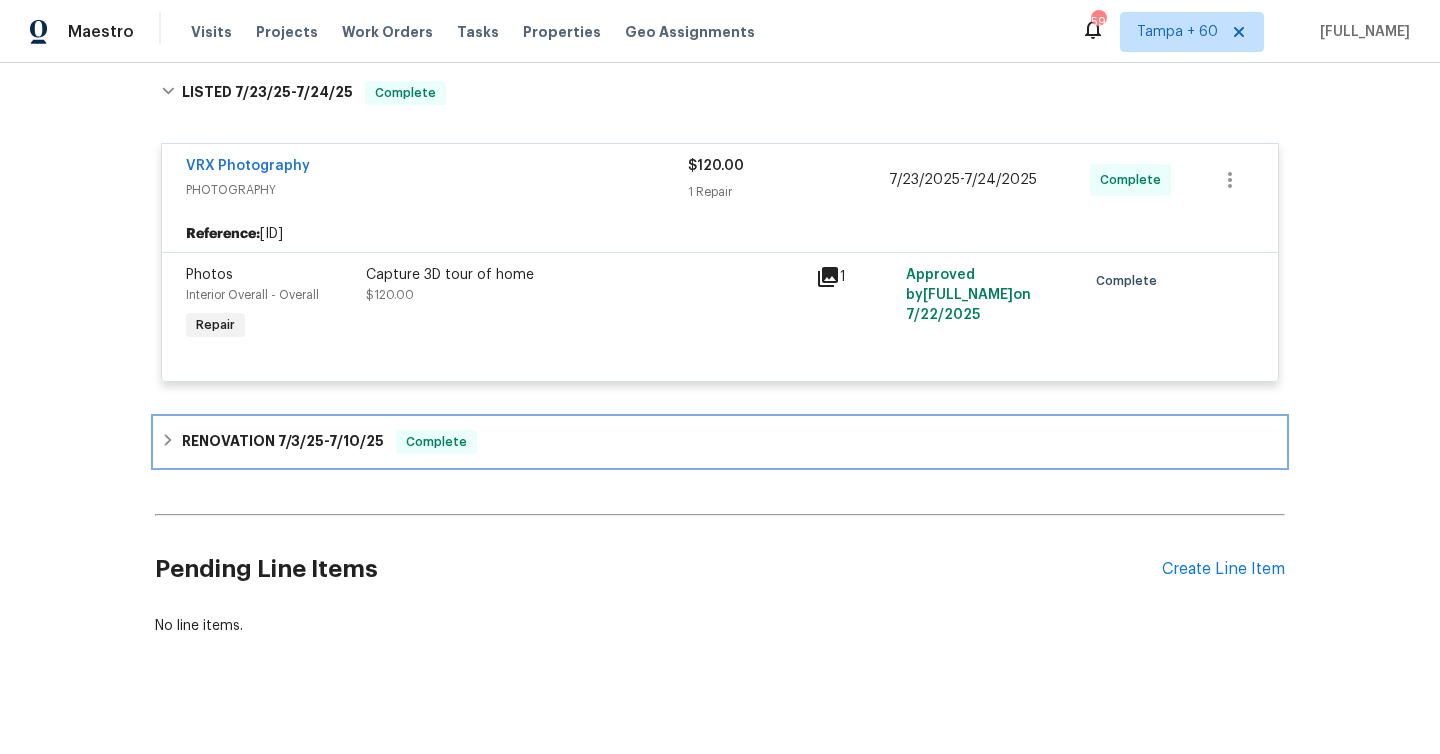 click on "7/10/25" at bounding box center [356, 441] 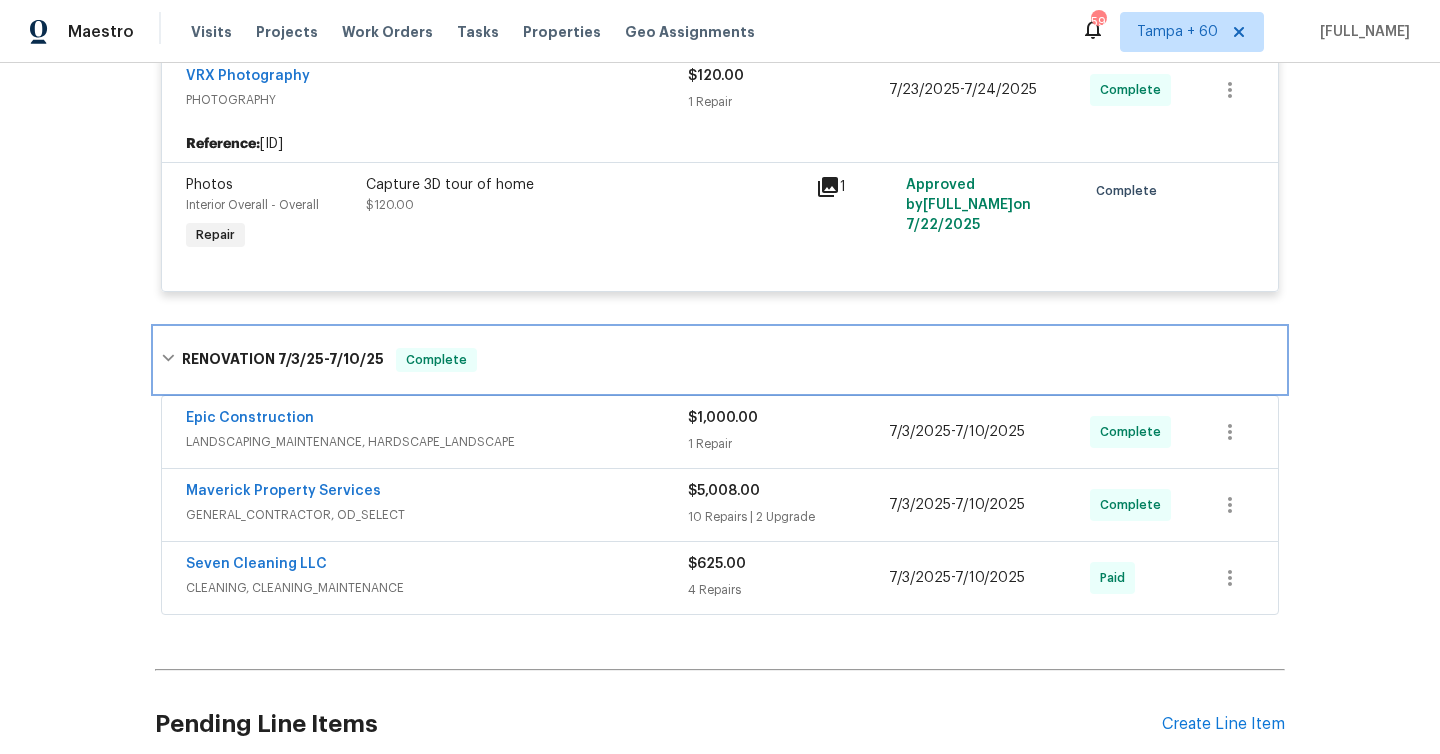 scroll, scrollTop: 1193, scrollLeft: 0, axis: vertical 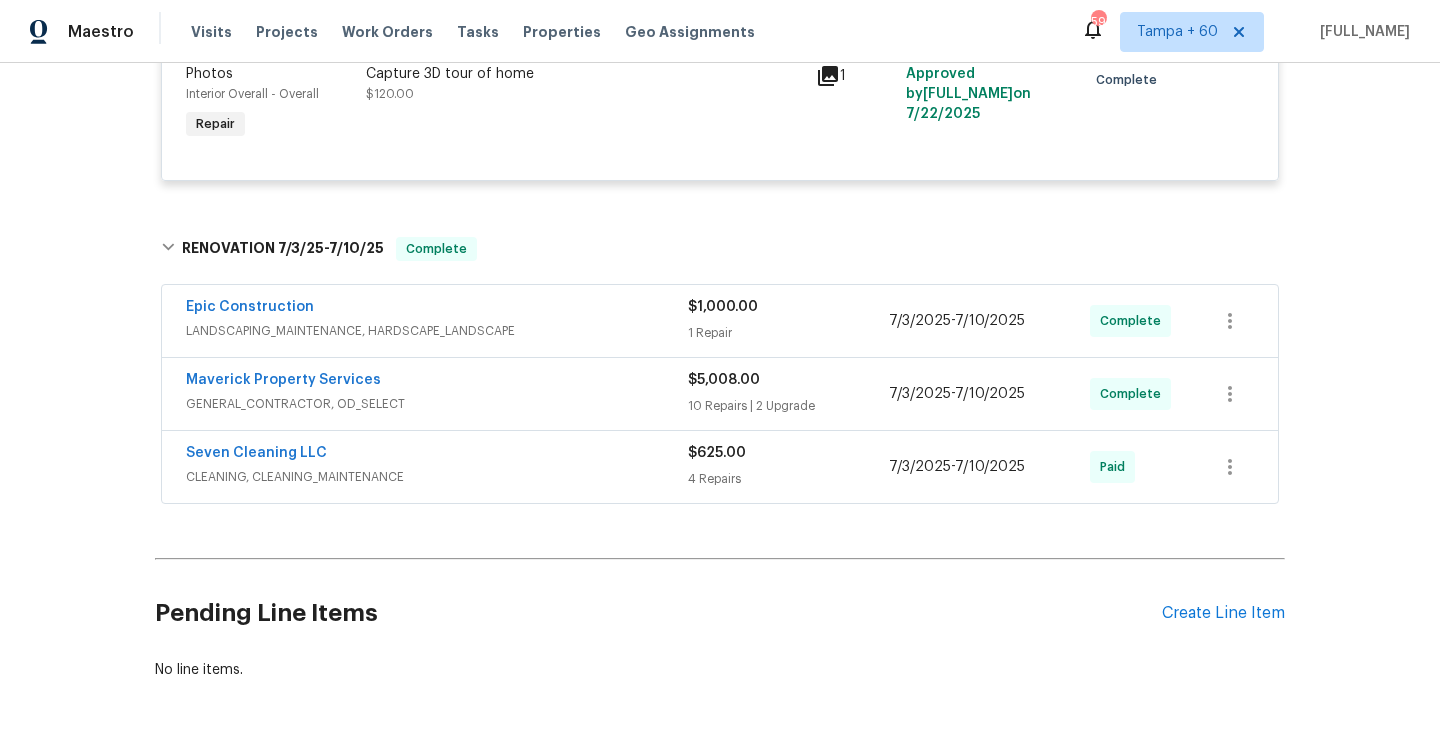 click on "1 Repair" at bounding box center [788, 333] 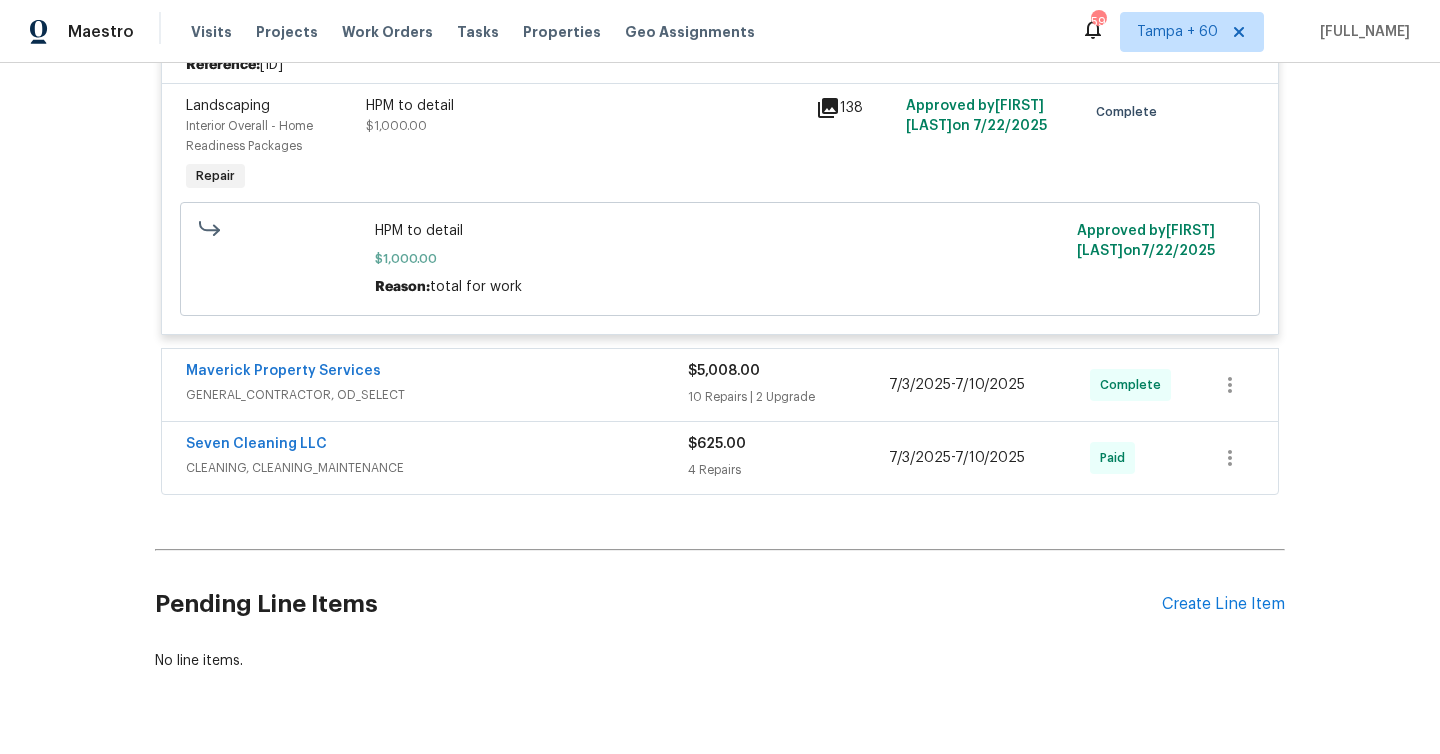 scroll, scrollTop: 1537, scrollLeft: 0, axis: vertical 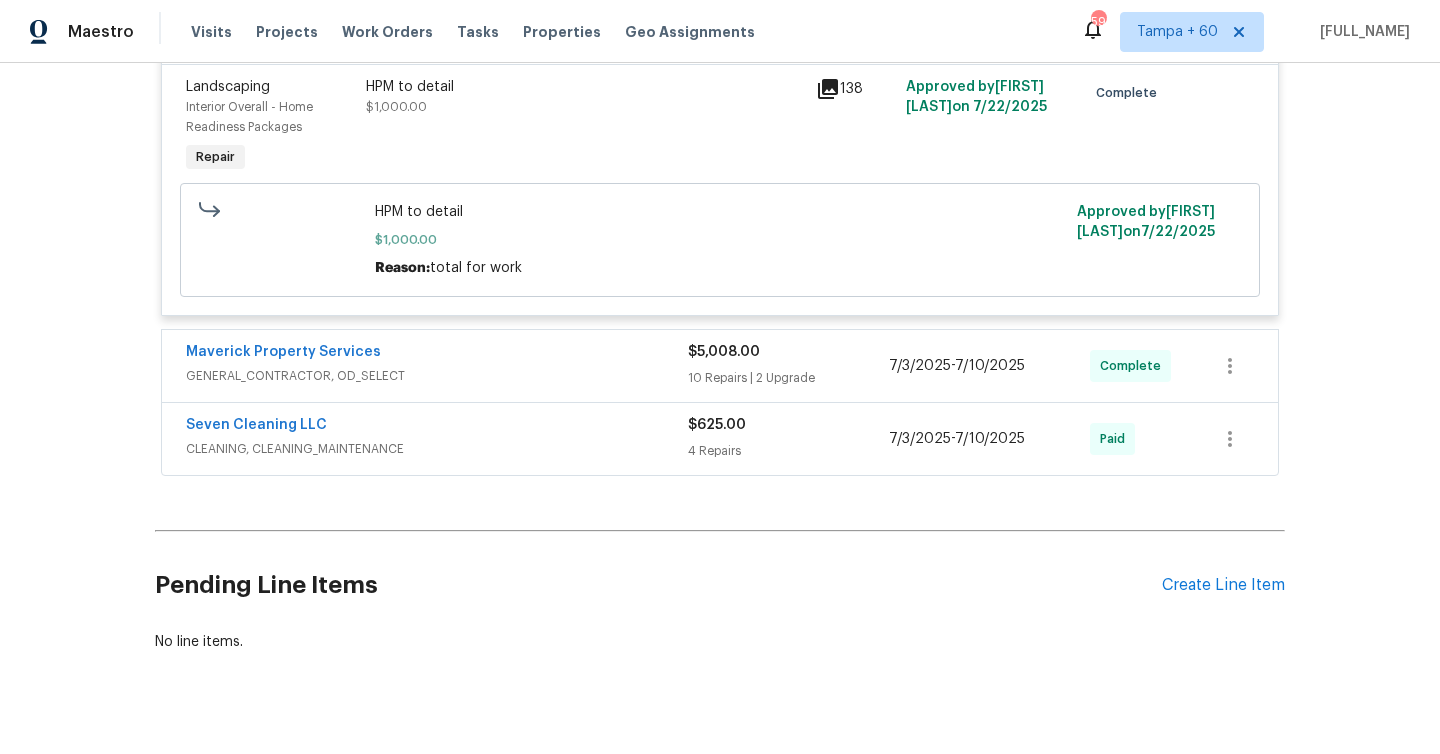 click on "10 Repairs | 2 Upgrade" at bounding box center [788, 378] 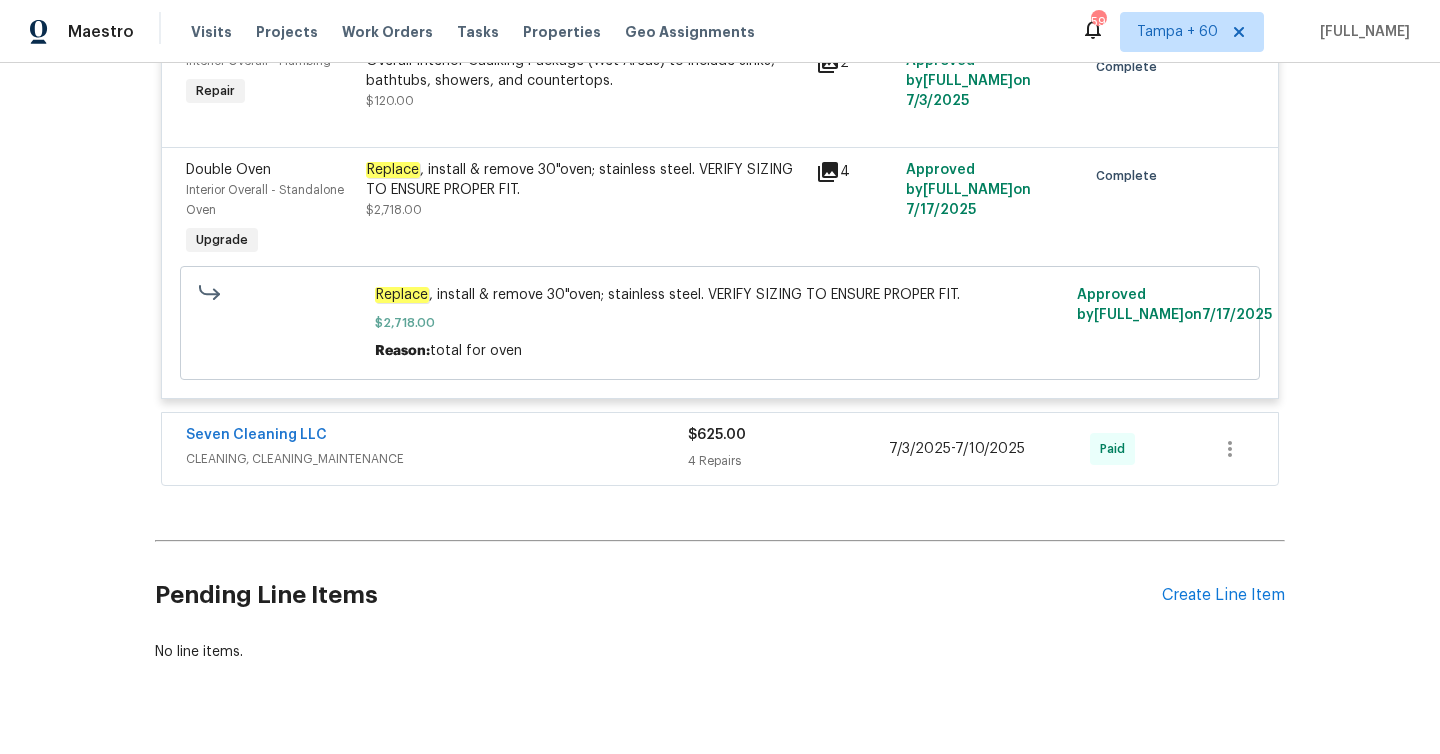 scroll, scrollTop: 3811, scrollLeft: 0, axis: vertical 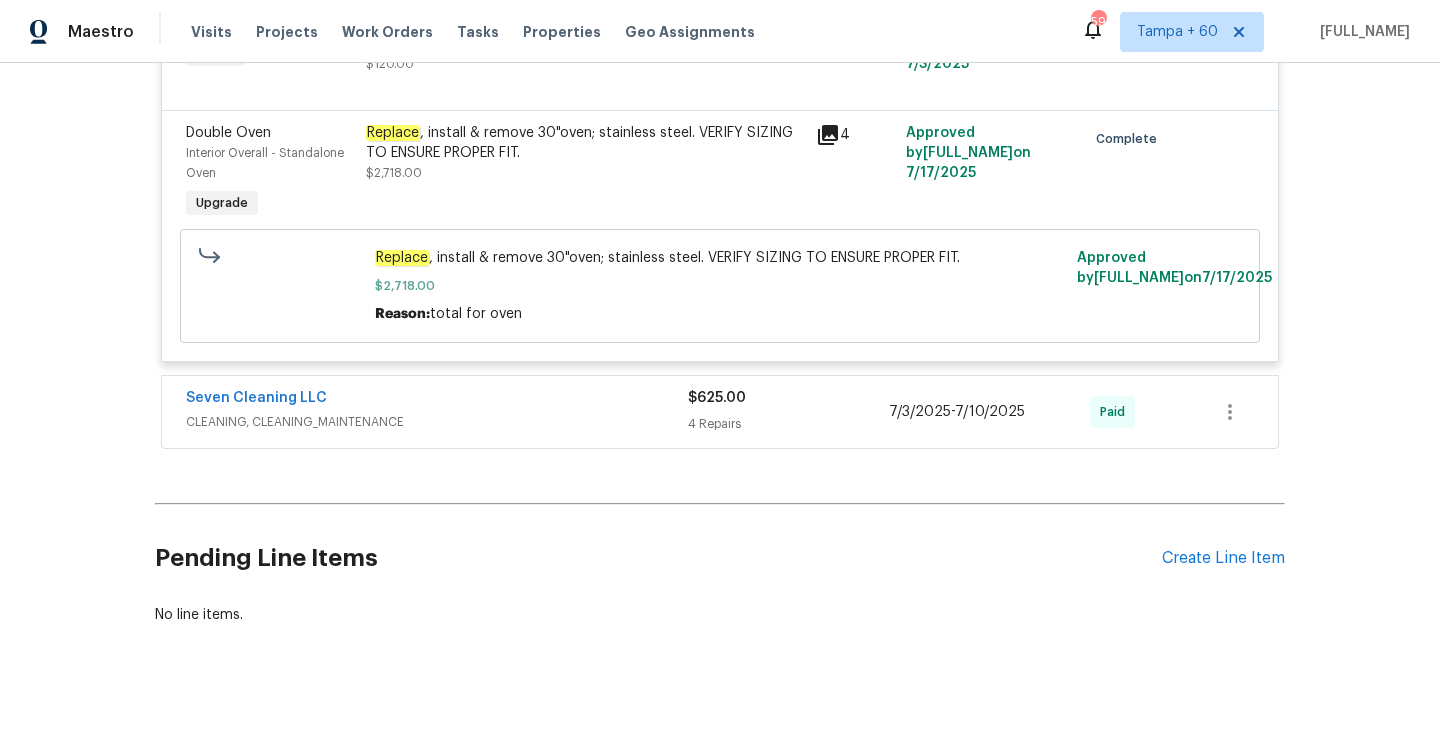 click on "4 Repairs" at bounding box center [788, 424] 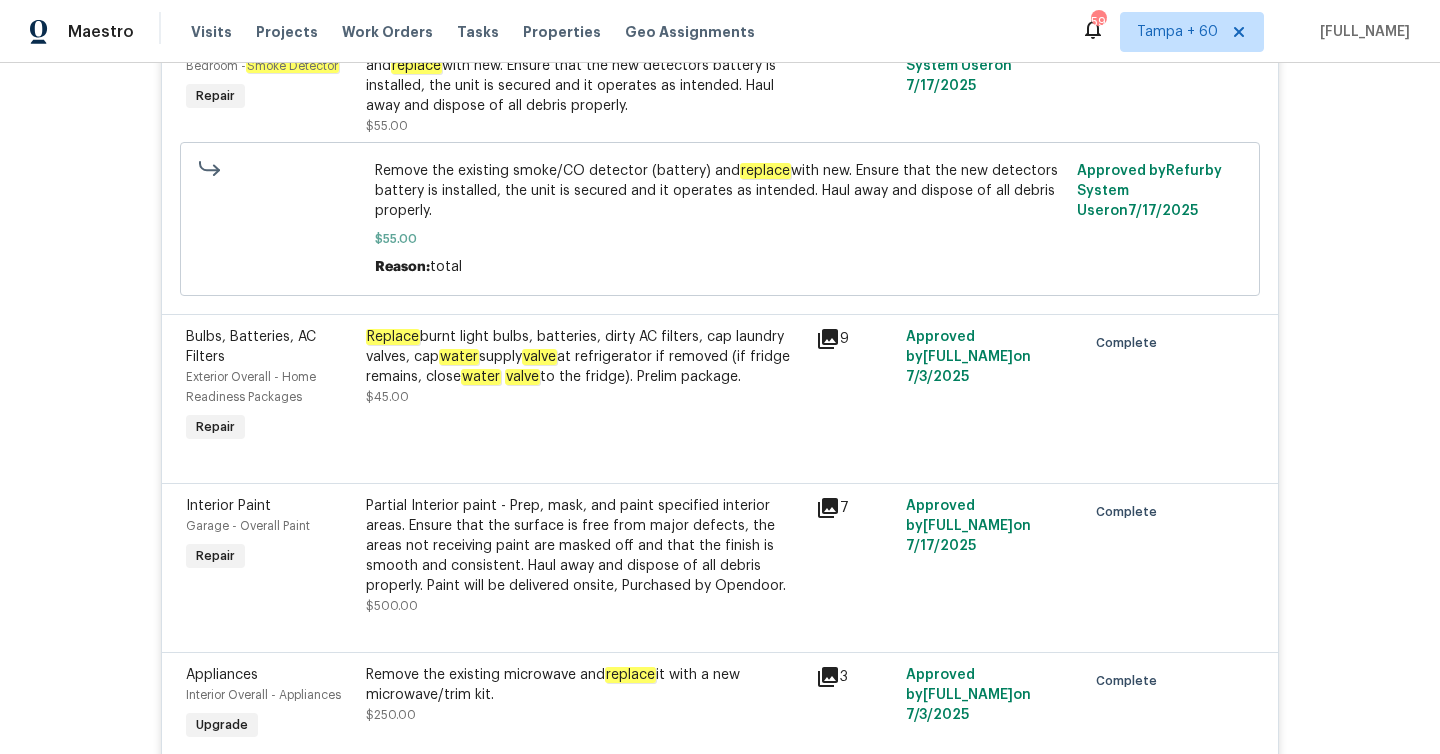 scroll, scrollTop: 1773, scrollLeft: 0, axis: vertical 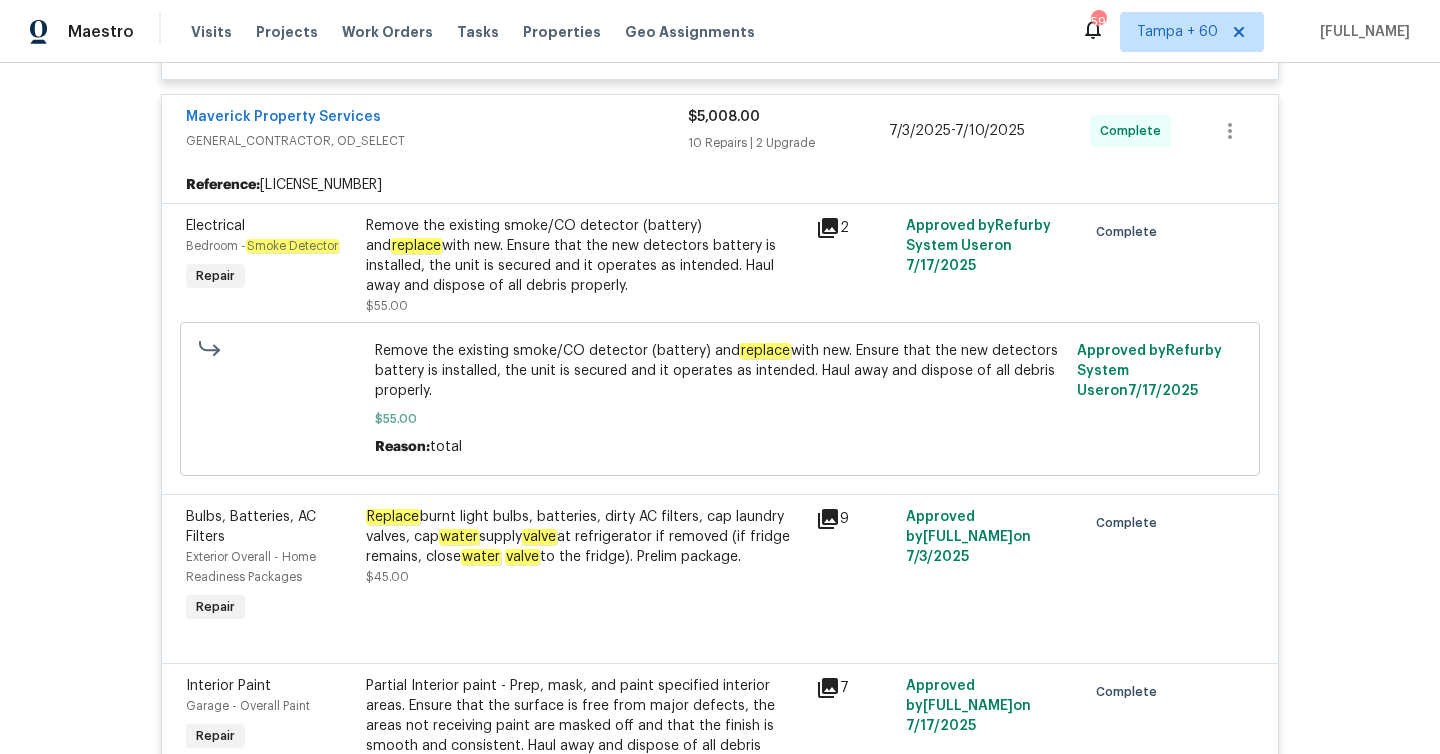 click 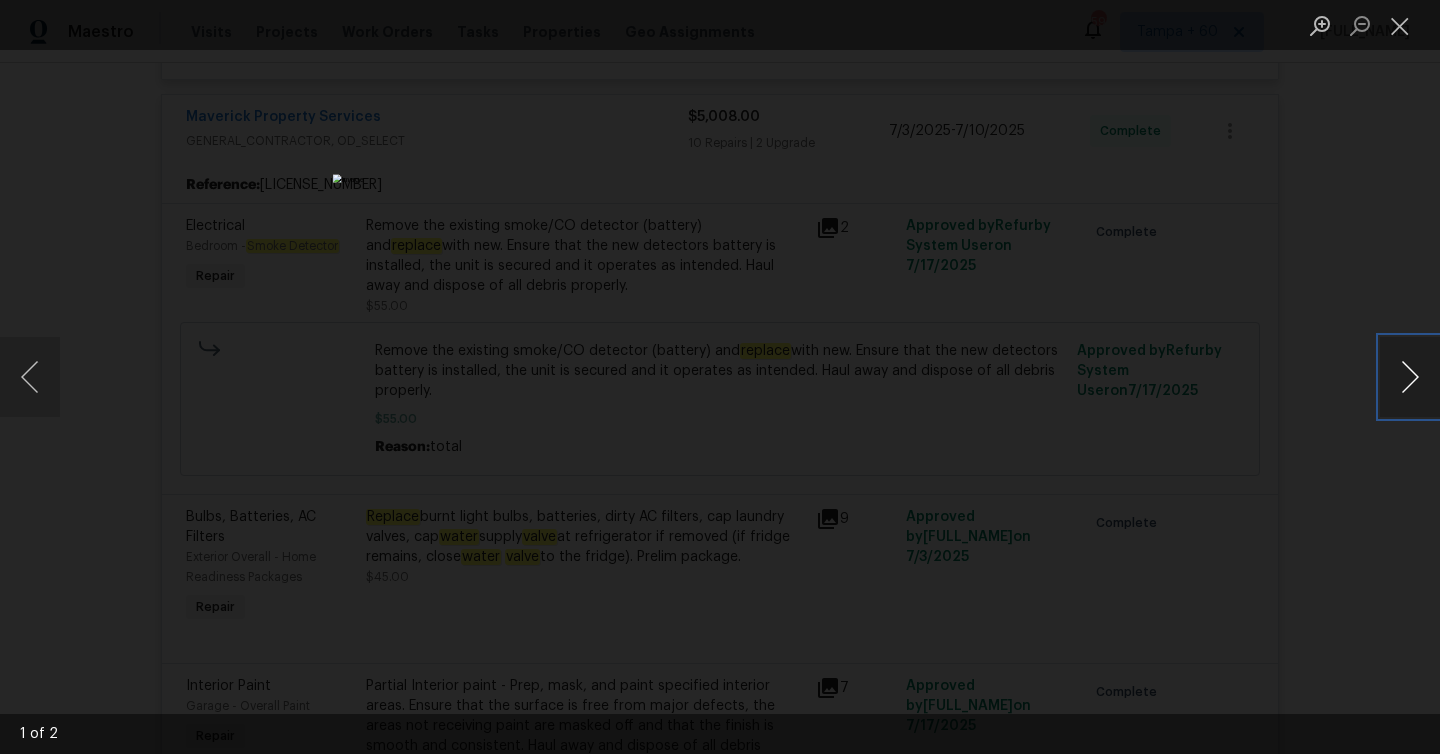 click at bounding box center (1410, 377) 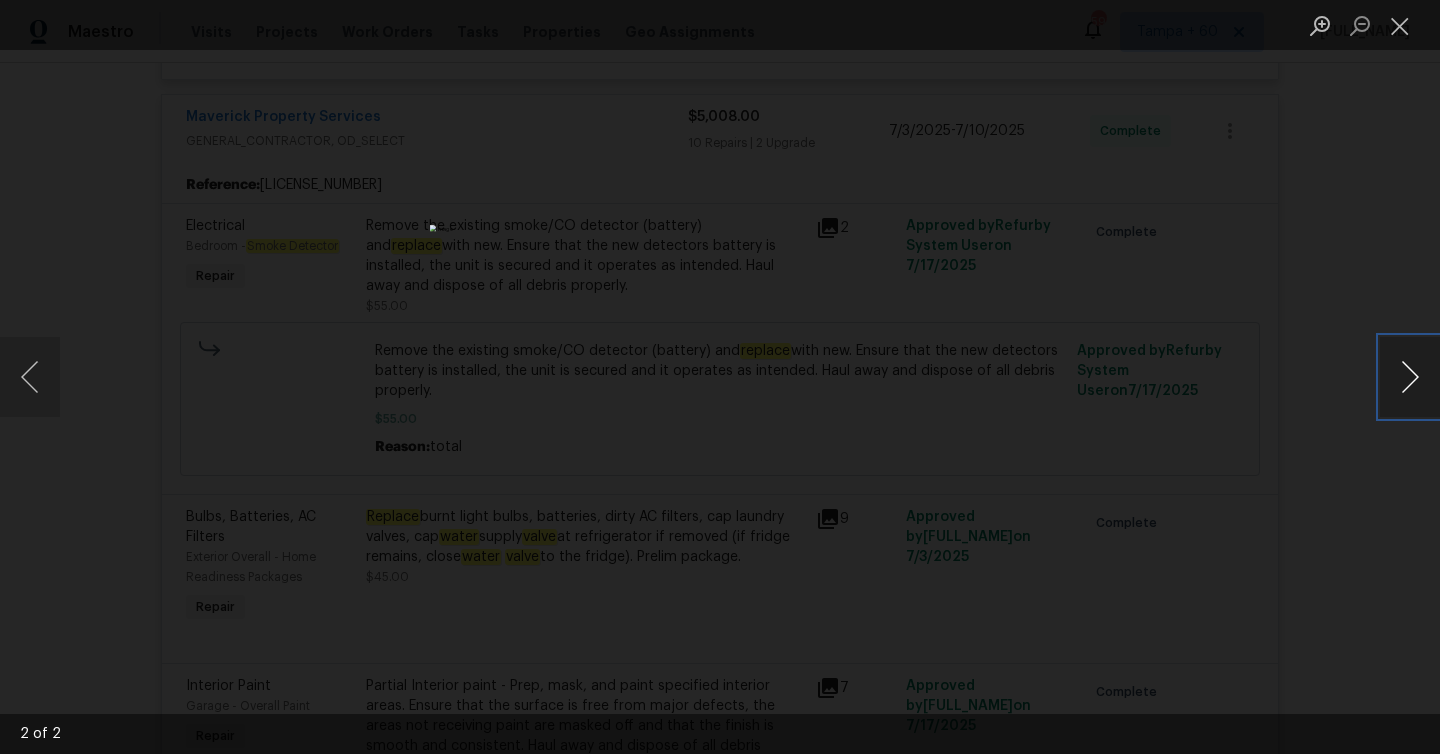 click at bounding box center (1410, 377) 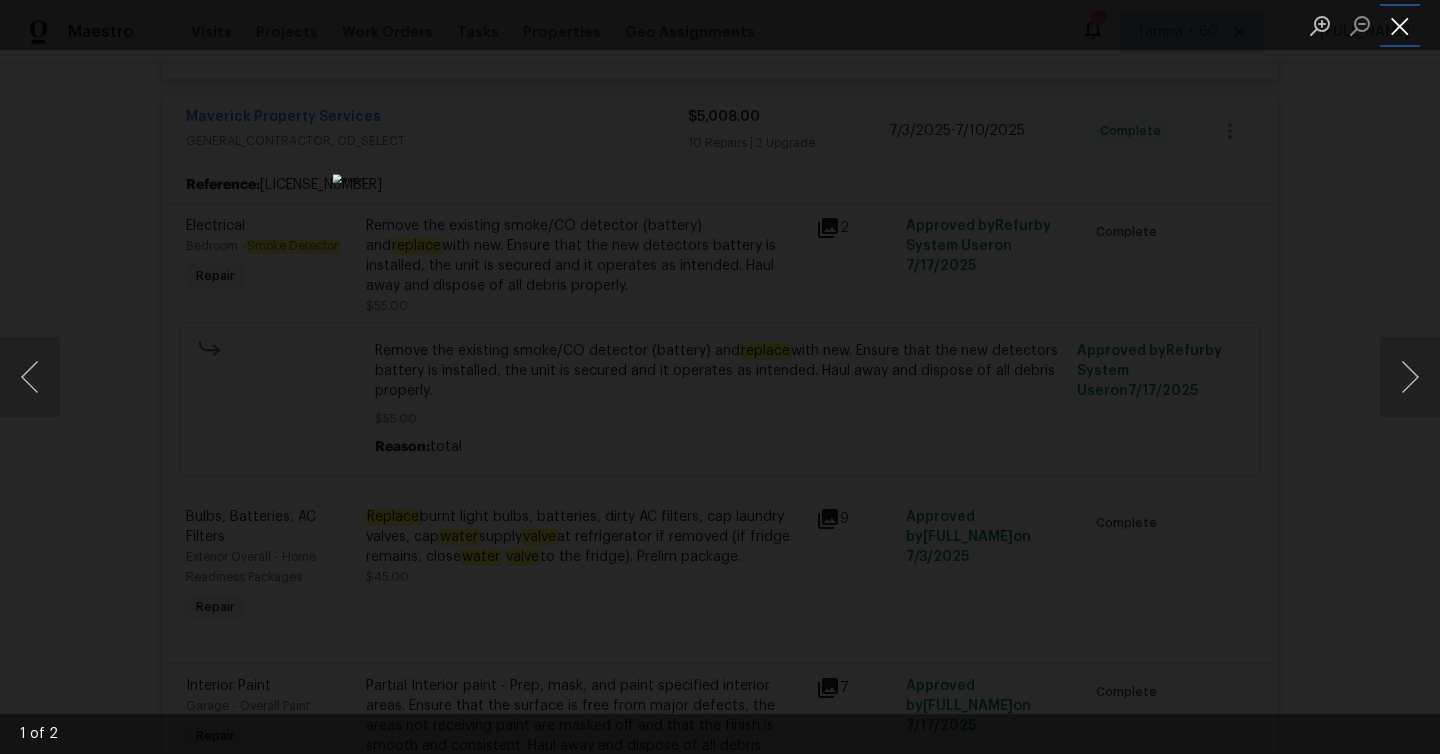 click at bounding box center [1400, 25] 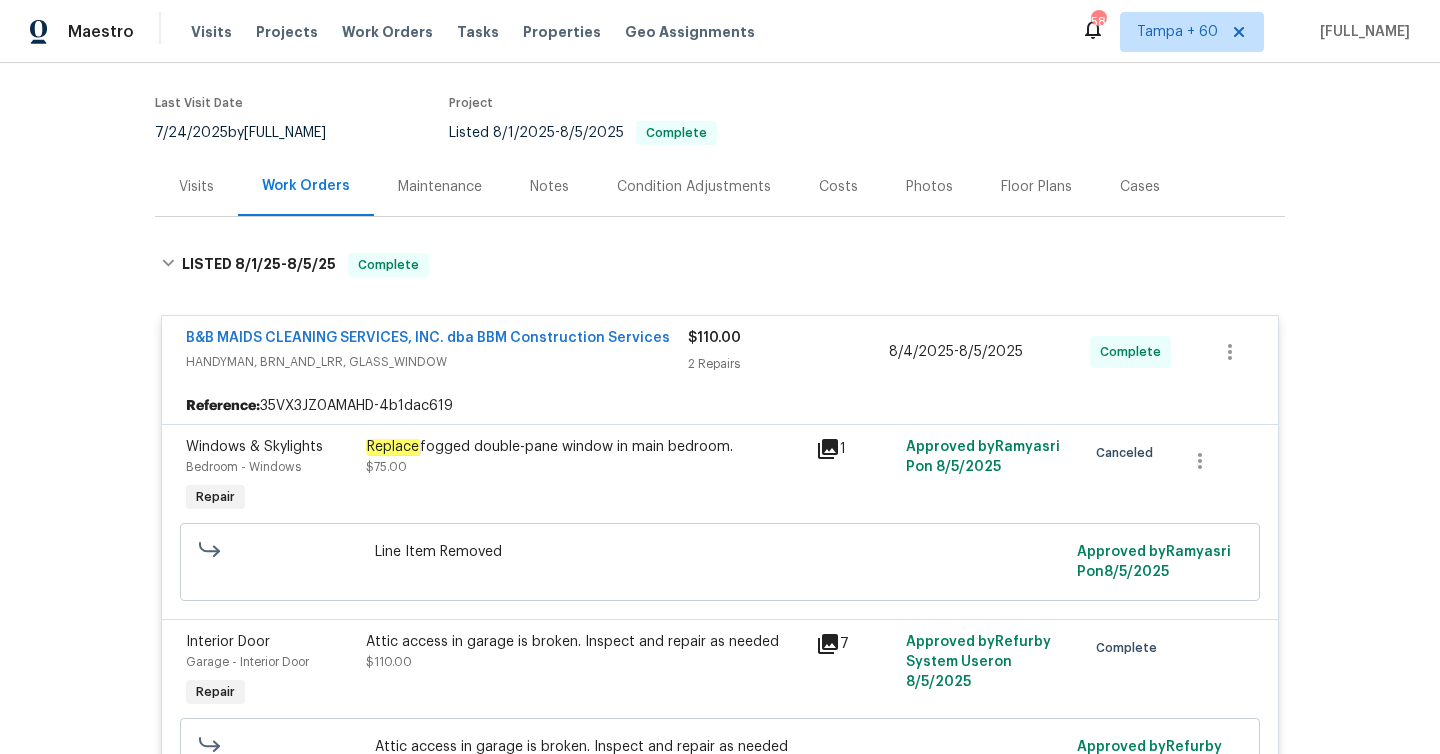scroll, scrollTop: 0, scrollLeft: 0, axis: both 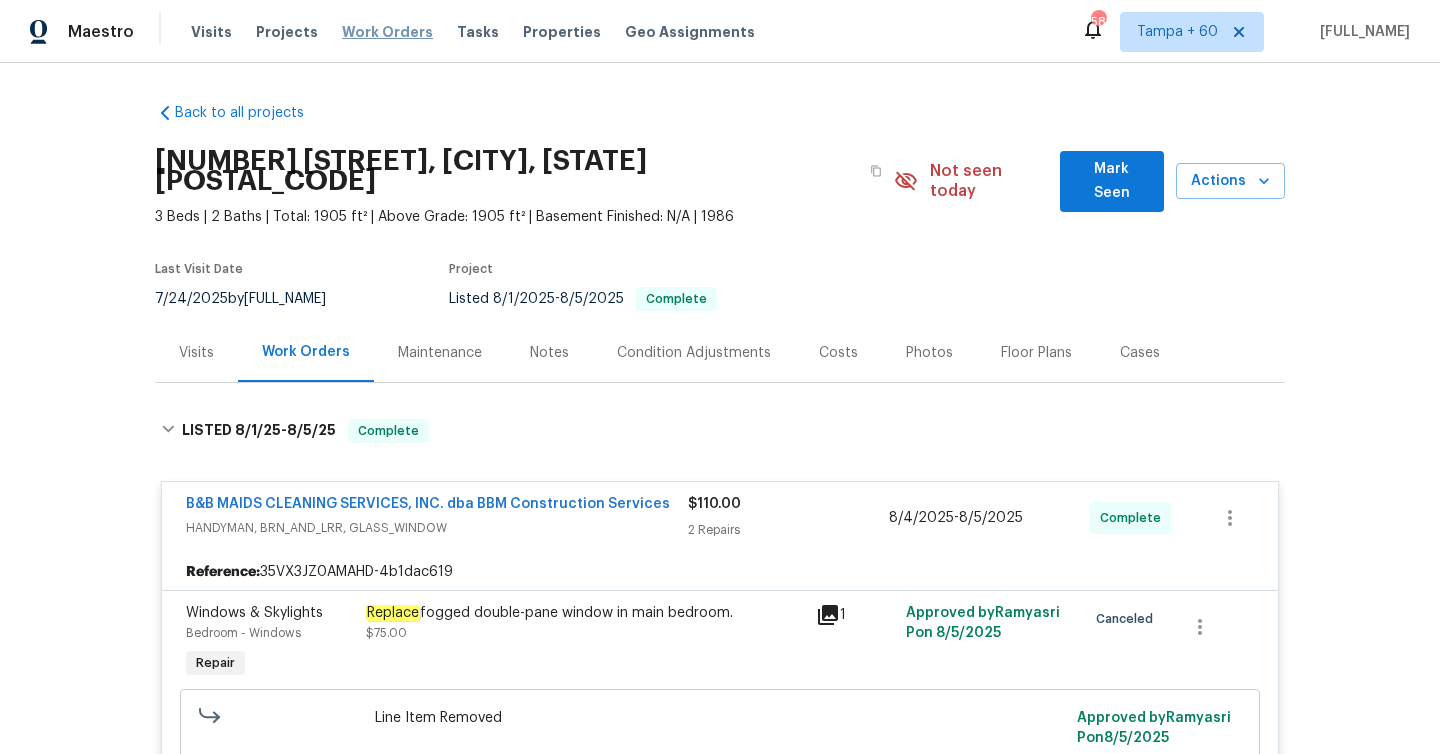 click on "Work Orders" at bounding box center (387, 32) 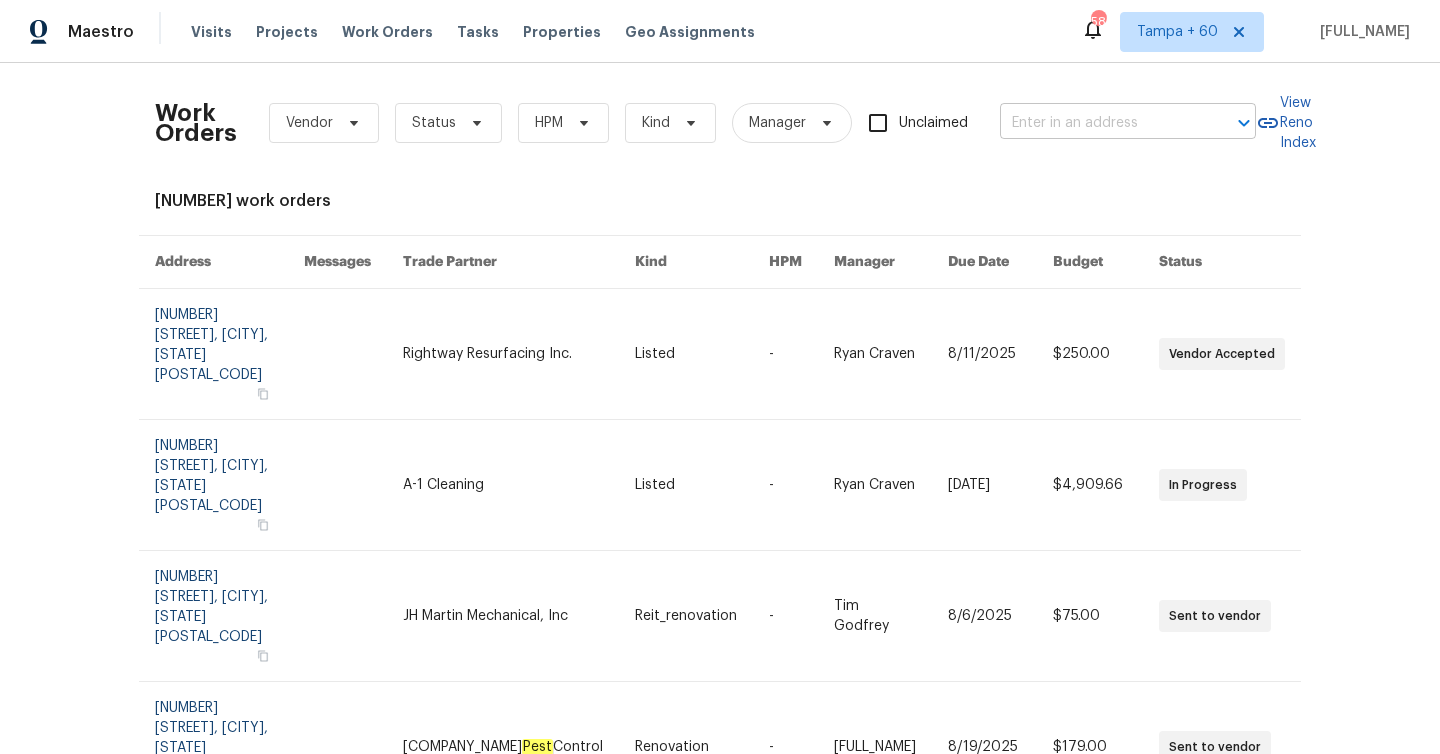 click at bounding box center [1100, 123] 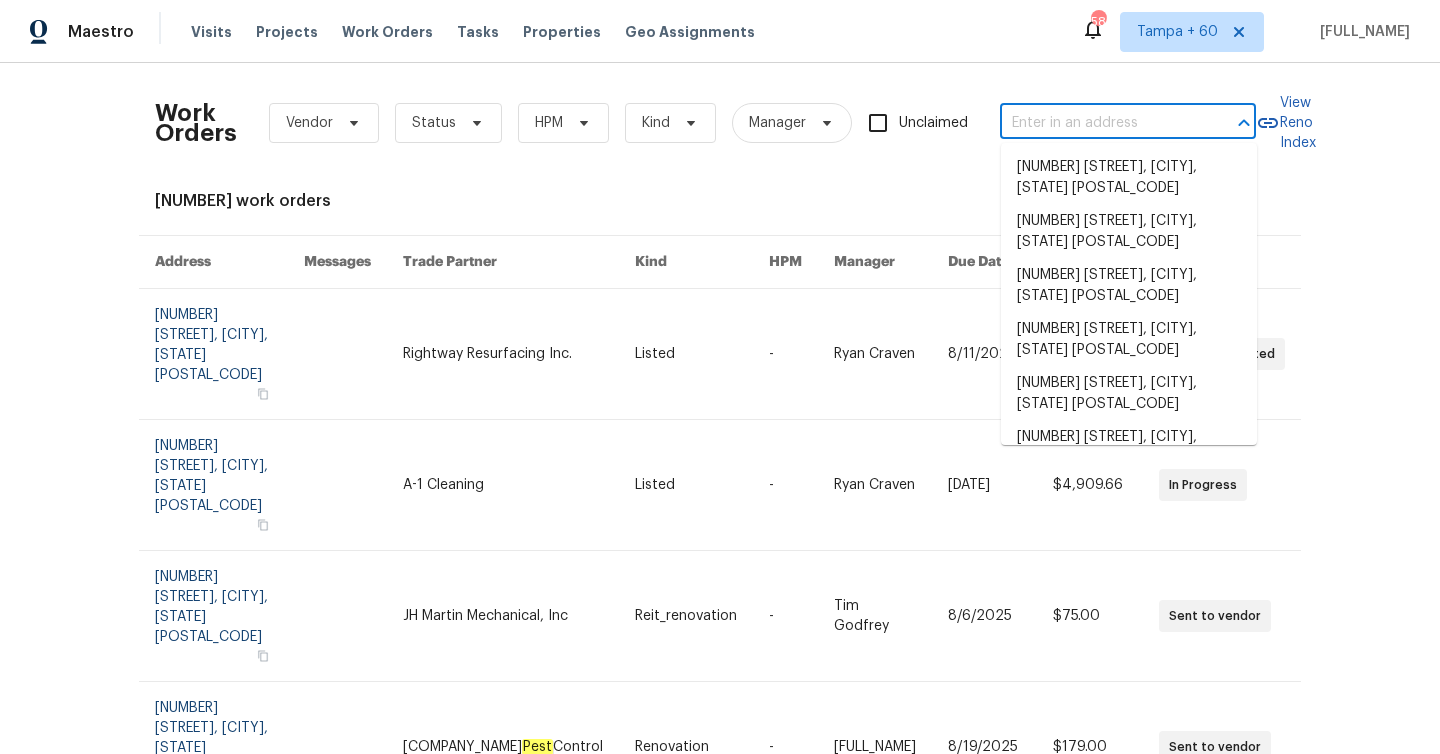 paste on "[NUMBER] [STREET] [CITY], [STATE] [POSTAL_CODE]" 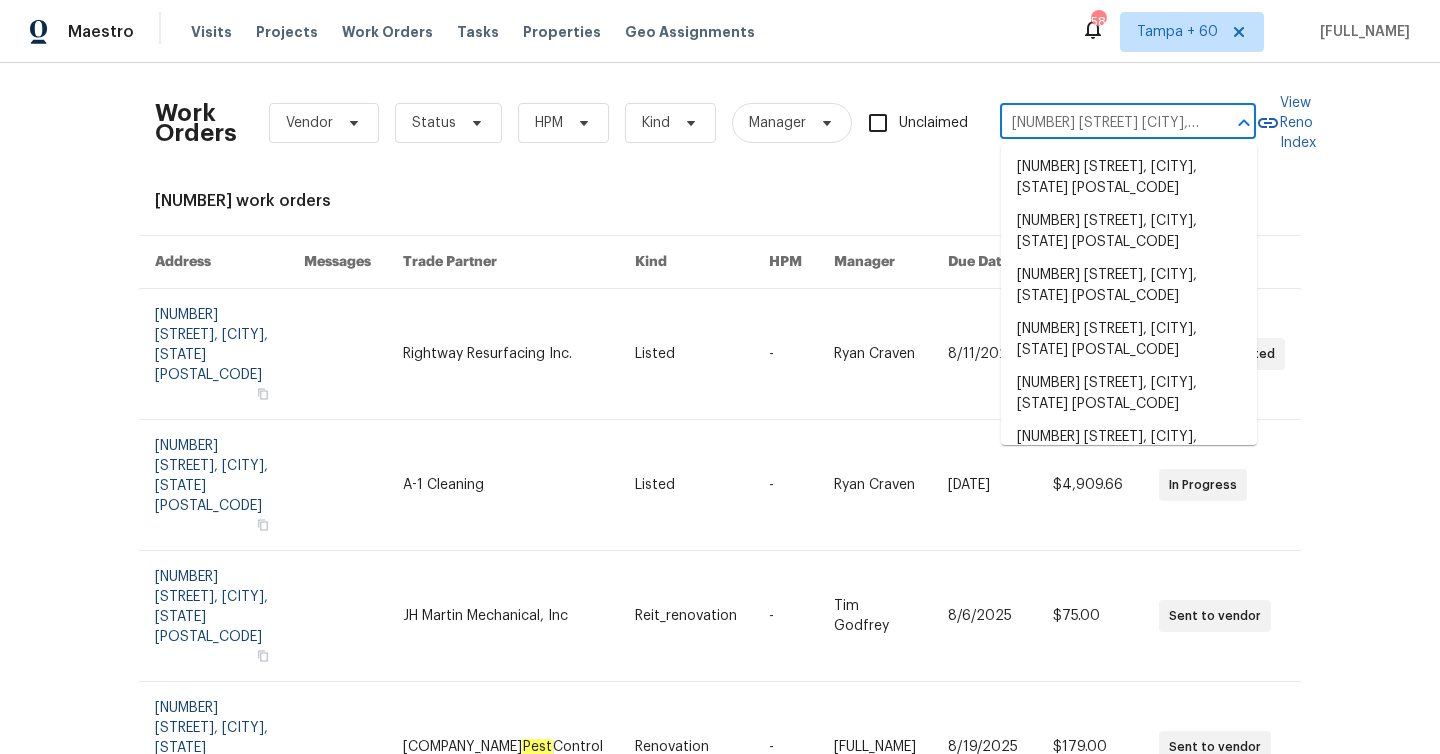 scroll, scrollTop: 0, scrollLeft: 68, axis: horizontal 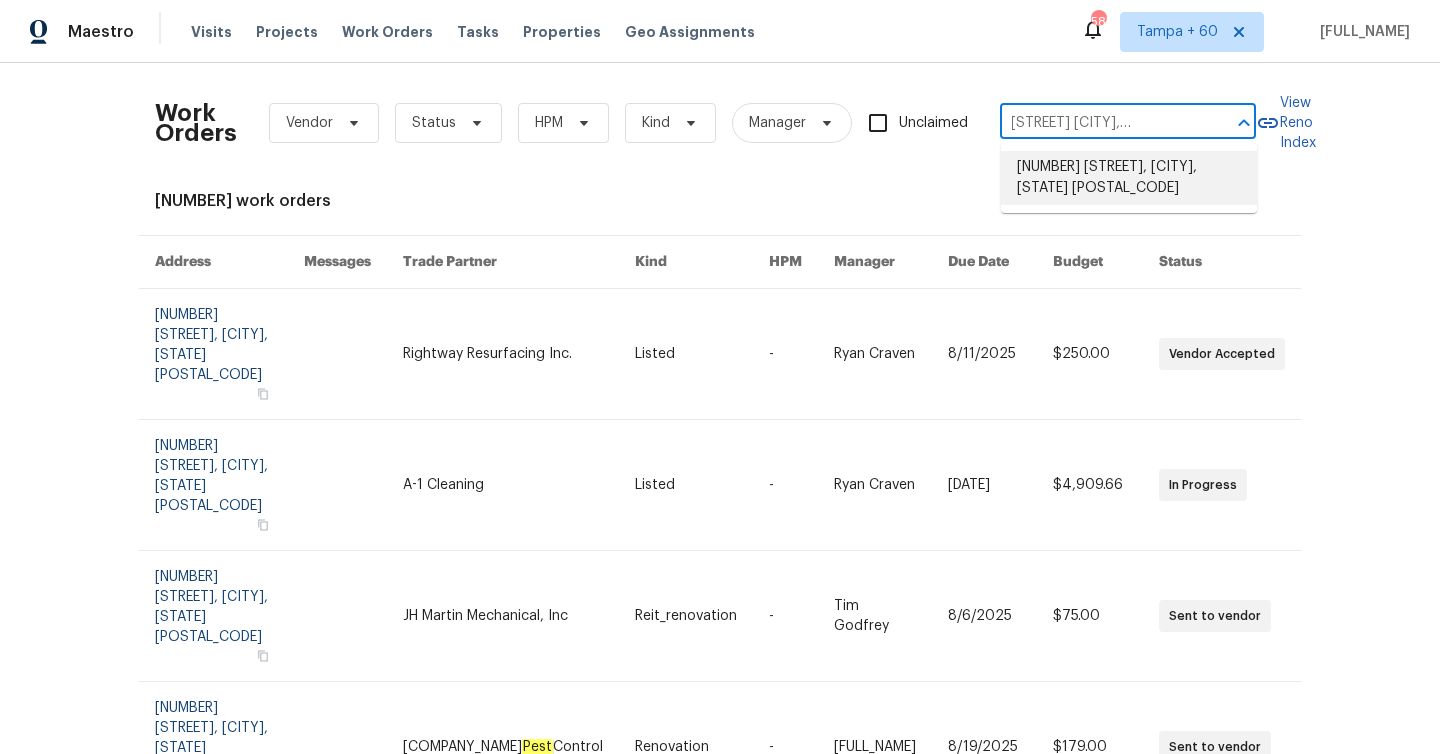 click on "[NUMBER] [STREET], [CITY], [STATE] [POSTAL_CODE]" at bounding box center (1129, 178) 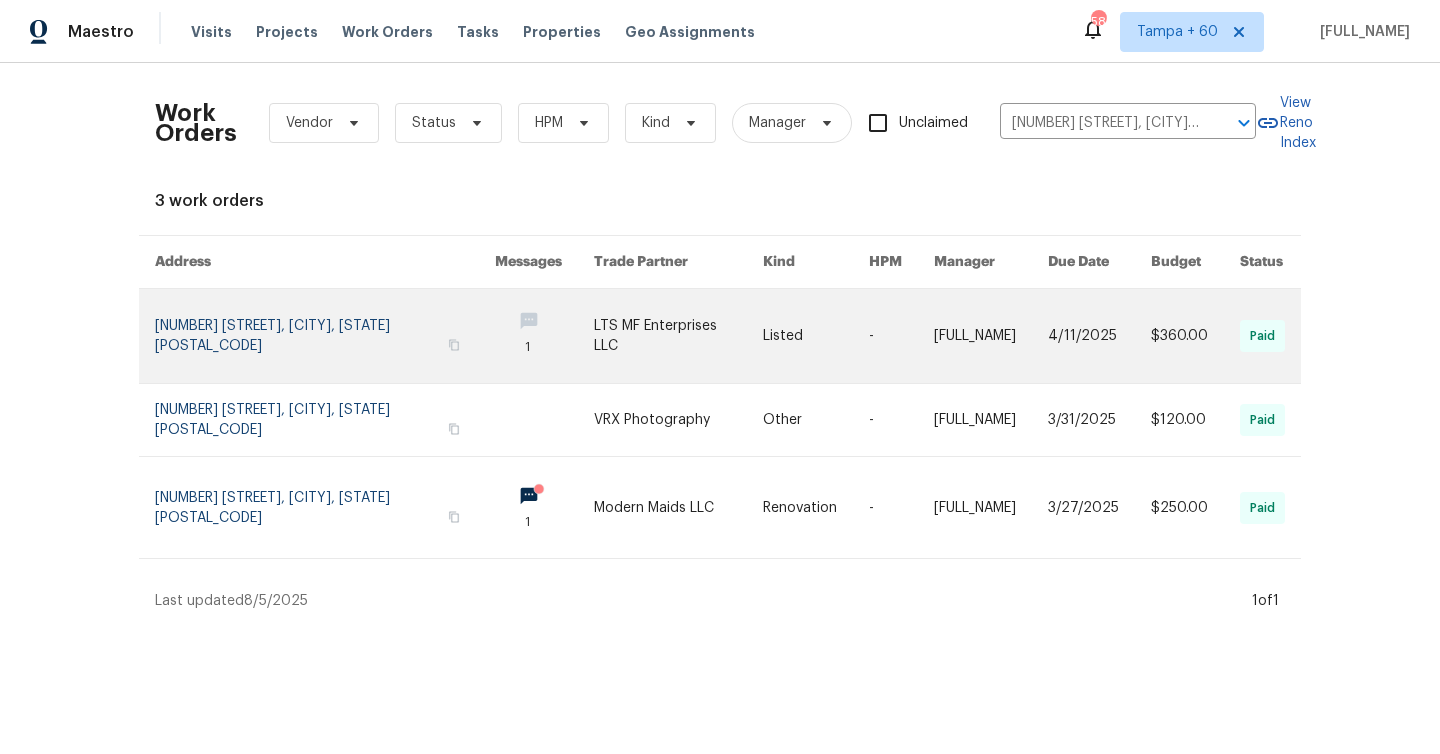 click at bounding box center (325, 336) 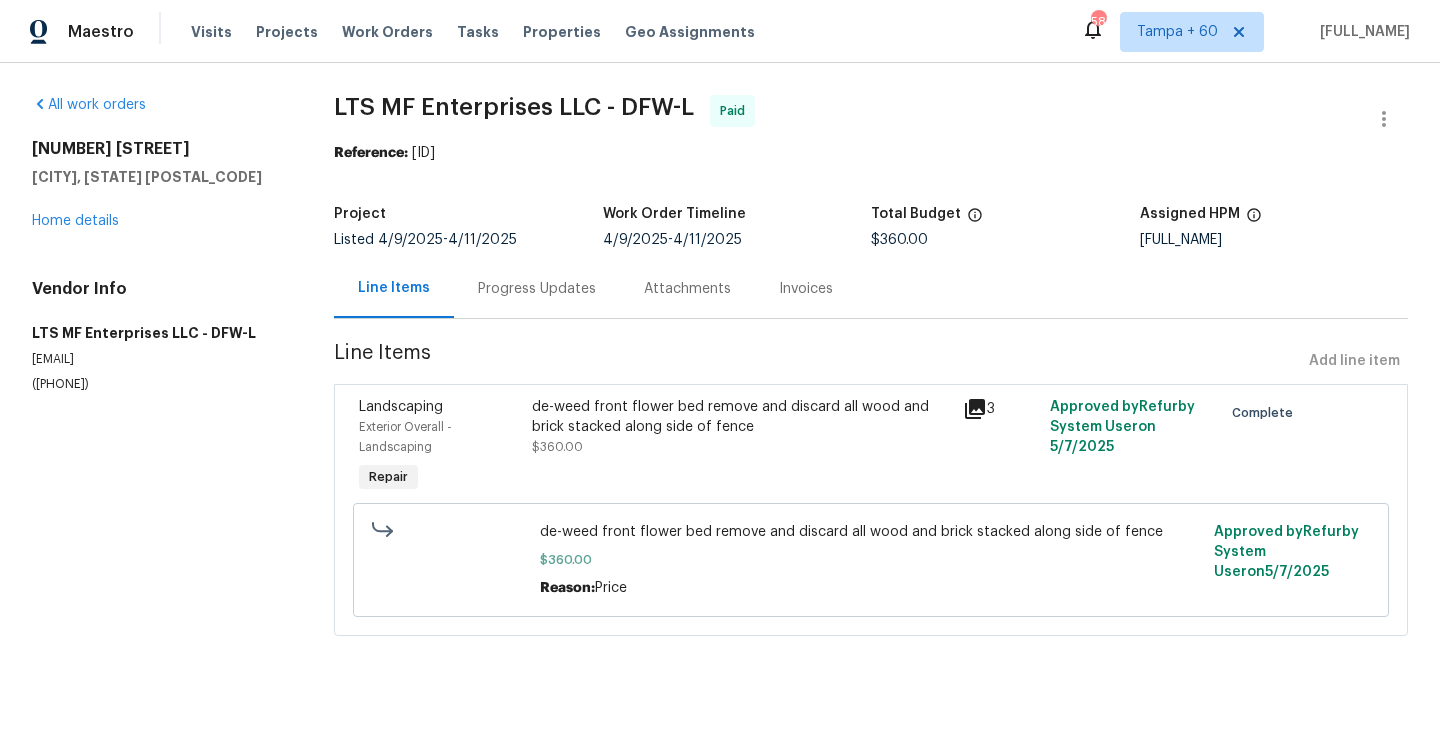 click on "[NUMBER] [STREET] [CITY], [STATE] [POSTAL_CODE] Home details" at bounding box center [159, 185] 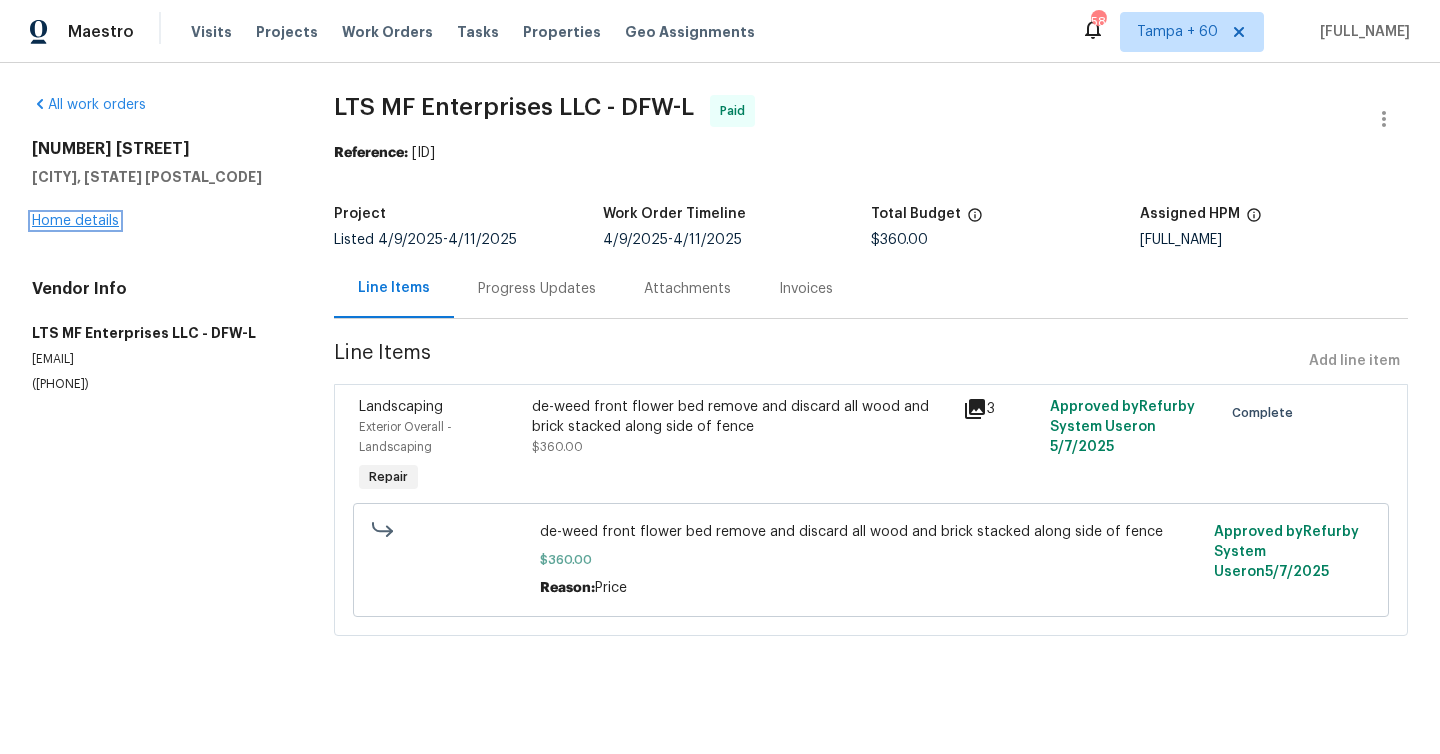 click on "Home details" at bounding box center [75, 221] 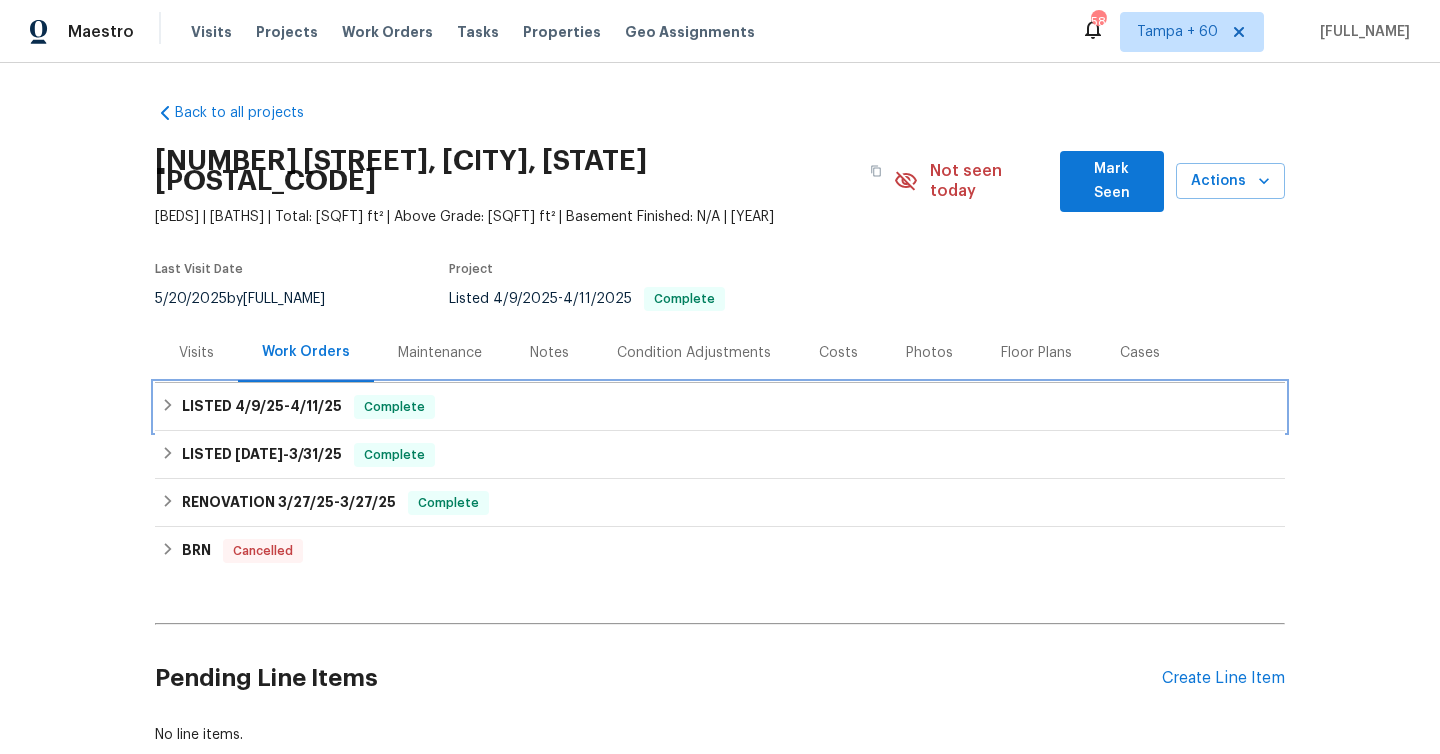 click on "4/11/25" at bounding box center [316, 406] 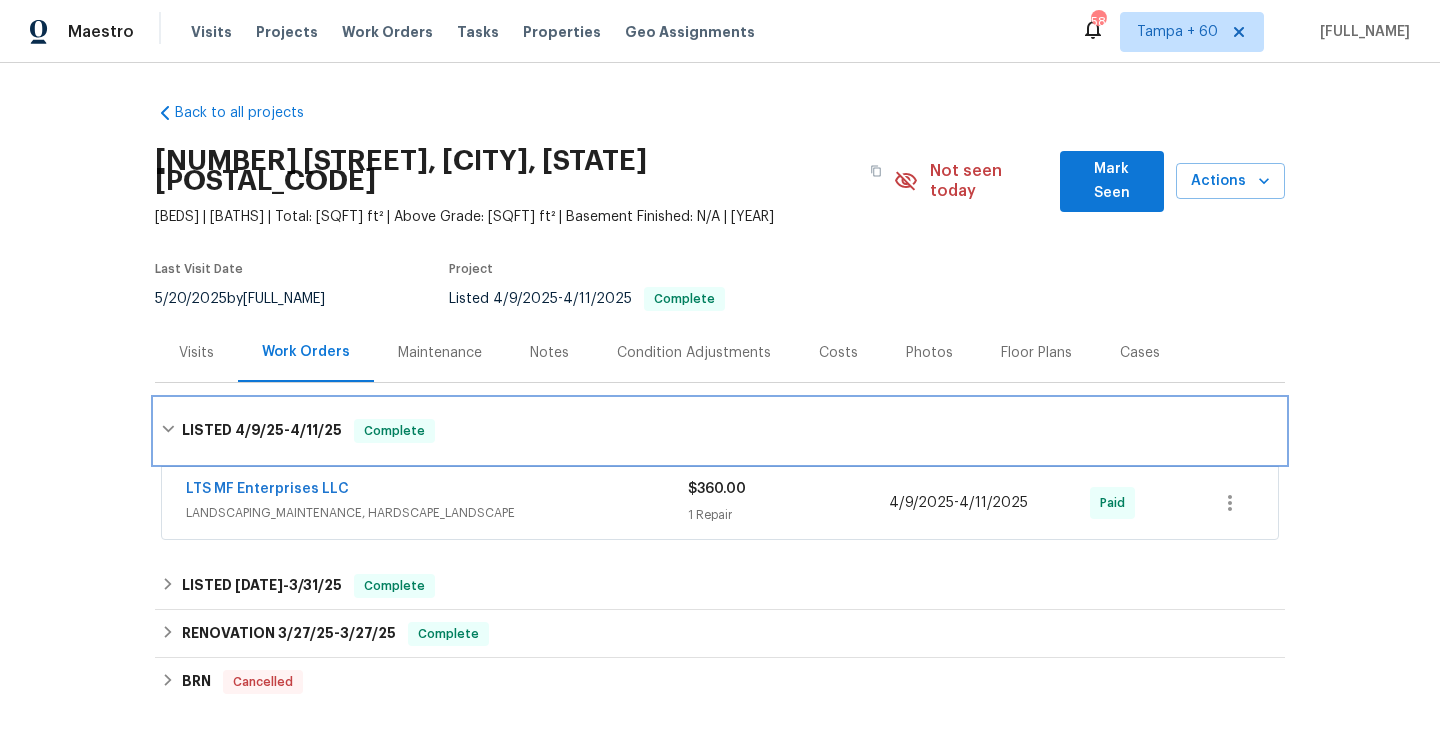 scroll, scrollTop: 164, scrollLeft: 0, axis: vertical 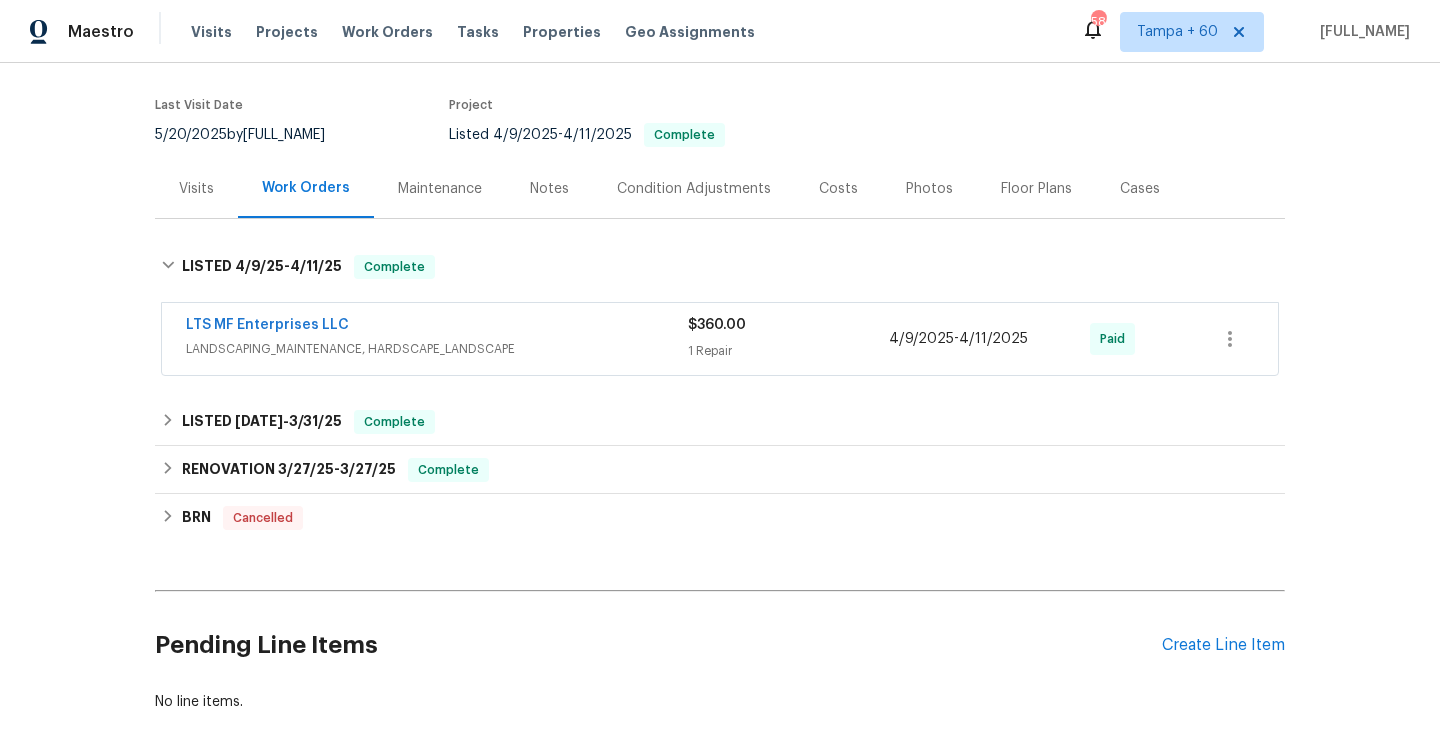 click on "1 Repair" at bounding box center [788, 351] 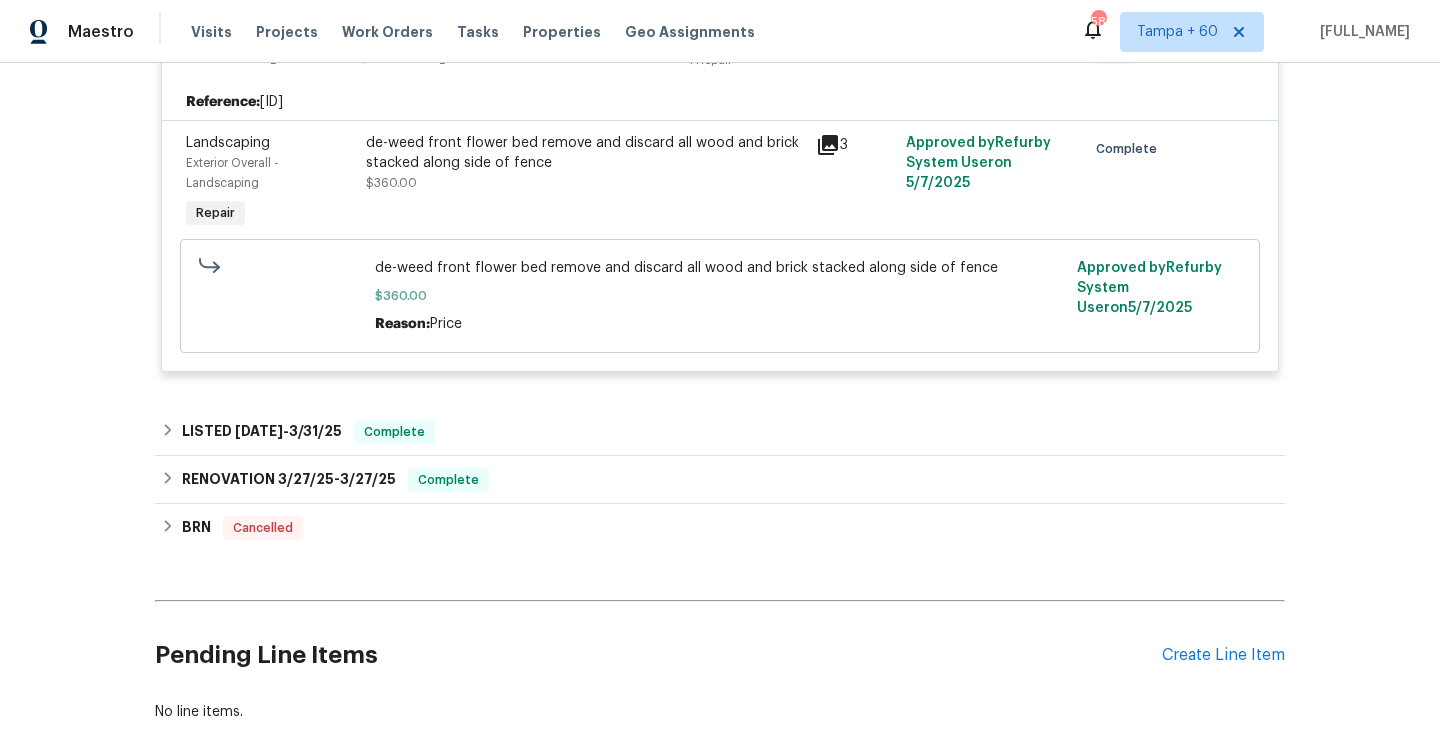 scroll, scrollTop: 503, scrollLeft: 0, axis: vertical 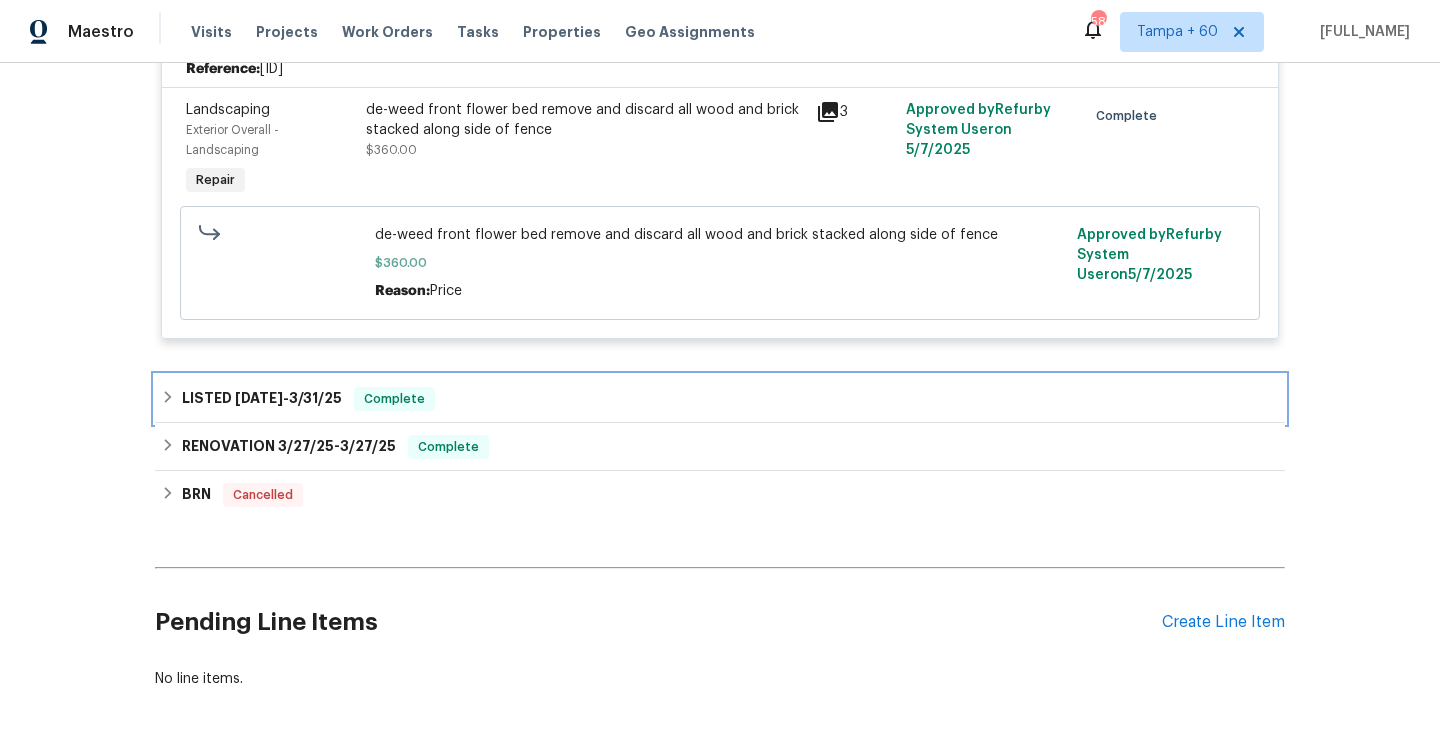 click on "3/31/25" at bounding box center [315, 398] 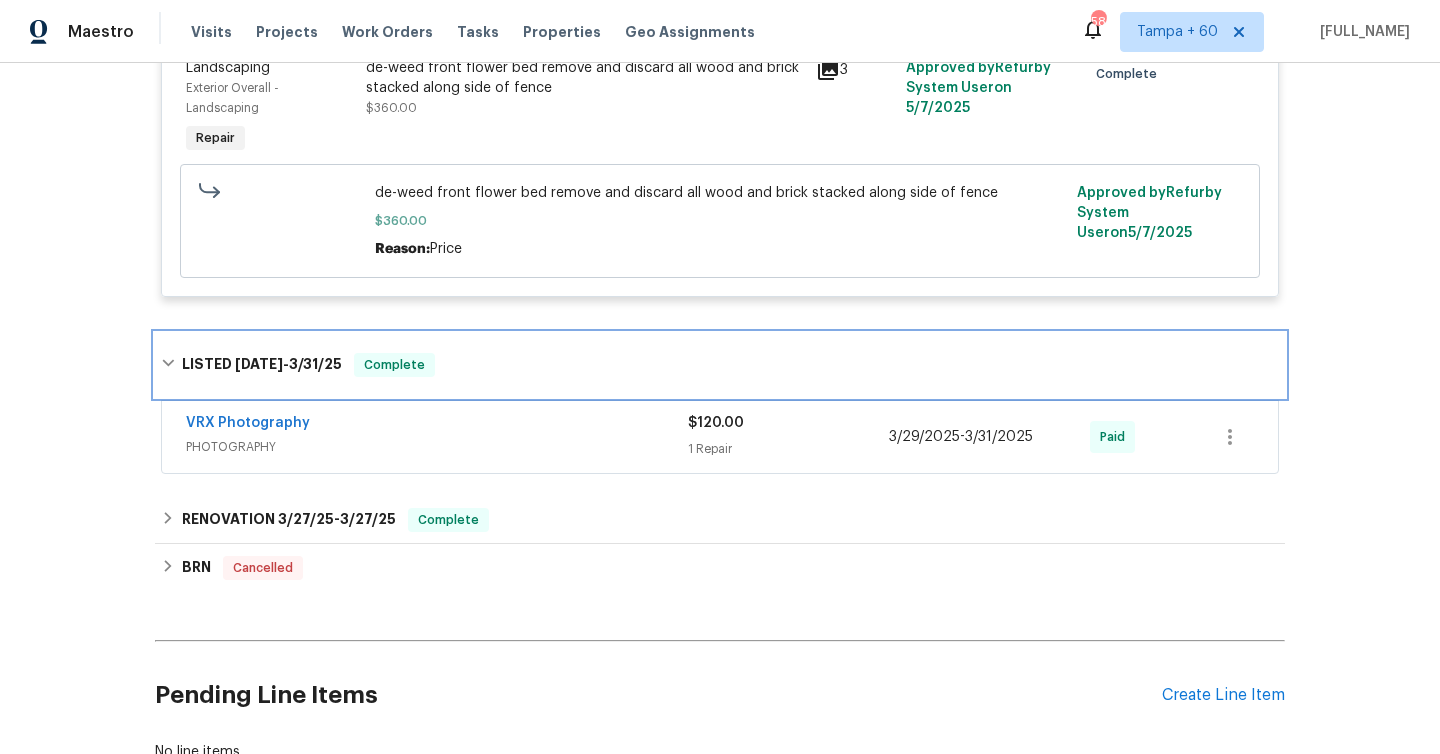 scroll, scrollTop: 604, scrollLeft: 0, axis: vertical 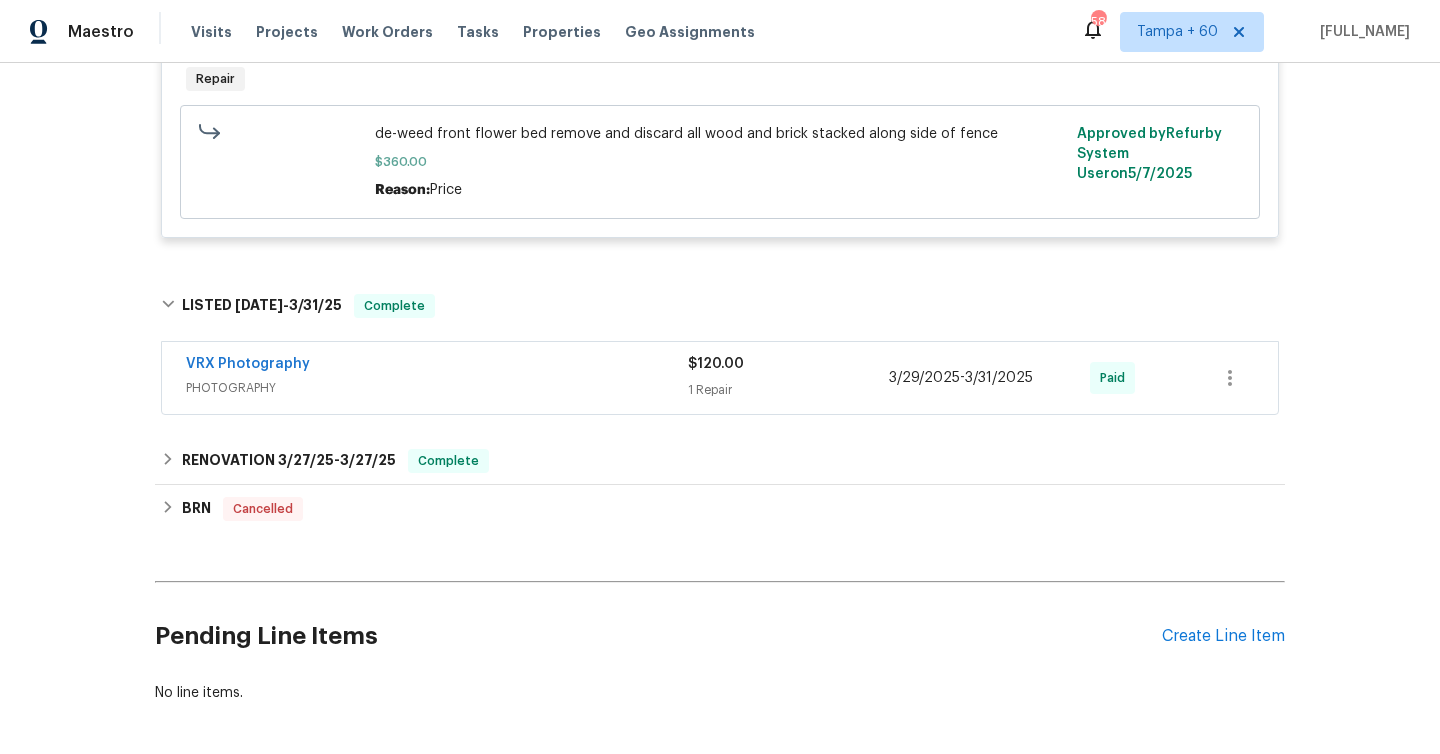 click on "1 Repair" at bounding box center (788, 390) 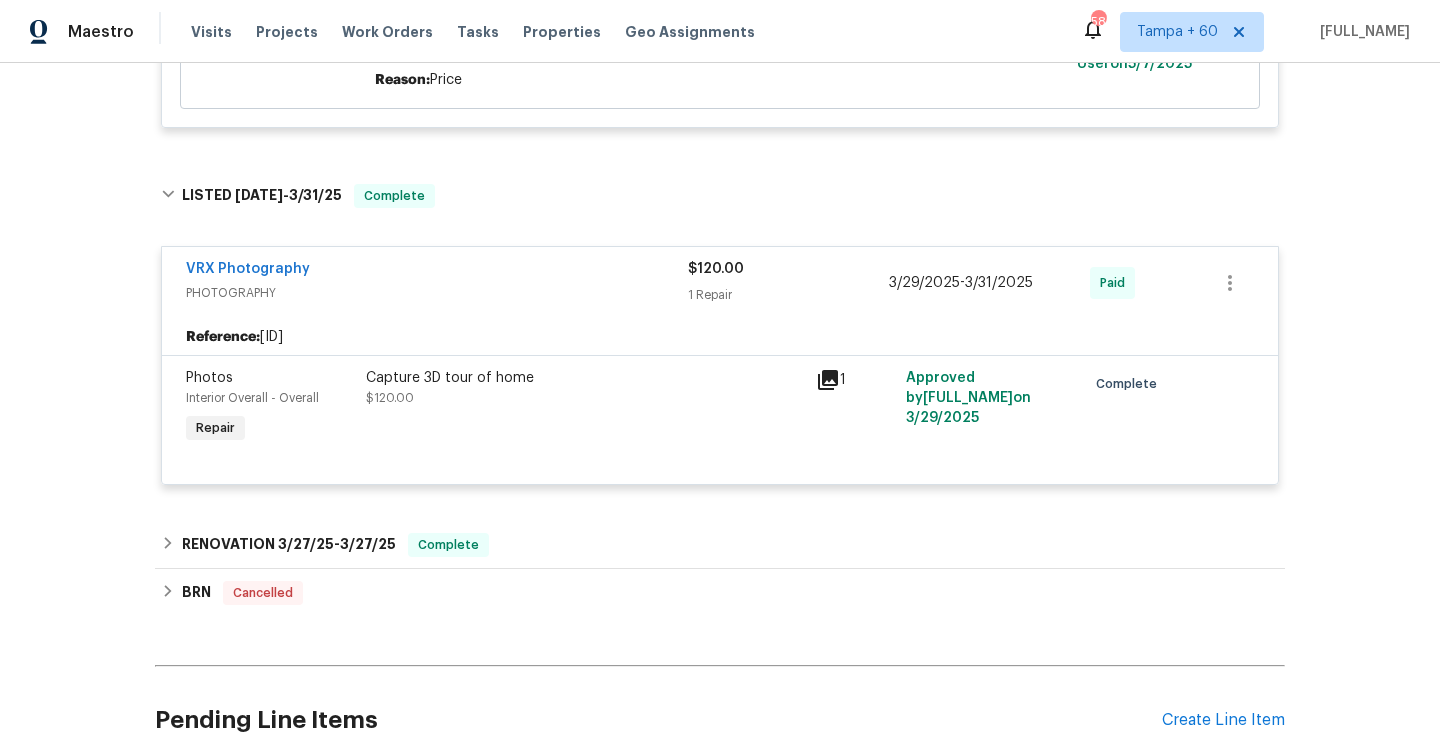scroll, scrollTop: 865, scrollLeft: 0, axis: vertical 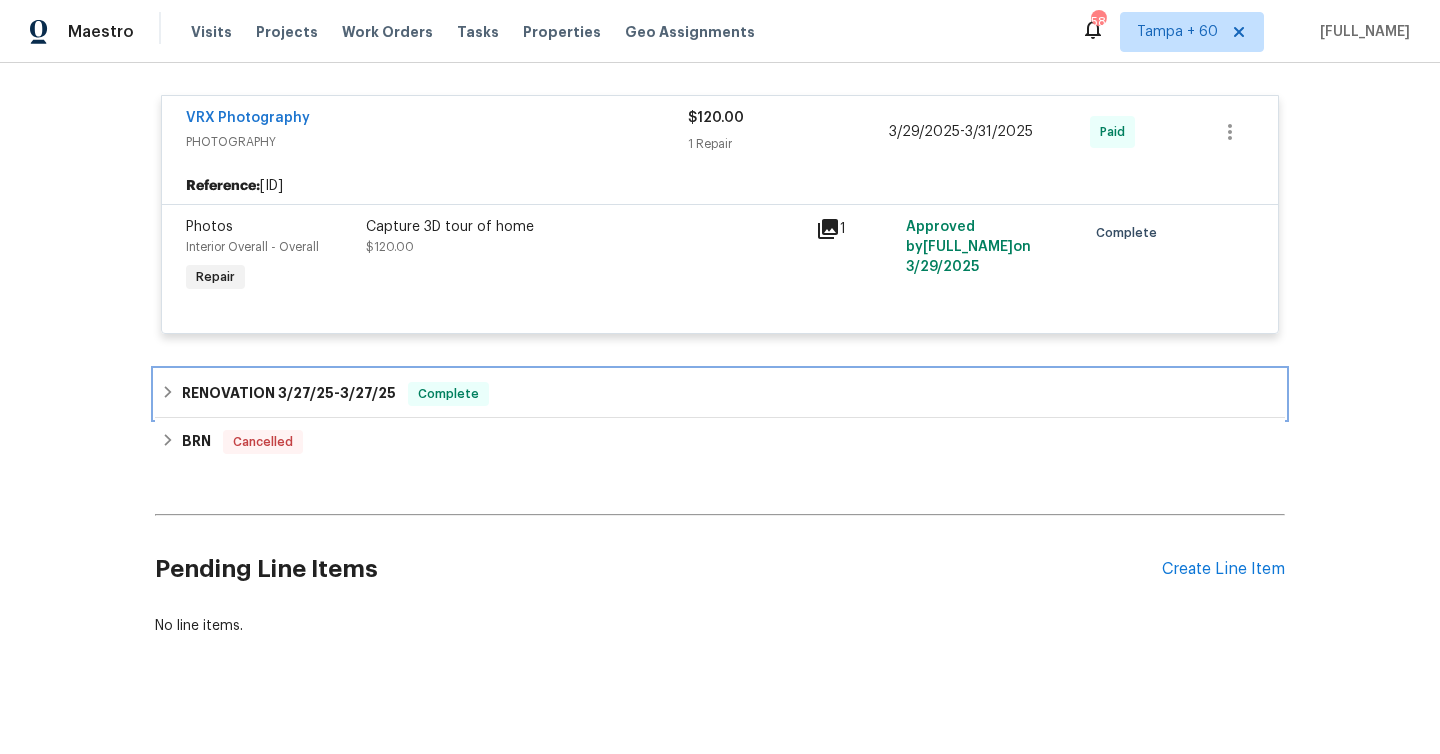 click on "3/27/25" at bounding box center (368, 393) 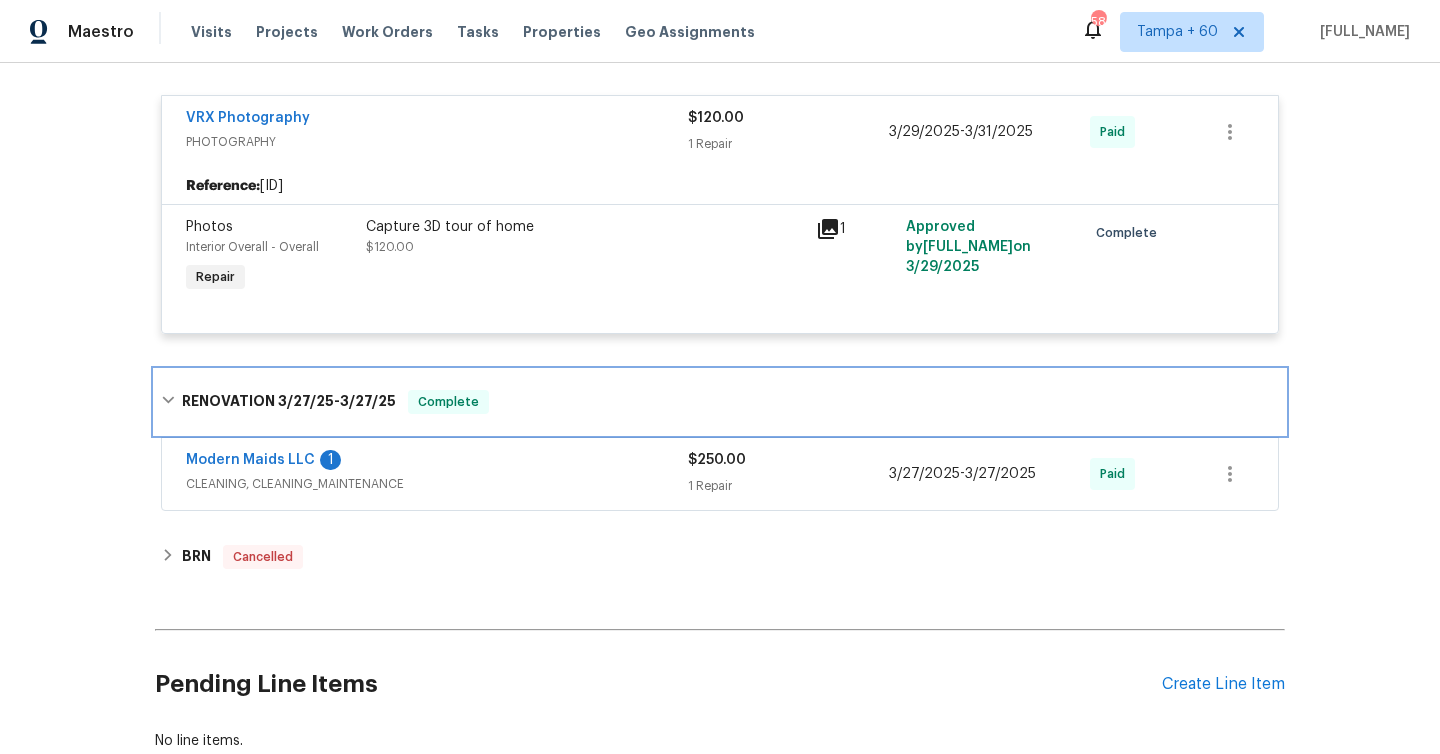 scroll, scrollTop: 980, scrollLeft: 0, axis: vertical 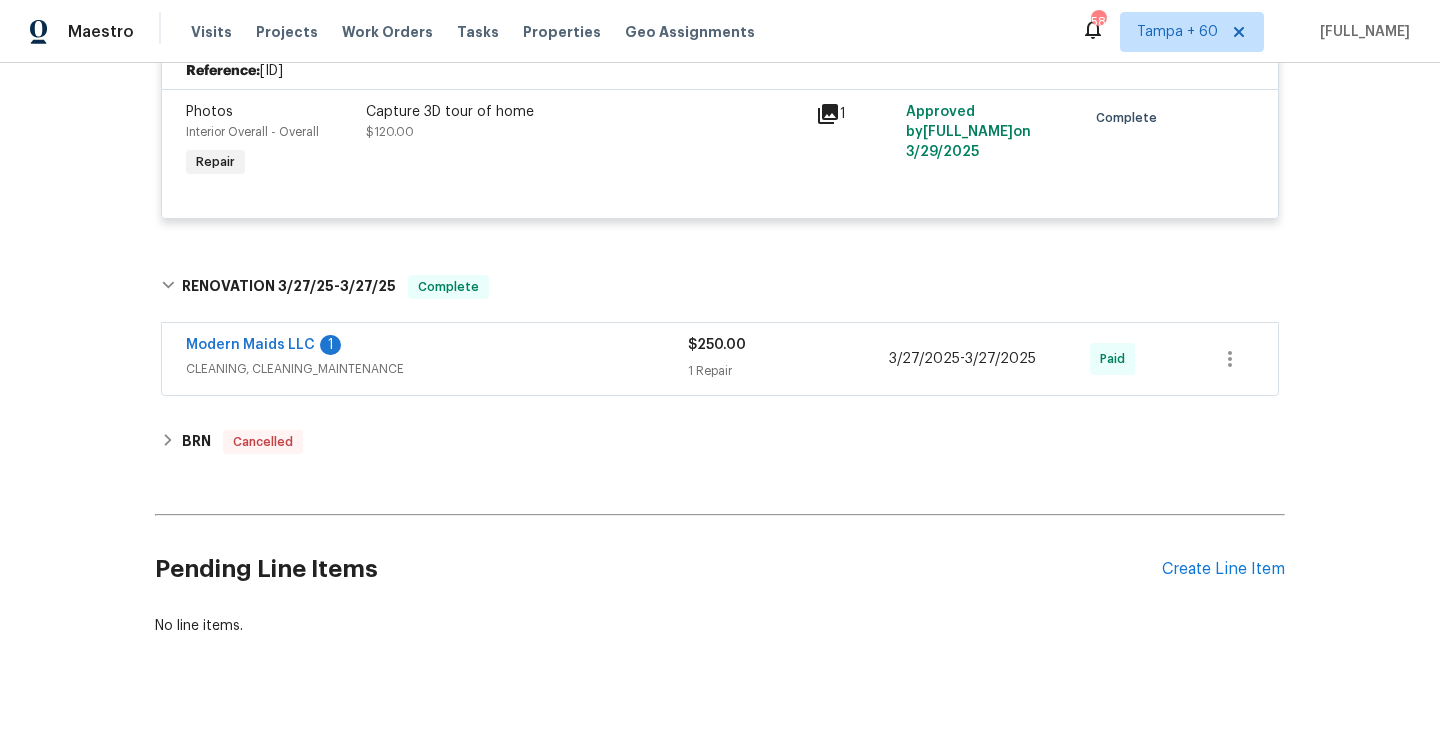 click on "1 Repair" at bounding box center (788, 371) 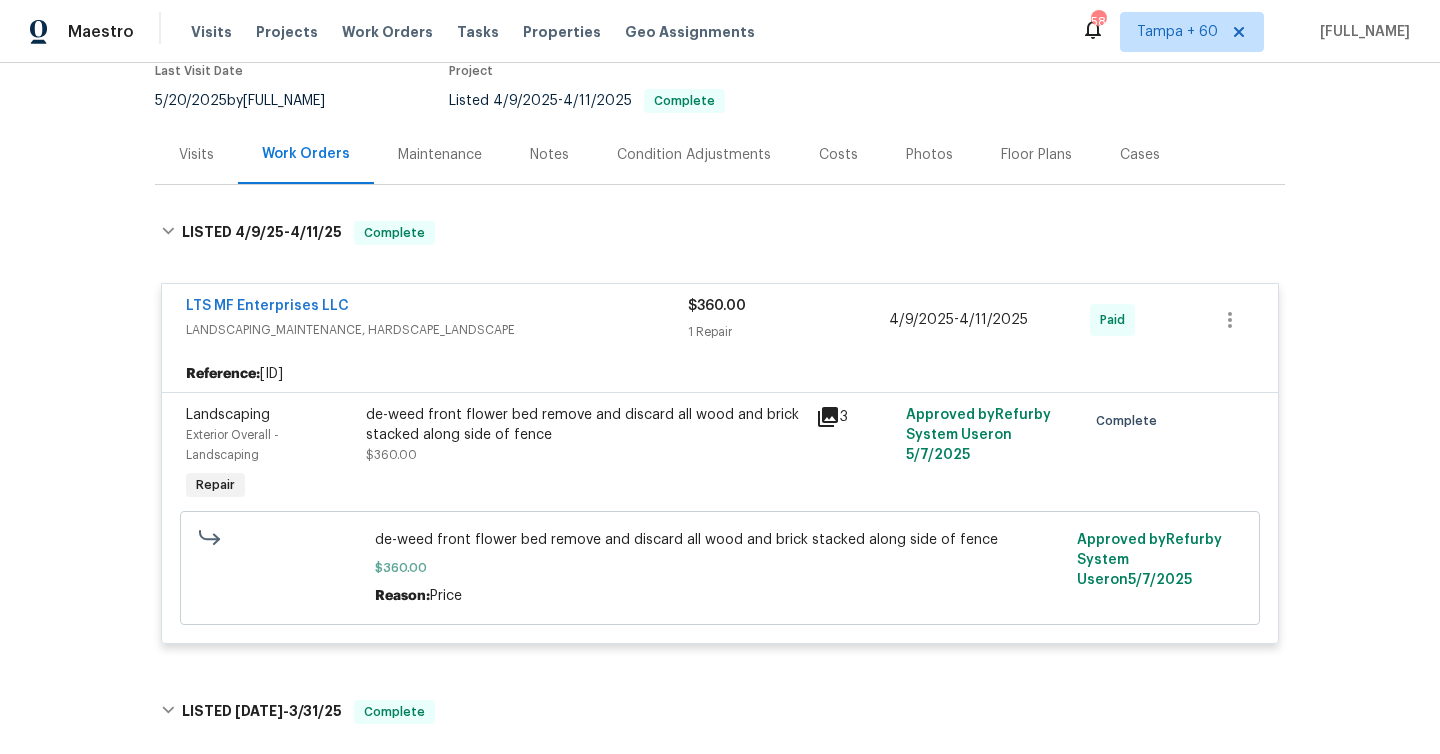 scroll, scrollTop: 0, scrollLeft: 0, axis: both 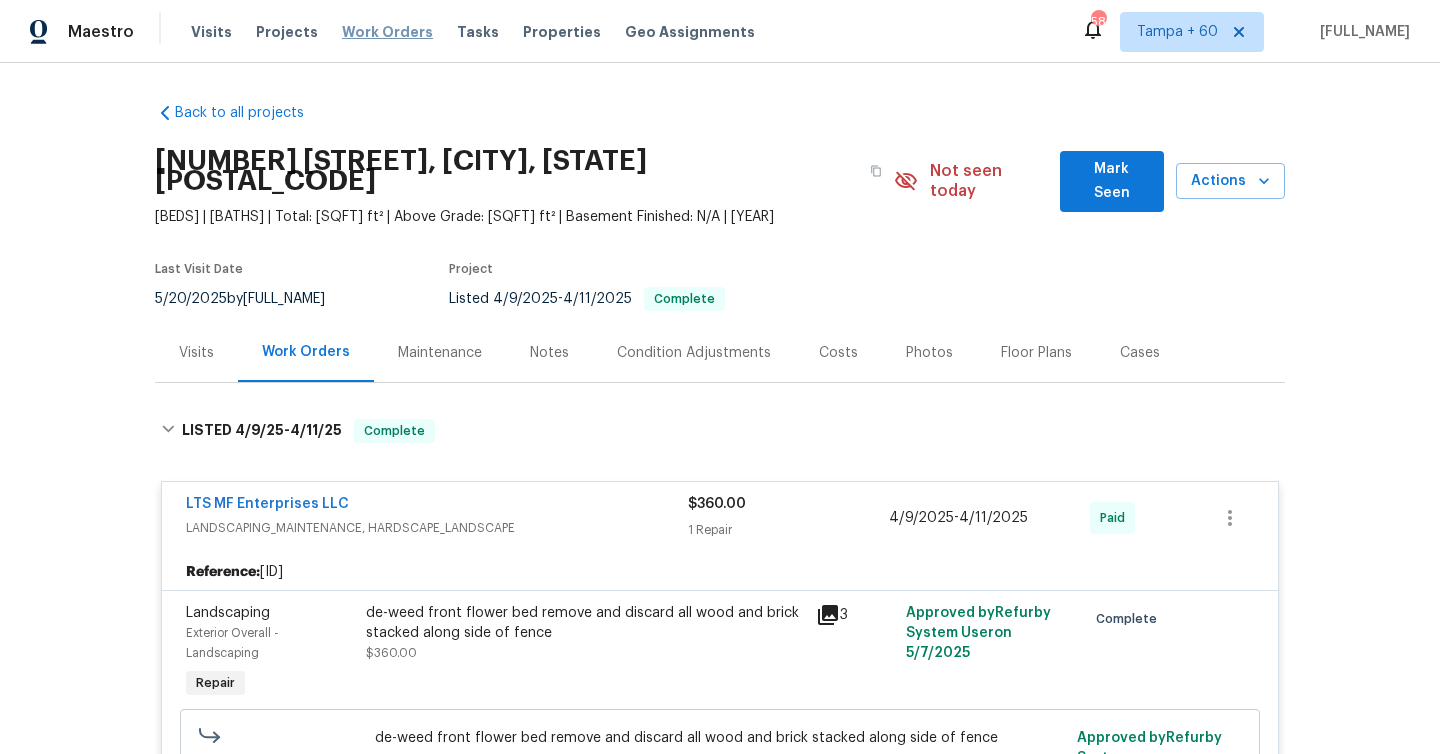 click on "Work Orders" at bounding box center [387, 32] 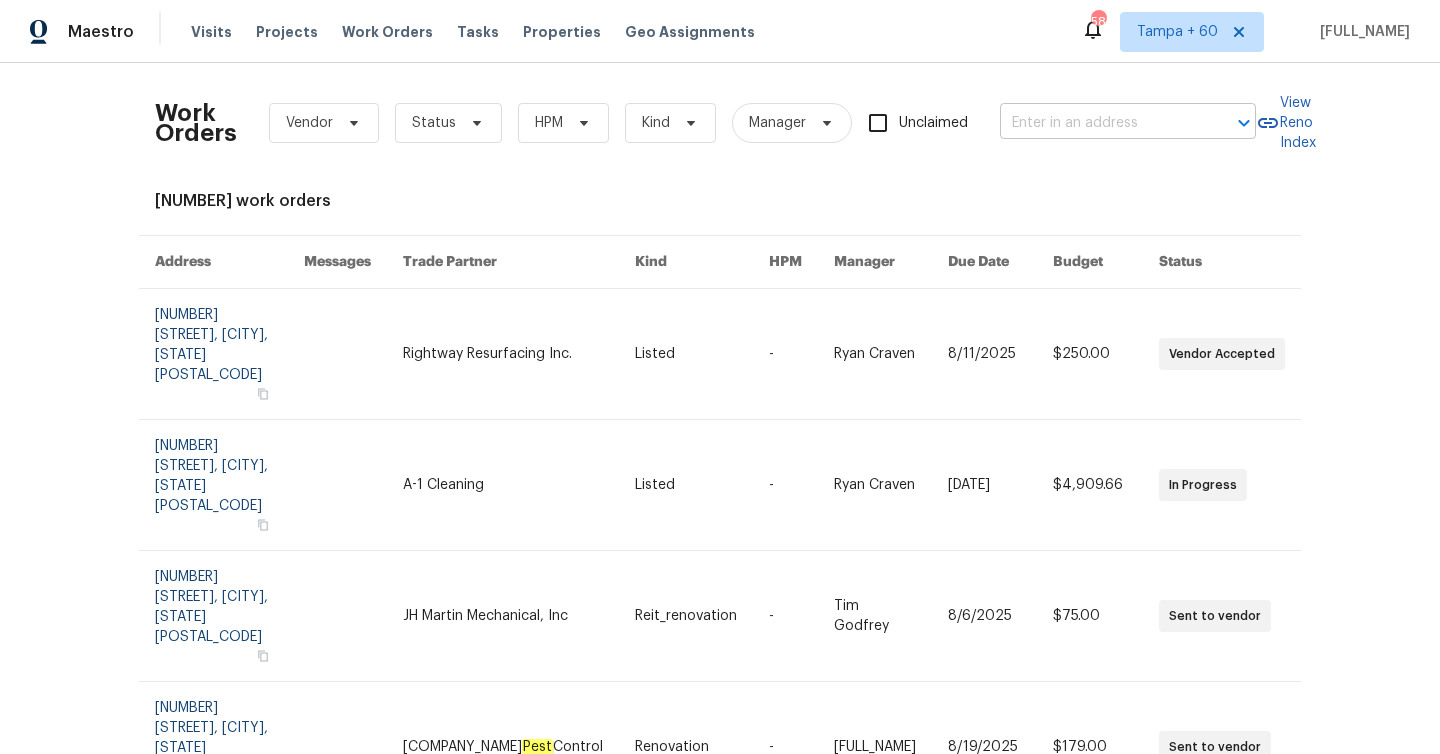 click at bounding box center (1100, 123) 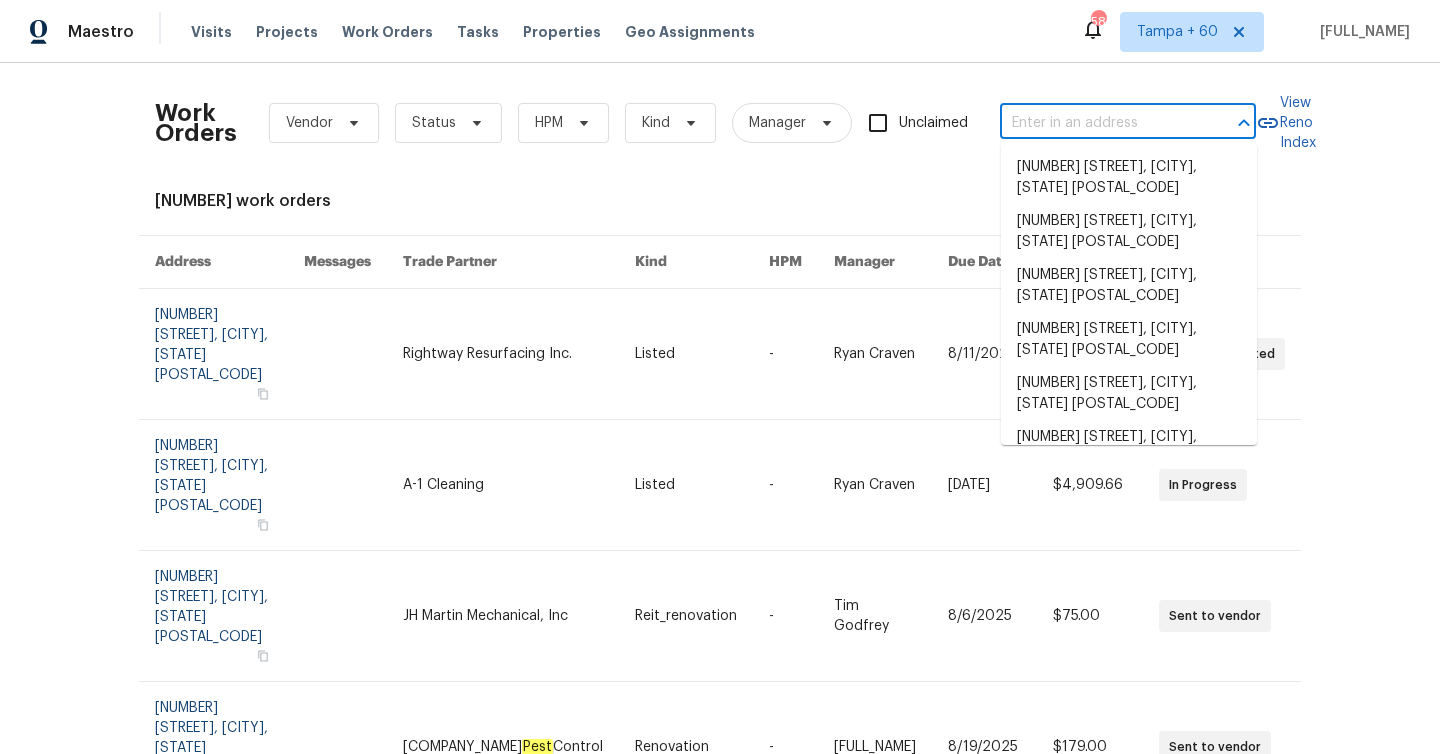 paste on "[NUMBER] [STREET] Apt [APT_NUM], [CITY], [STATE] [POSTAL_CODE]" 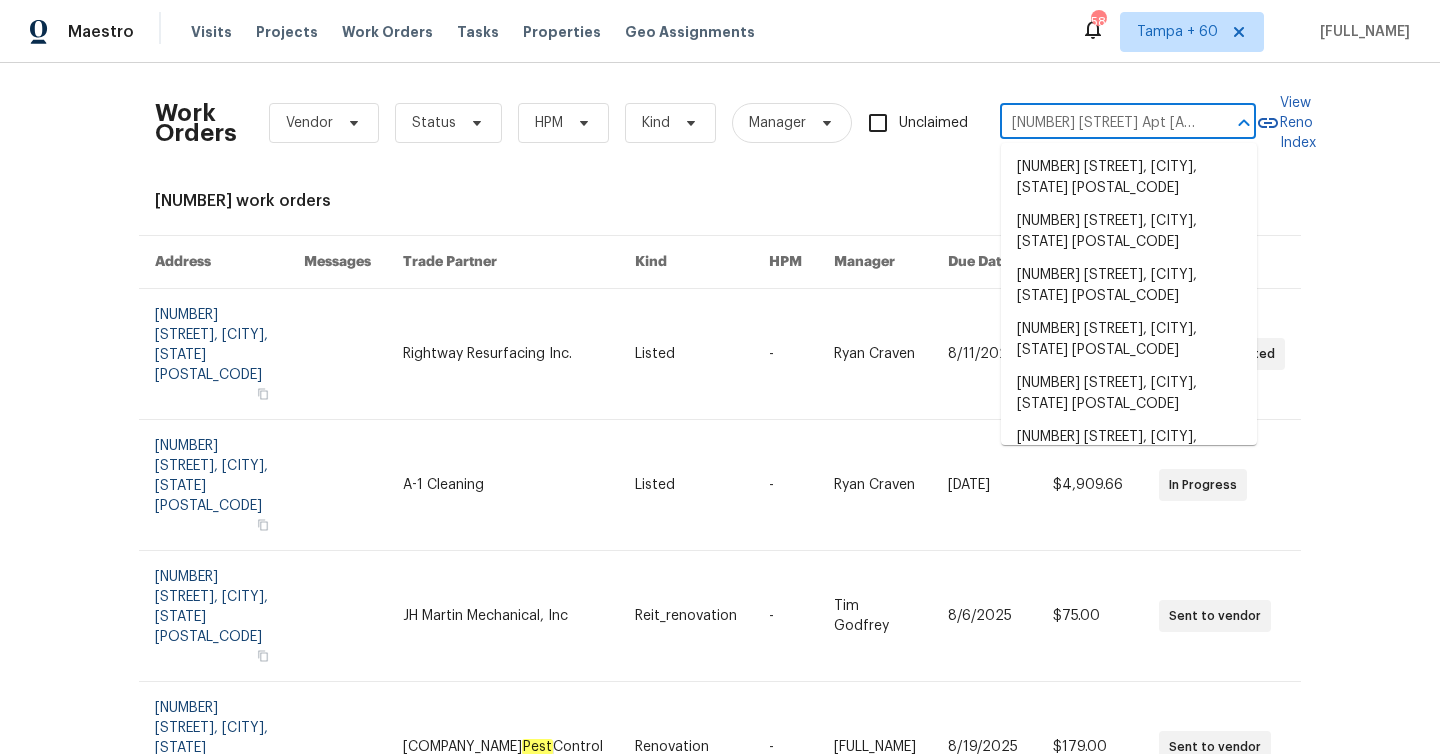scroll, scrollTop: 0, scrollLeft: 186, axis: horizontal 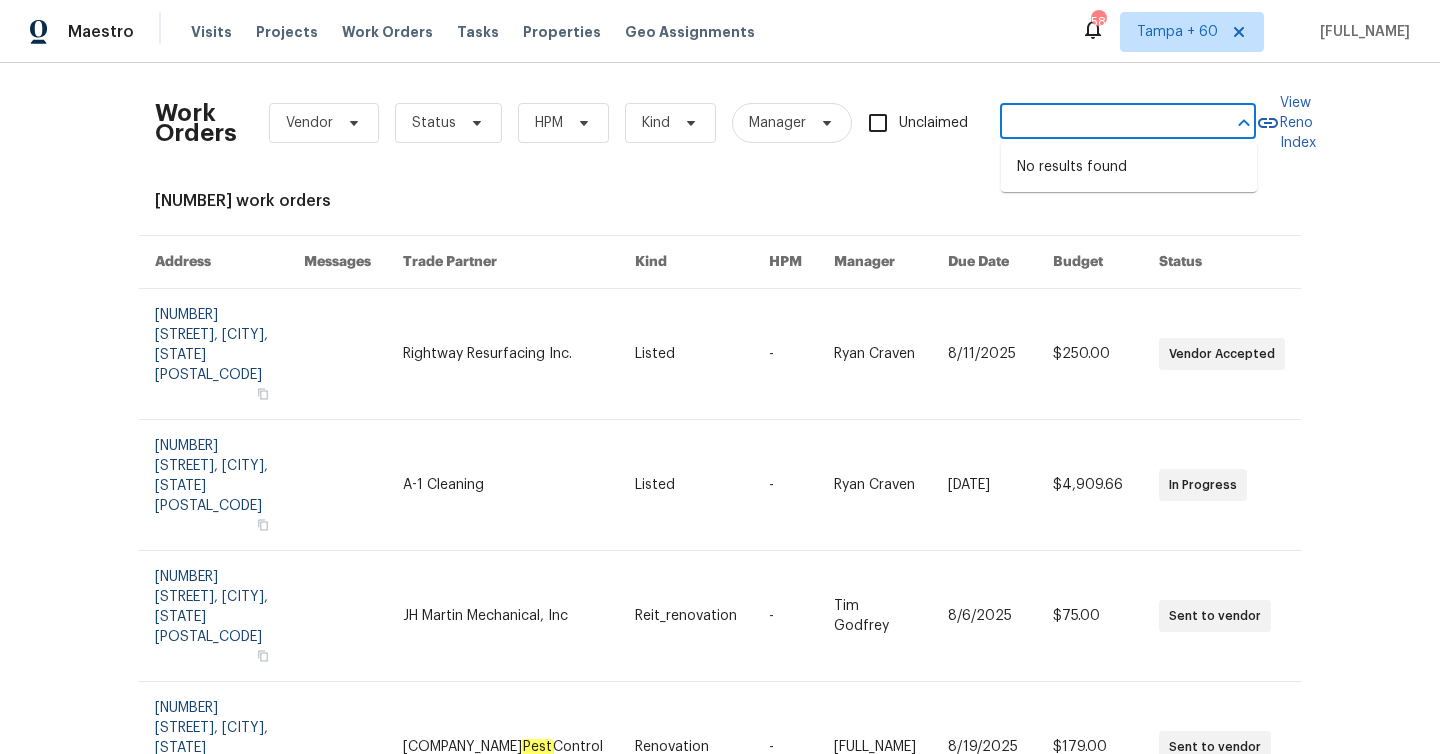 type on "[NUMBER] [STREET] Apt [APT_NUM], [CITY], [STATE] [POSTAL_CODE]" 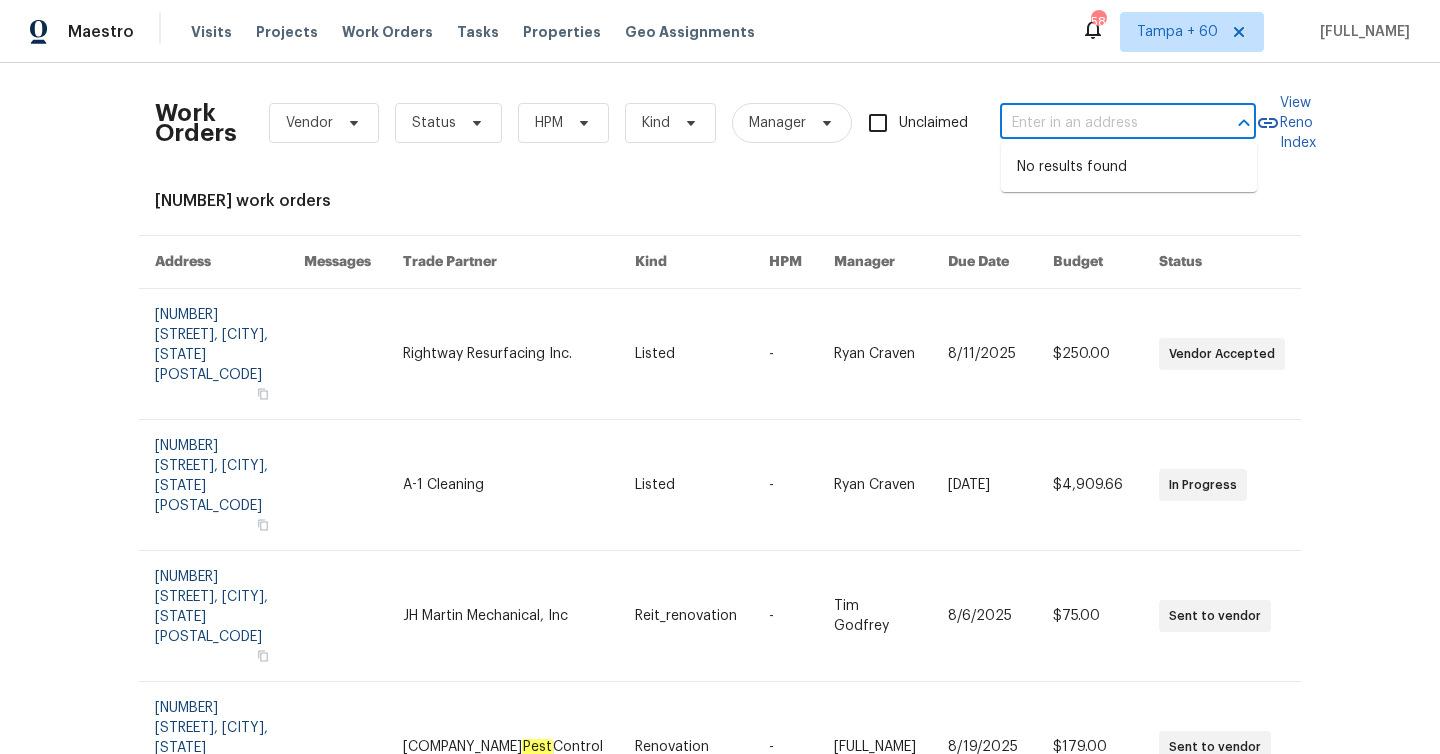 scroll, scrollTop: 0, scrollLeft: 0, axis: both 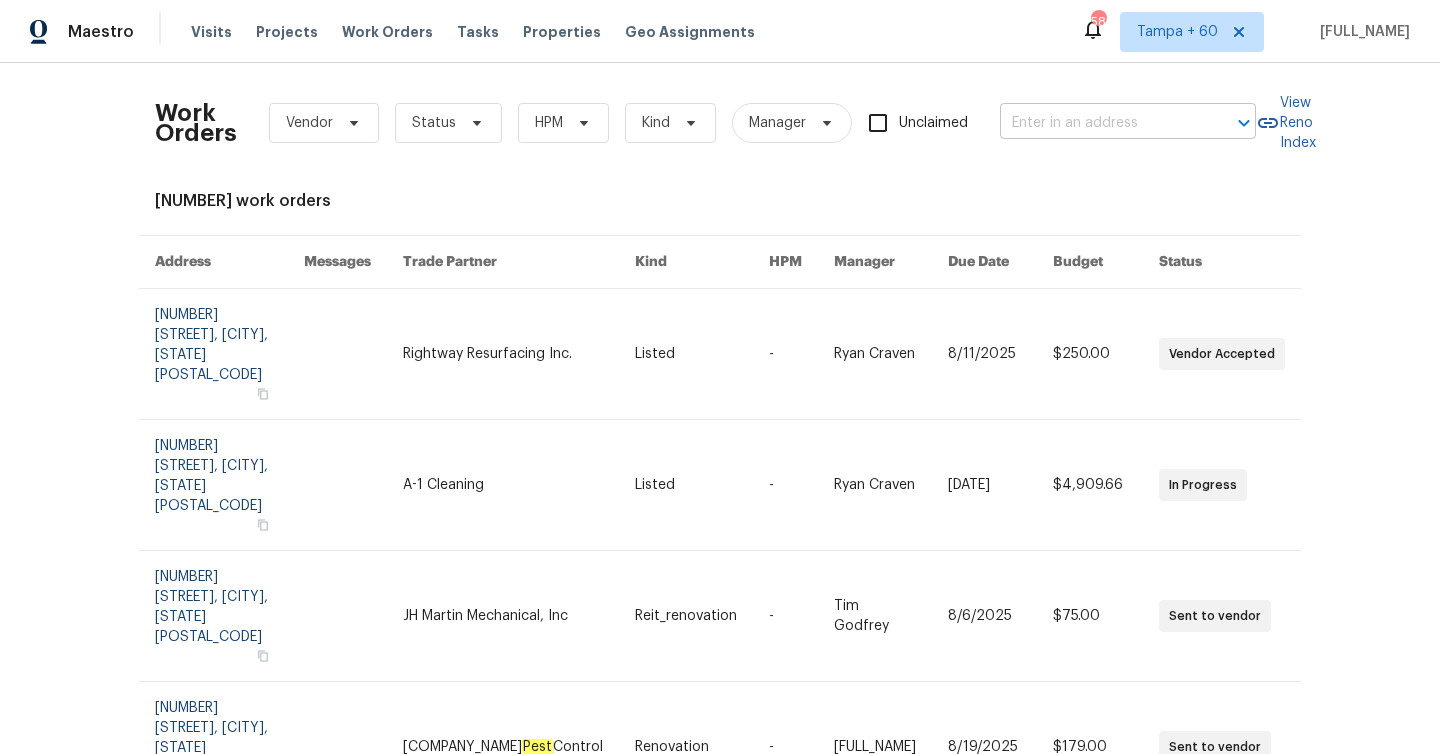 click at bounding box center [1100, 123] 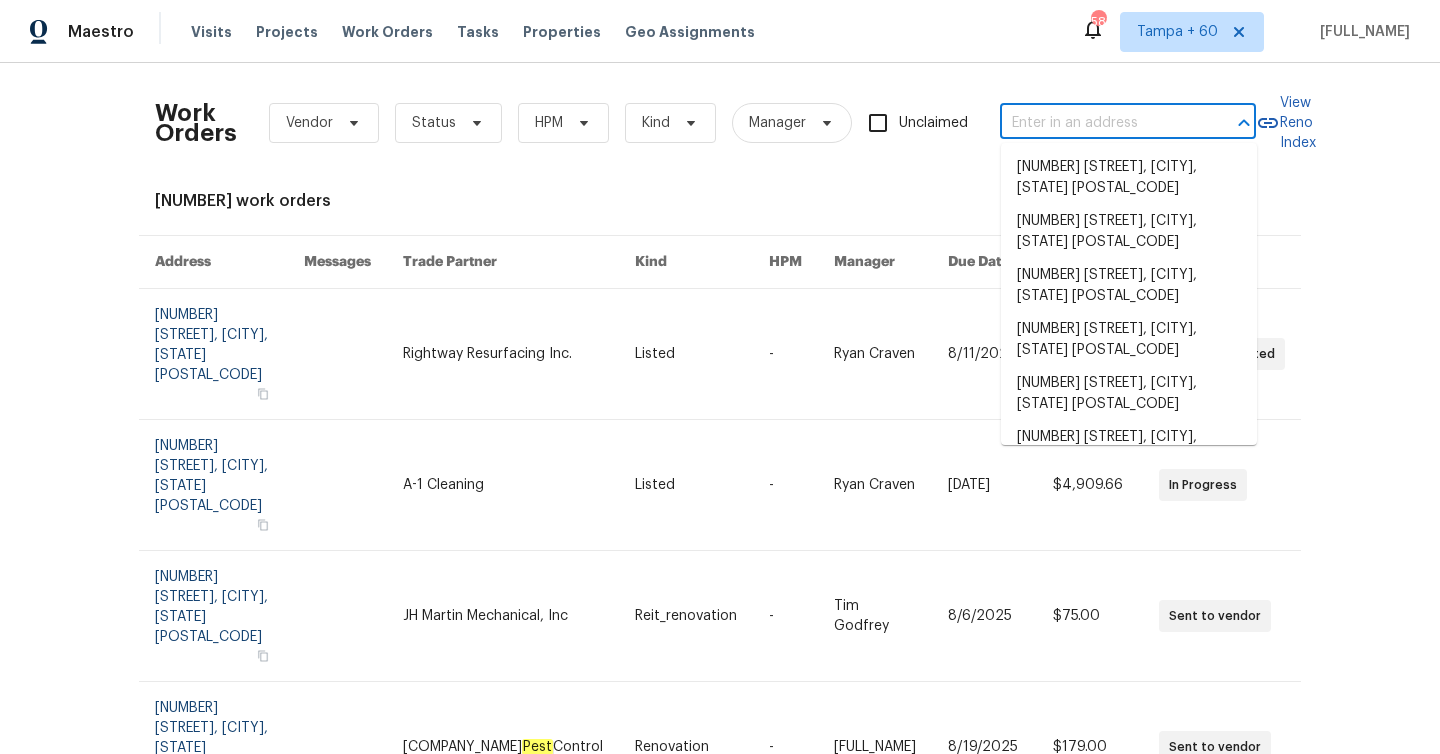 paste on "[NUMBER] [STREET] Apt [APT_NUM], [CITY], [STATE] [POSTAL_CODE]" 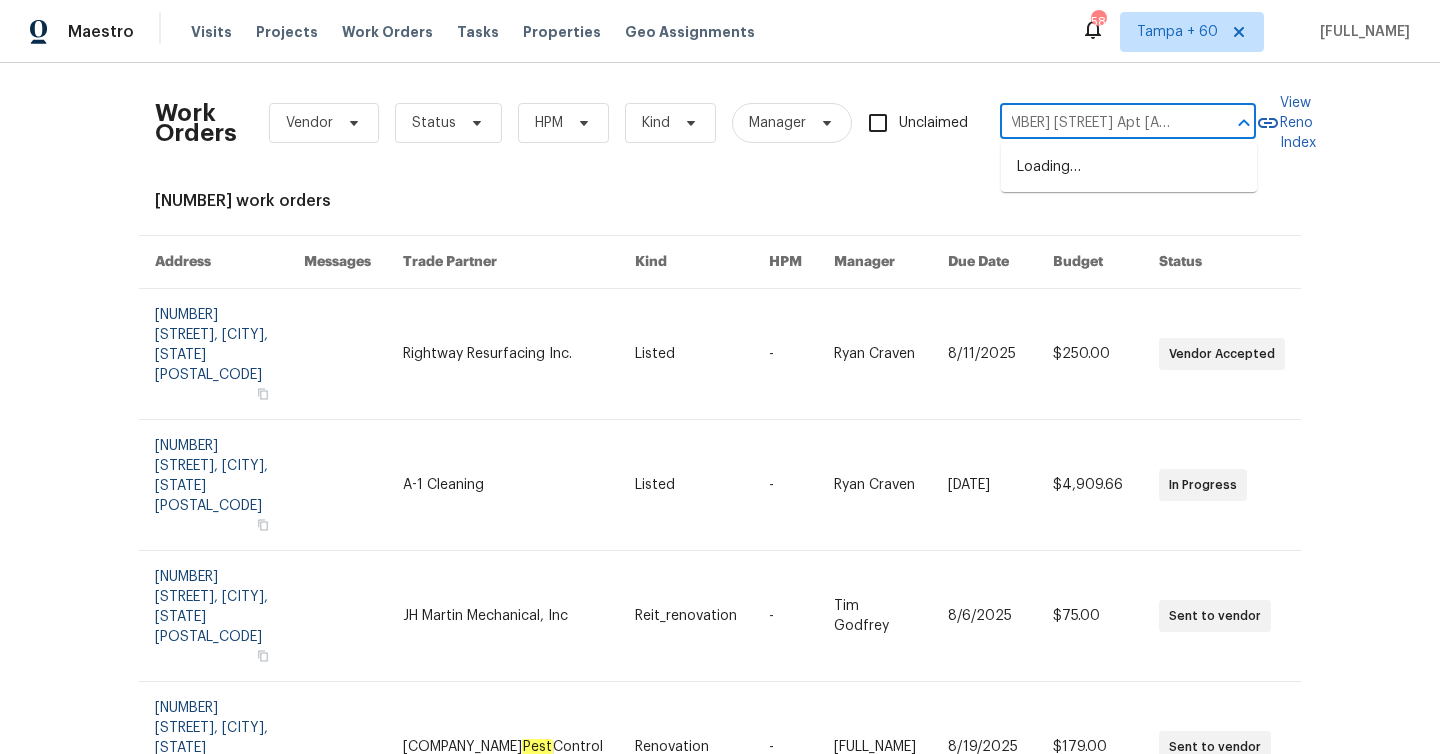 scroll, scrollTop: 0, scrollLeft: 0, axis: both 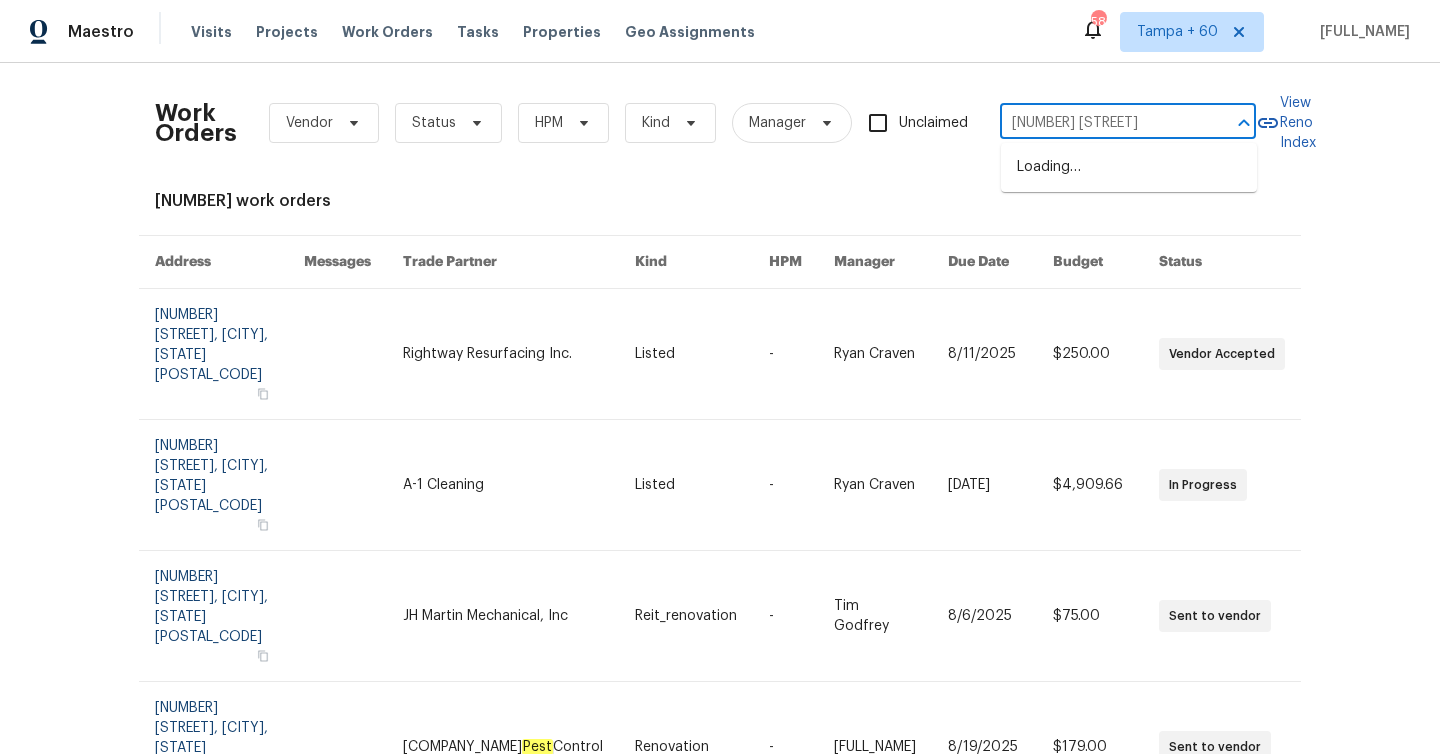 type on "[NUMBER] [STREET]" 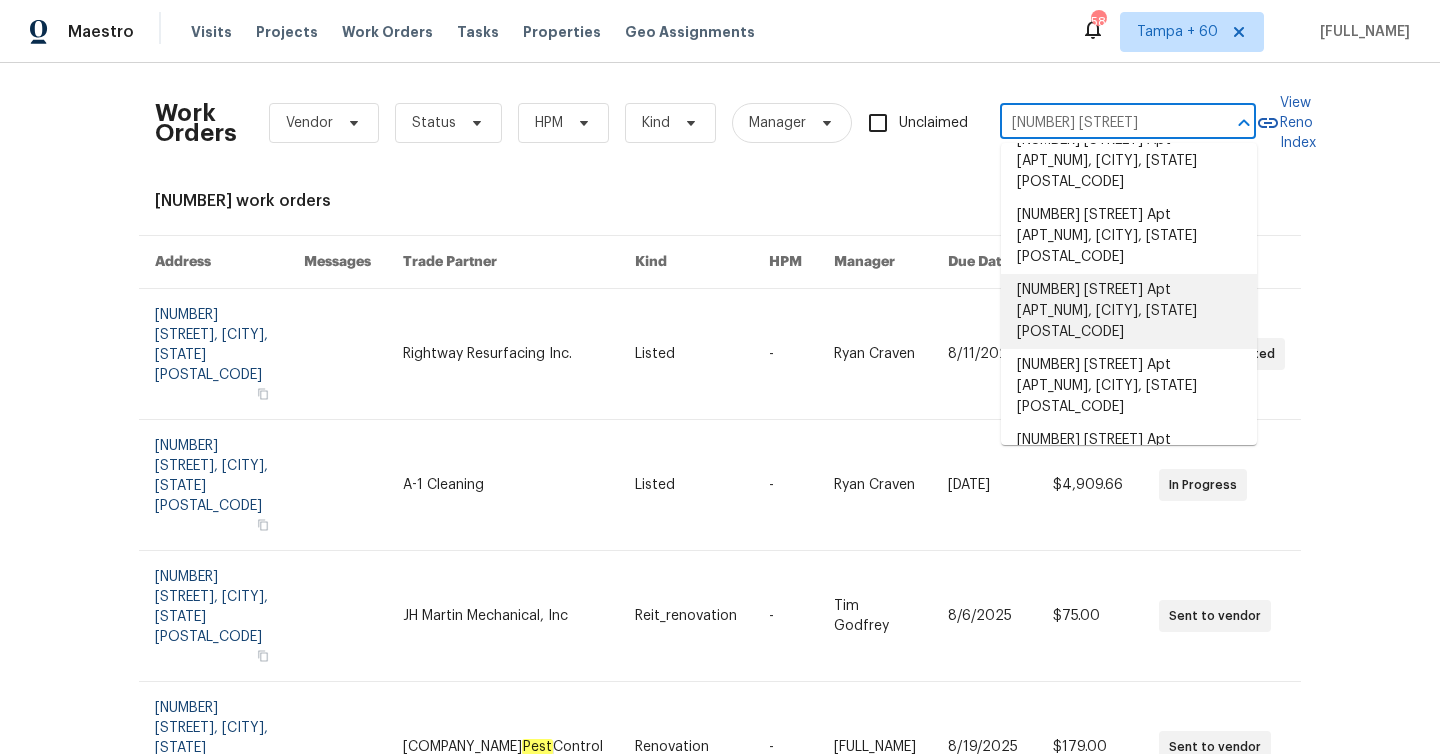 scroll, scrollTop: 38, scrollLeft: 0, axis: vertical 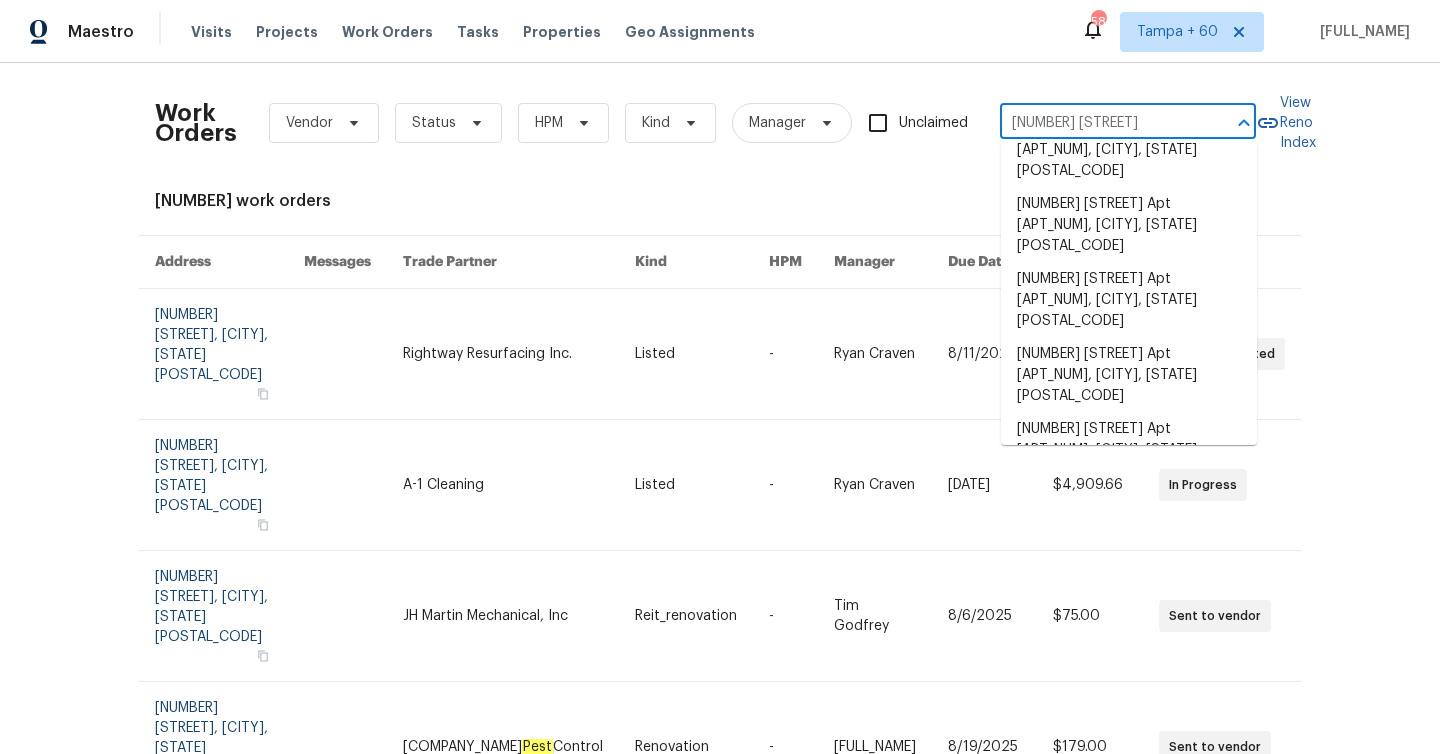 click on "[NUMBER] [STREET] Apt [APT_NUM], [CITY], [STATE] [POSTAL_CODE]" at bounding box center [1129, 525] 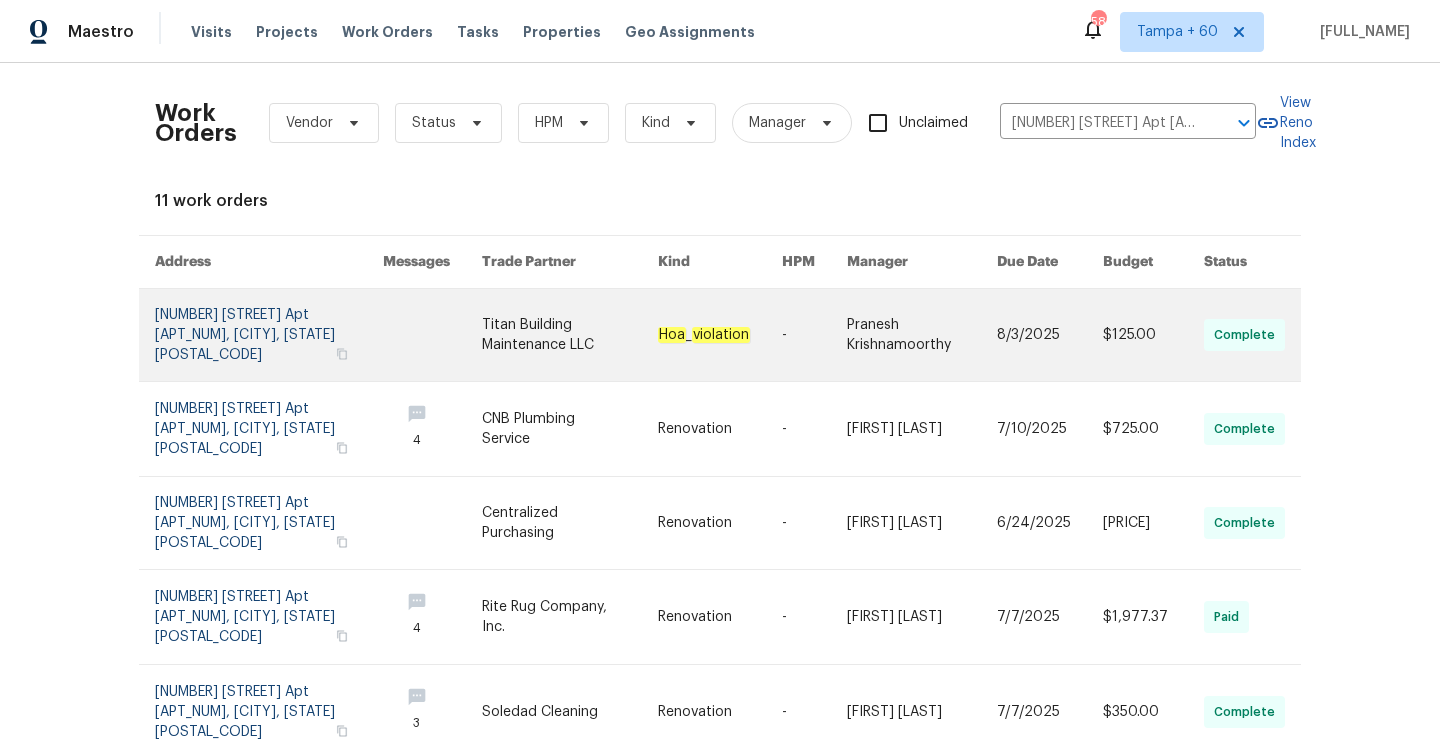 click at bounding box center (269, 335) 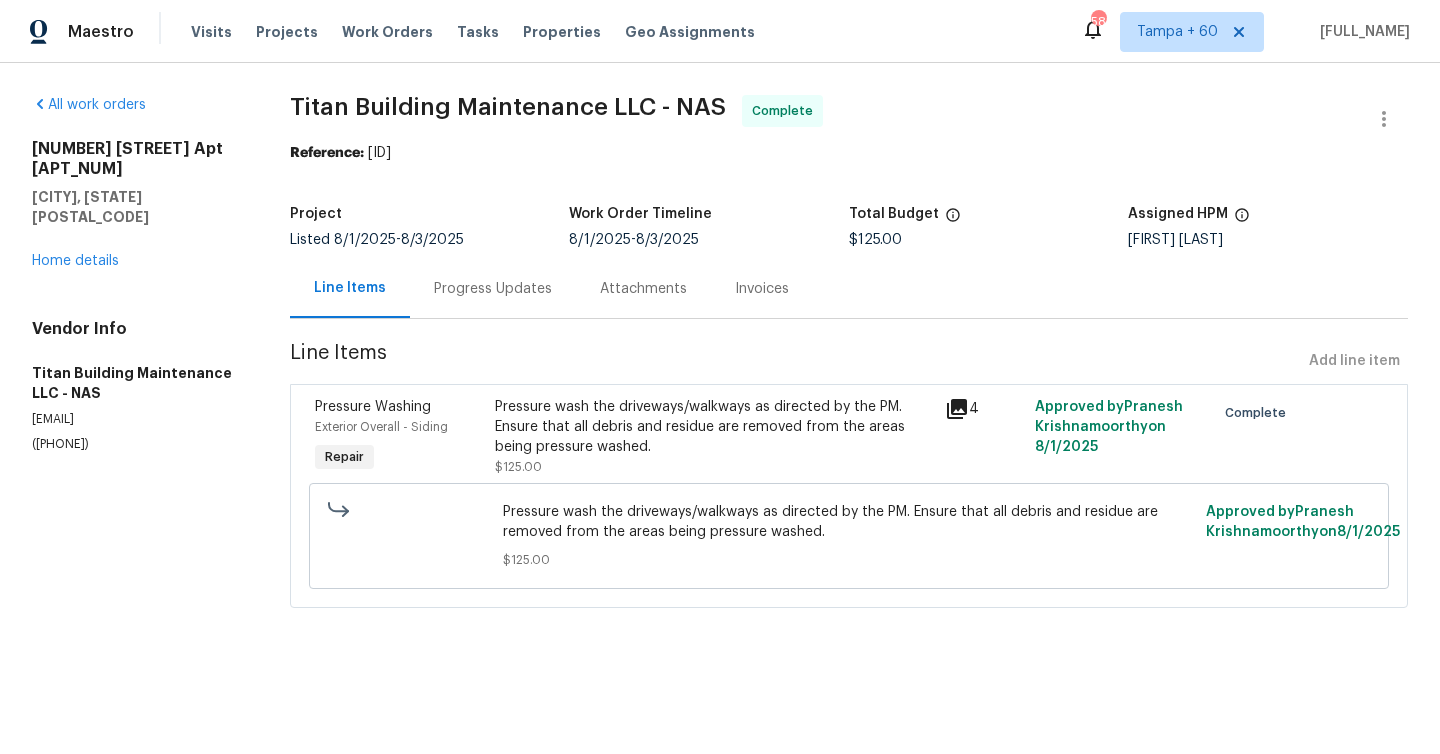 click on "[NUMBER] [STREET] Apt [APT_NUM], [CITY], [STATE] [POSTAL_CODE] Home details" at bounding box center [137, 205] 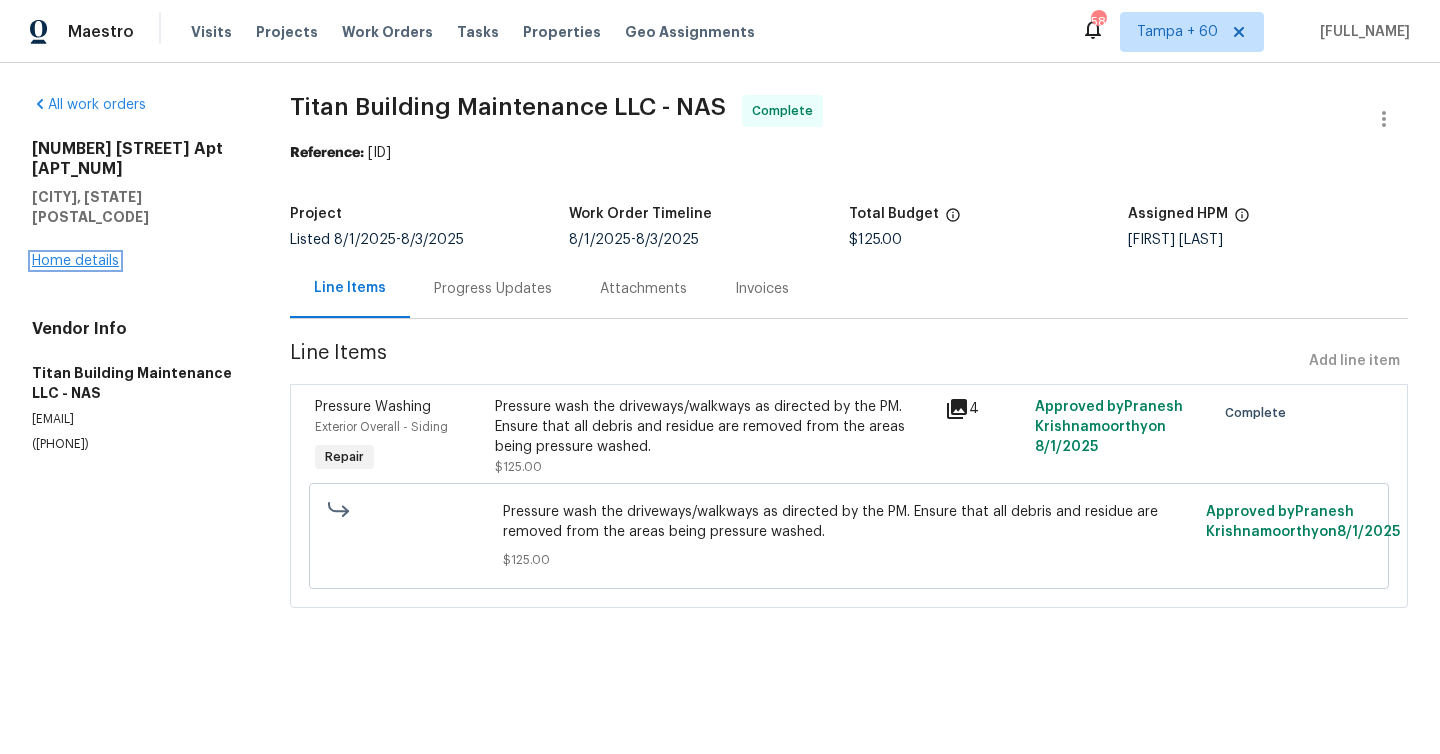 click on "Home details" at bounding box center (75, 261) 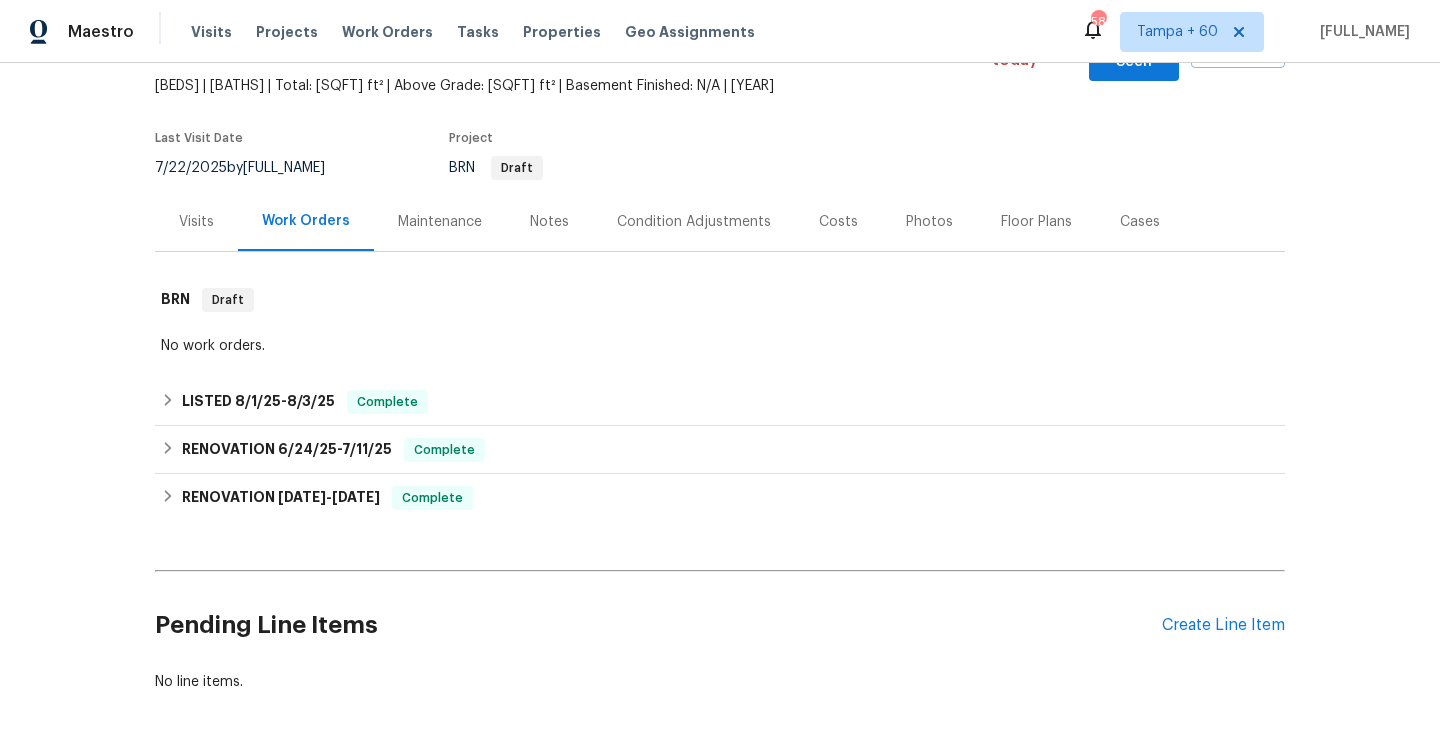 scroll, scrollTop: 205, scrollLeft: 0, axis: vertical 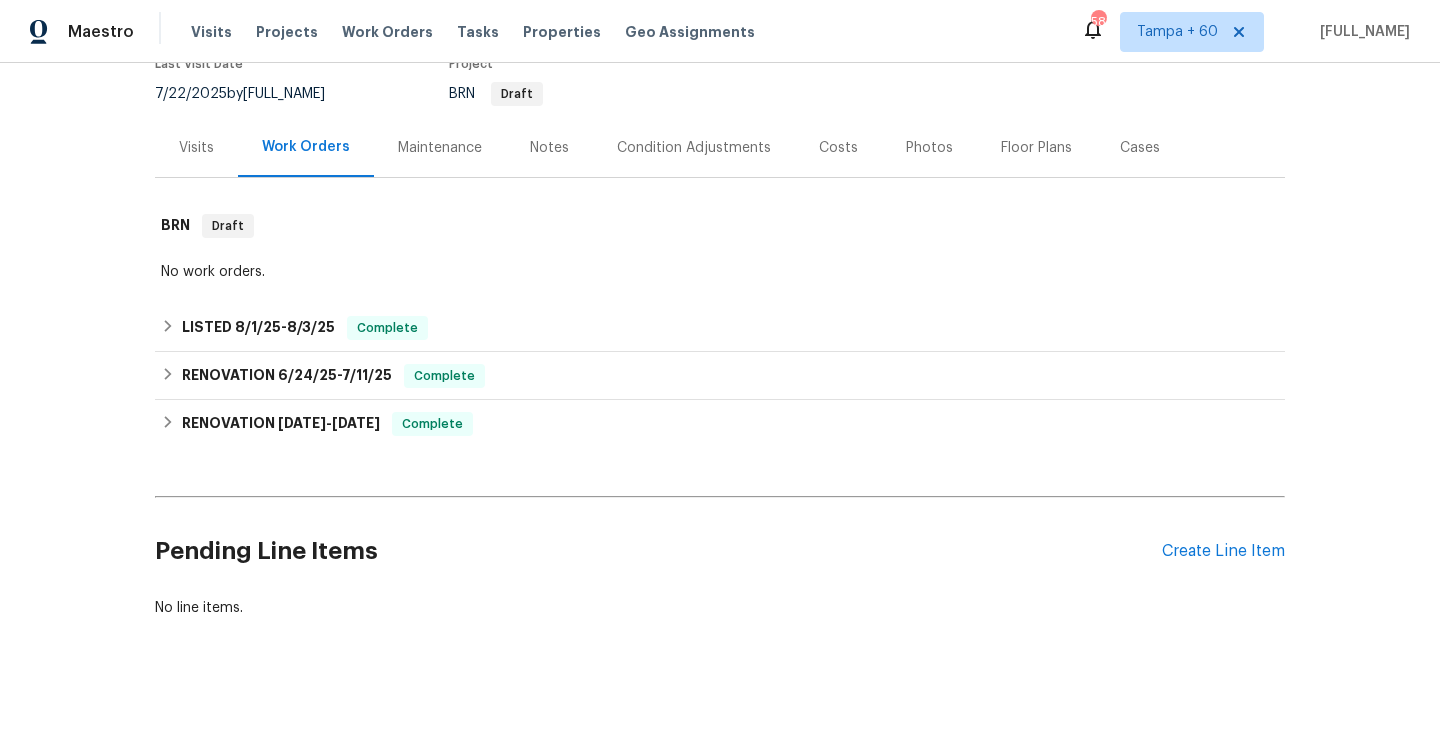 click on "No work orders." at bounding box center (720, 272) 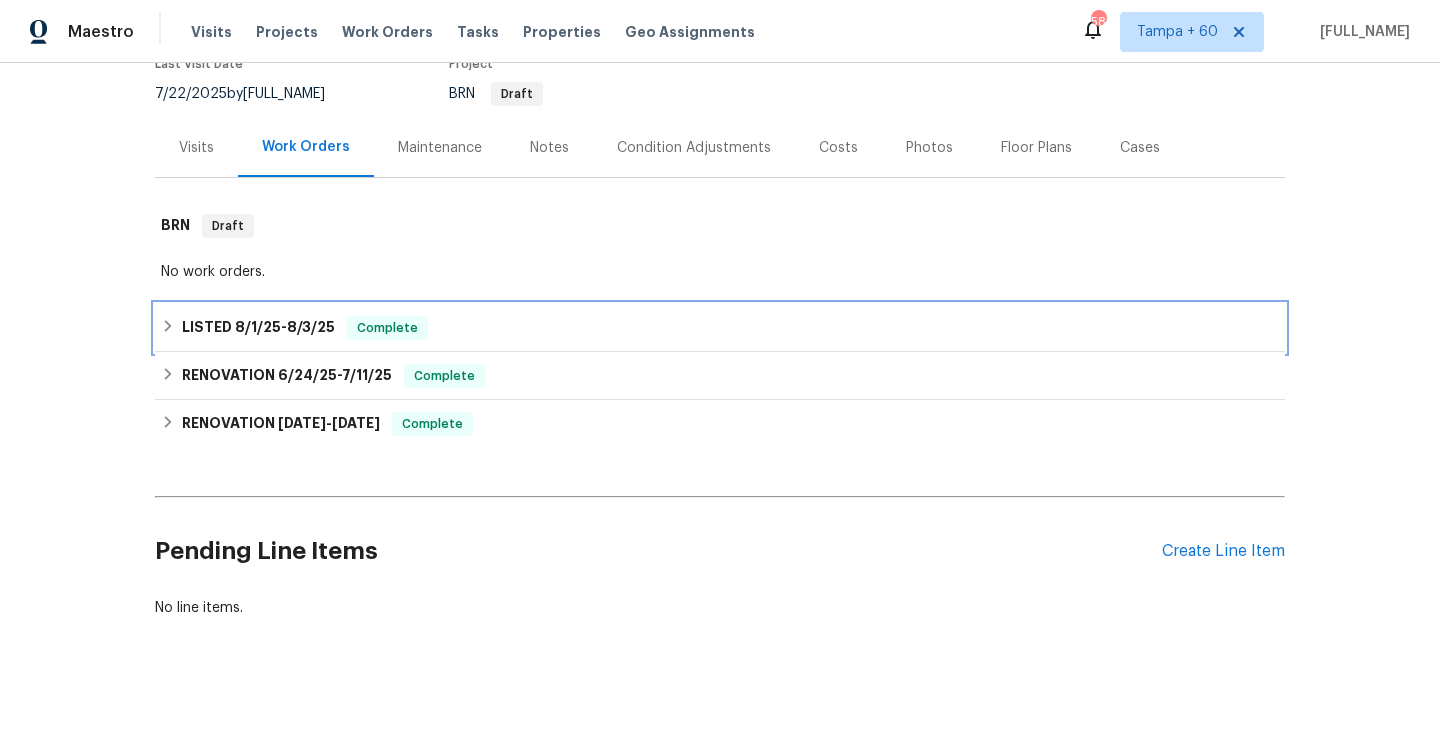 click on "LISTED   [DATE]  -  [DATE]" at bounding box center (258, 328) 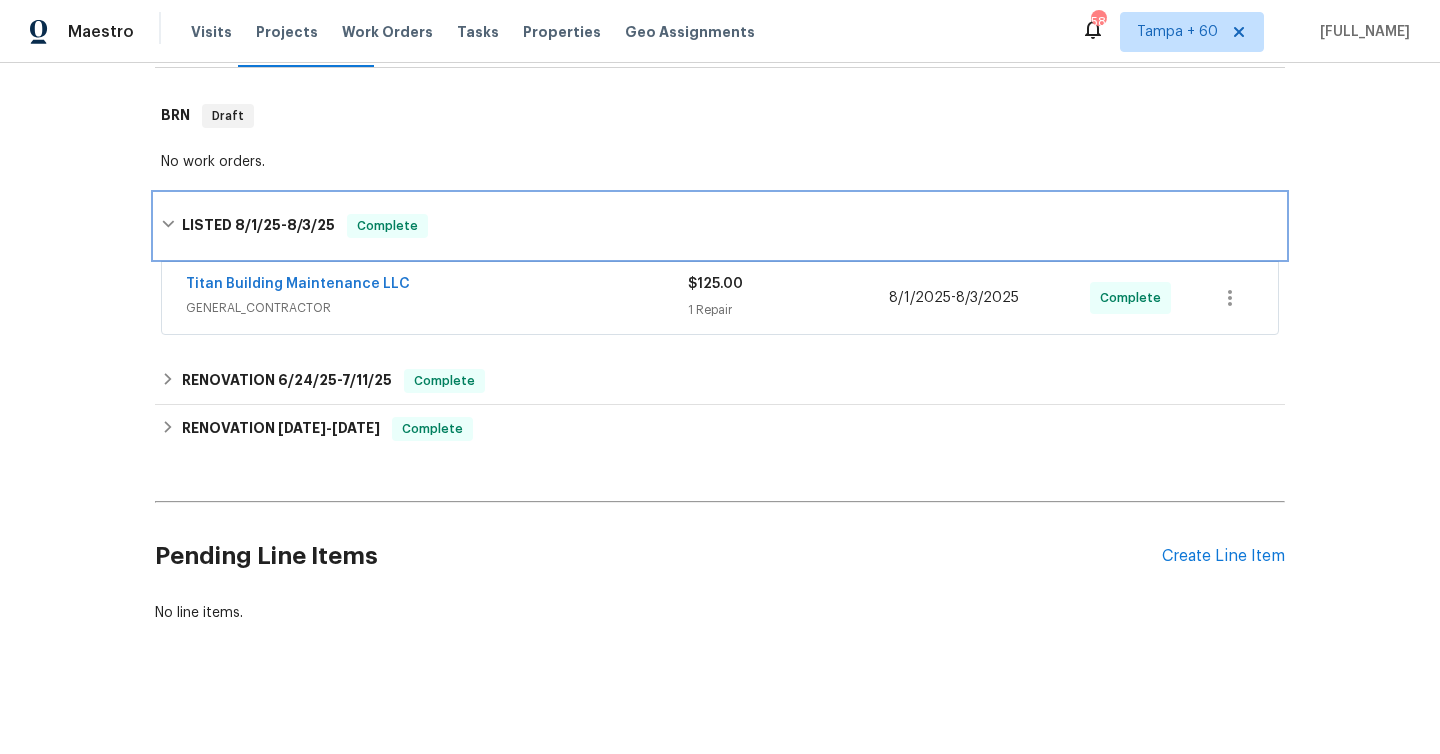 scroll, scrollTop: 320, scrollLeft: 0, axis: vertical 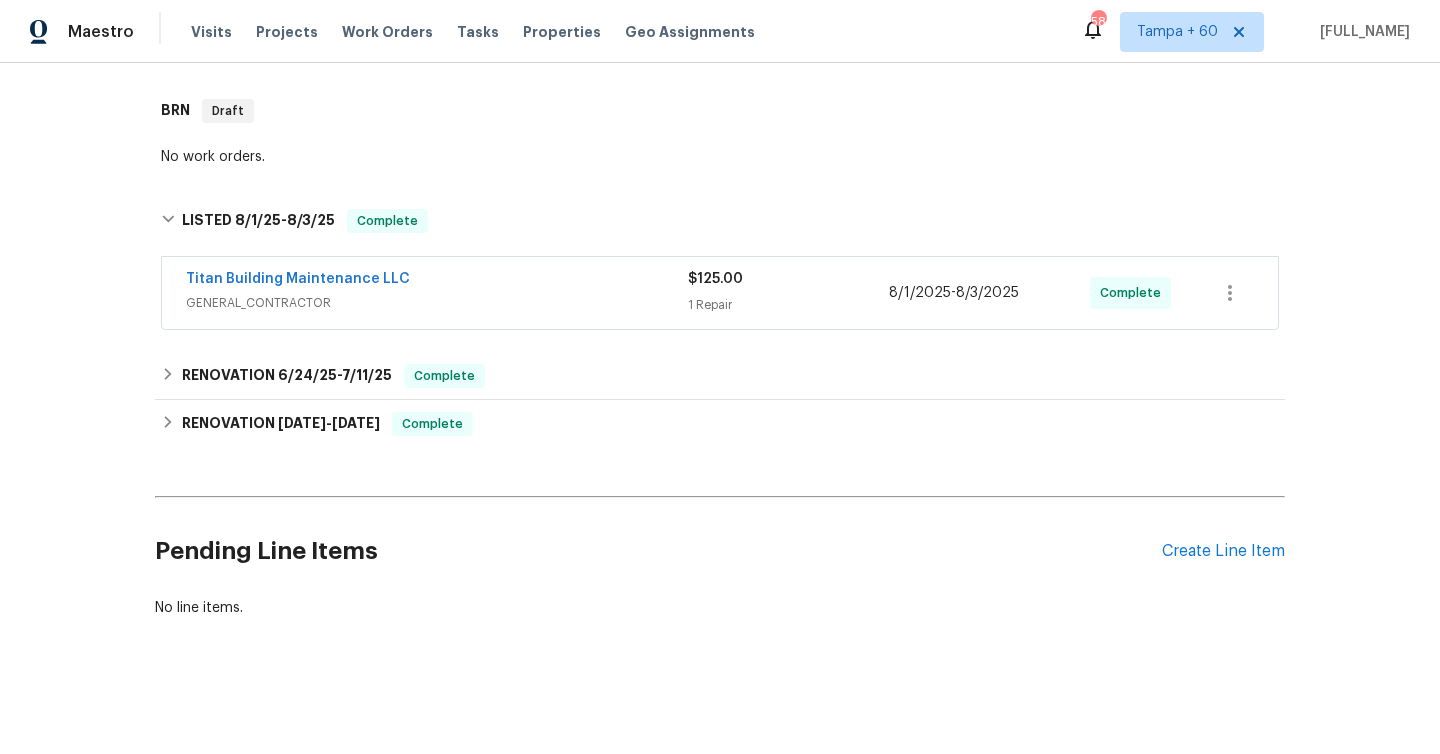 click on "1 Repair" at bounding box center (788, 305) 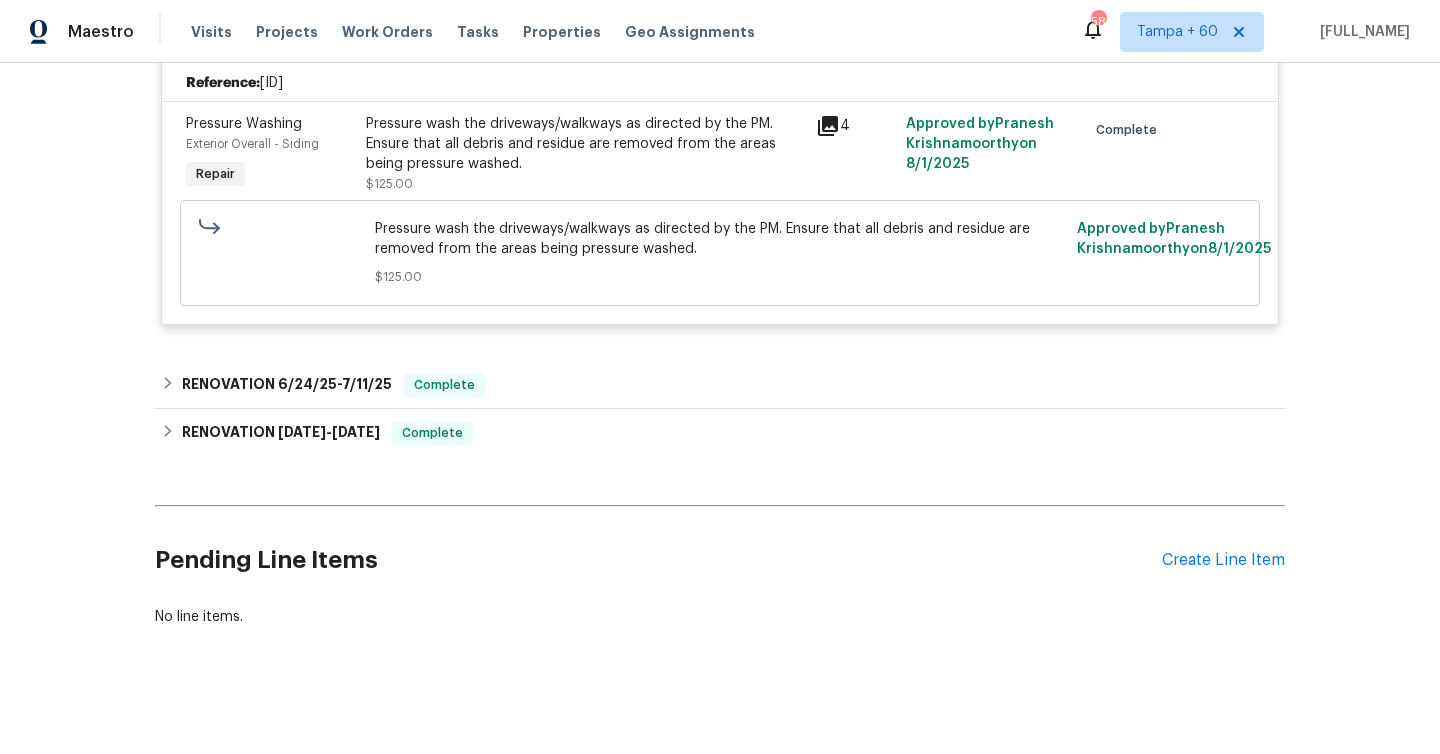 scroll, scrollTop: 608, scrollLeft: 0, axis: vertical 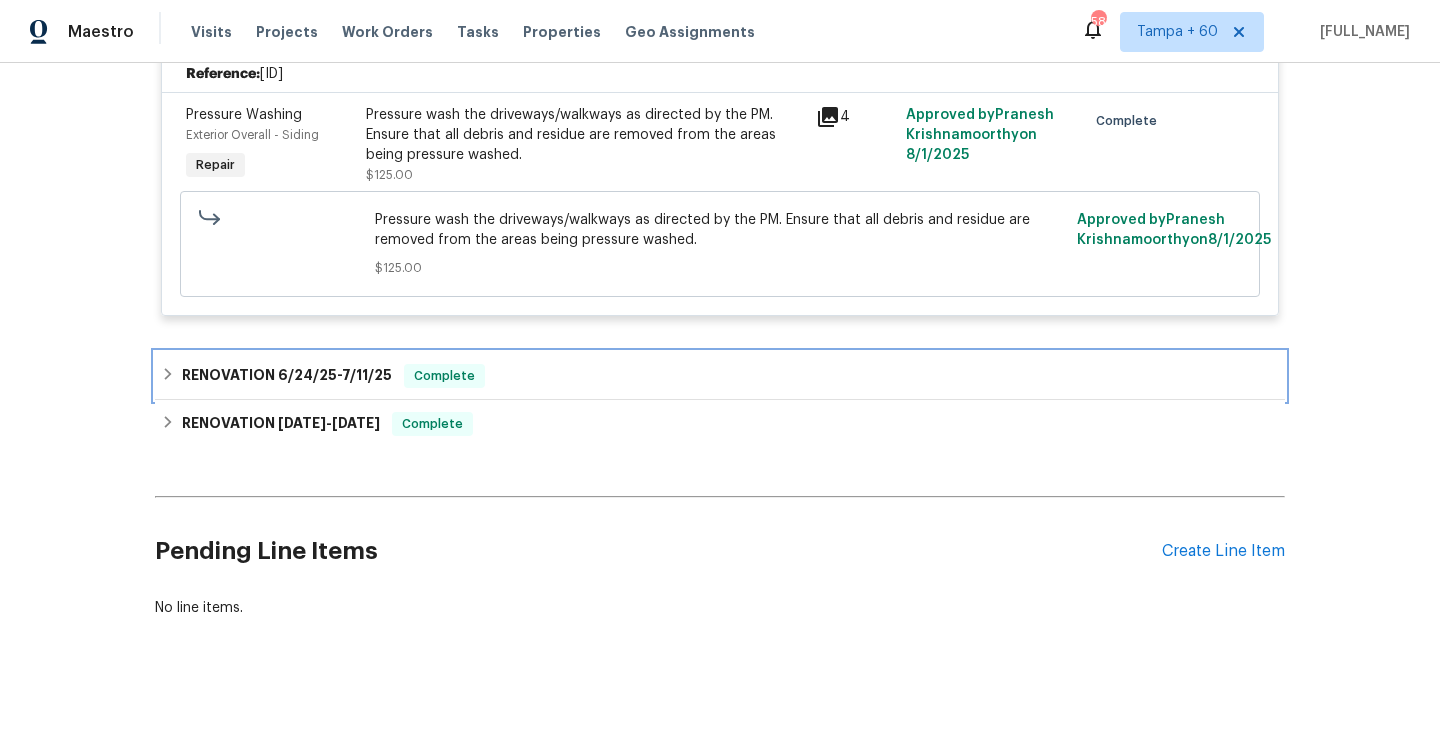 click on "RENOVATION   [DATE]  -  [DATE] Complete" at bounding box center [720, 376] 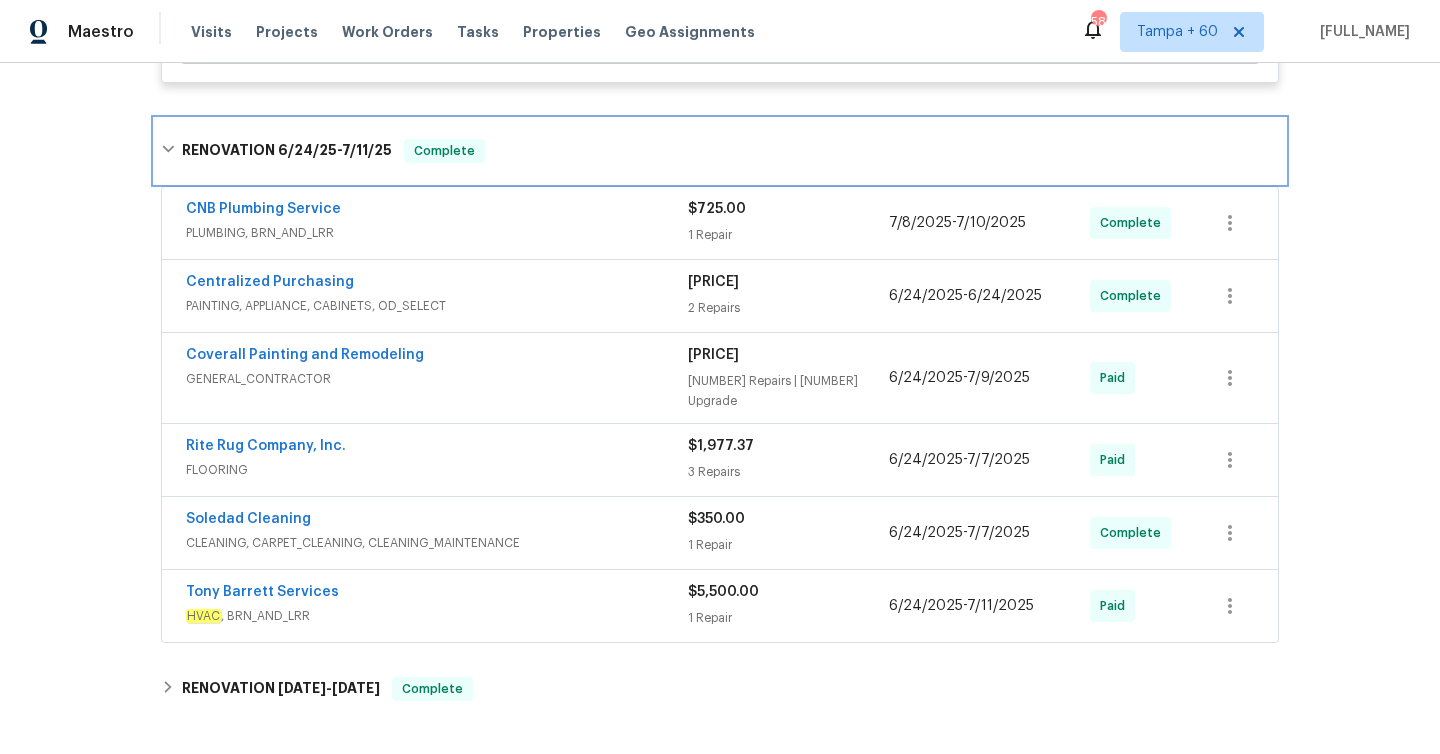 scroll, scrollTop: 848, scrollLeft: 0, axis: vertical 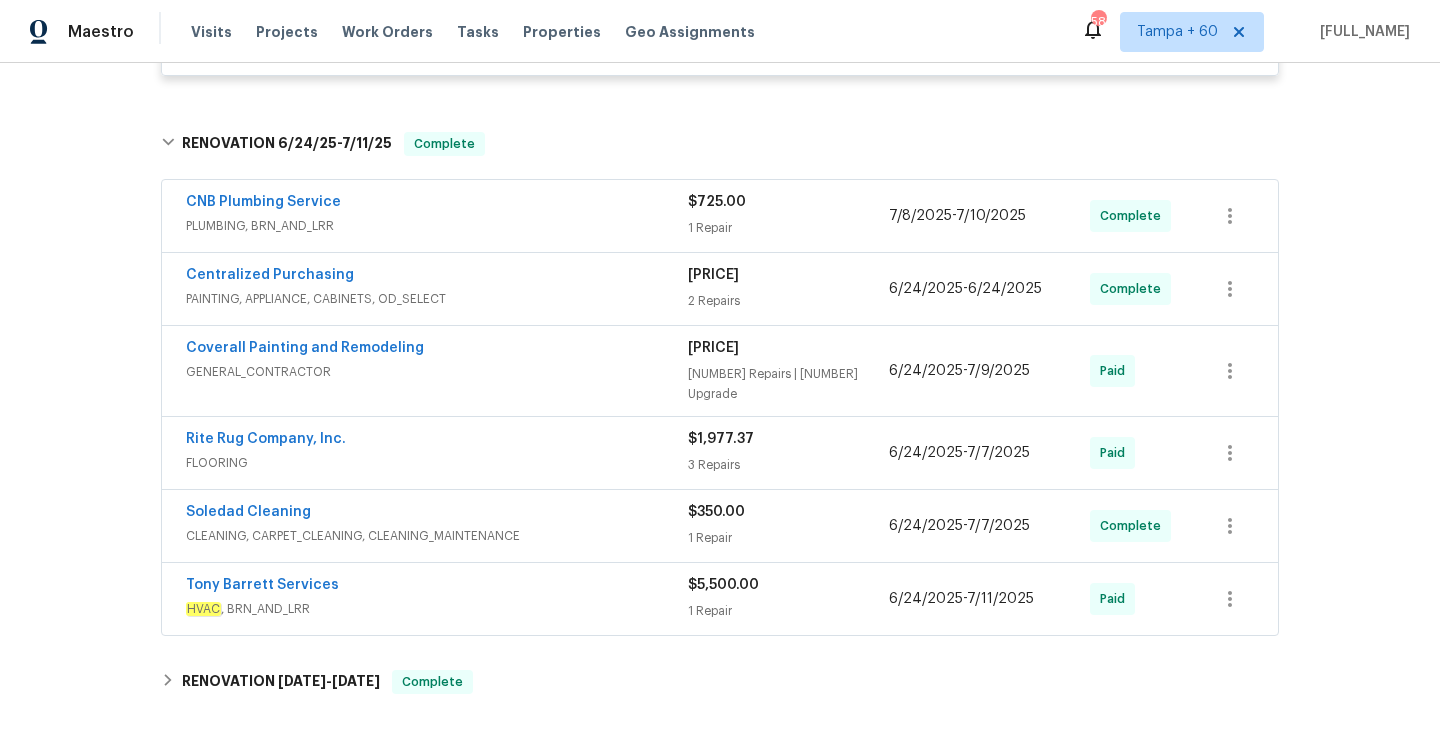 click on "1 Repair" at bounding box center (788, 228) 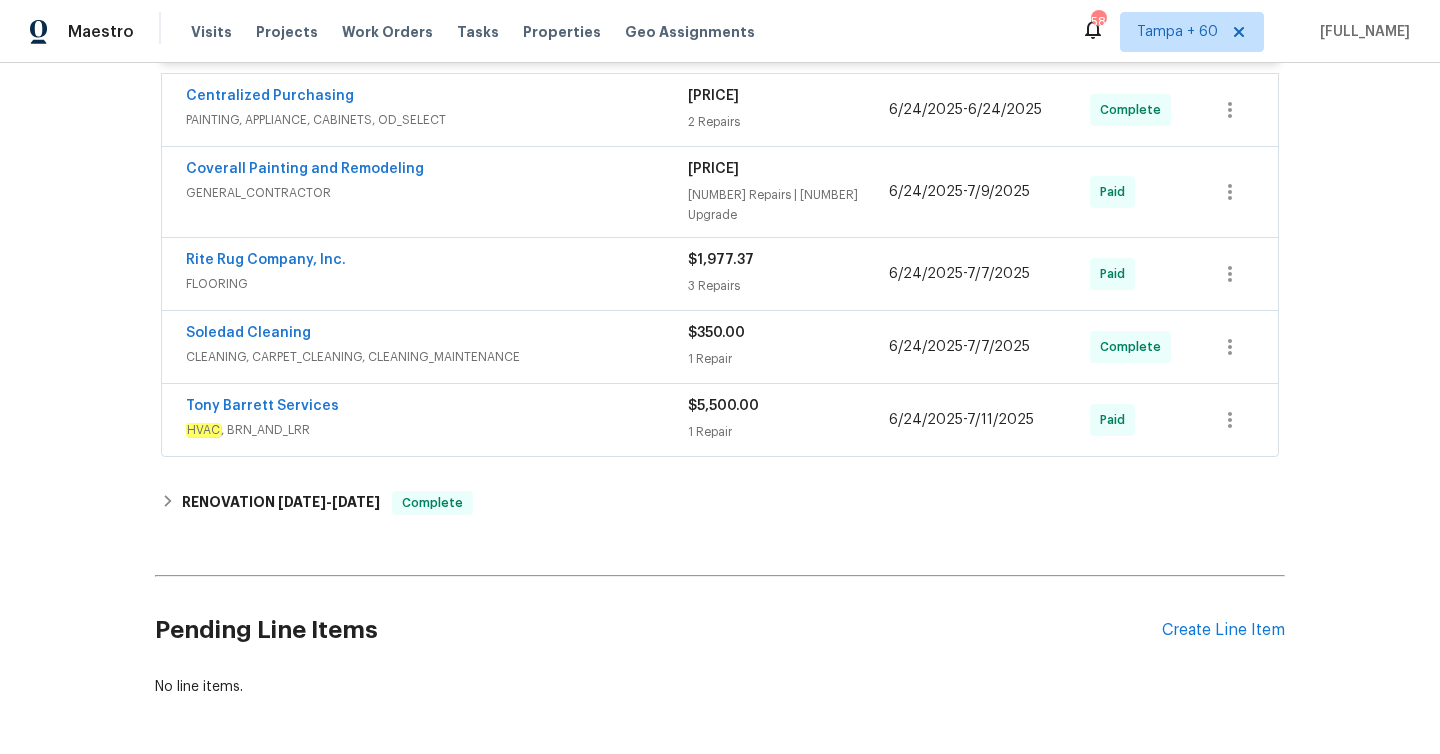 scroll, scrollTop: 1385, scrollLeft: 0, axis: vertical 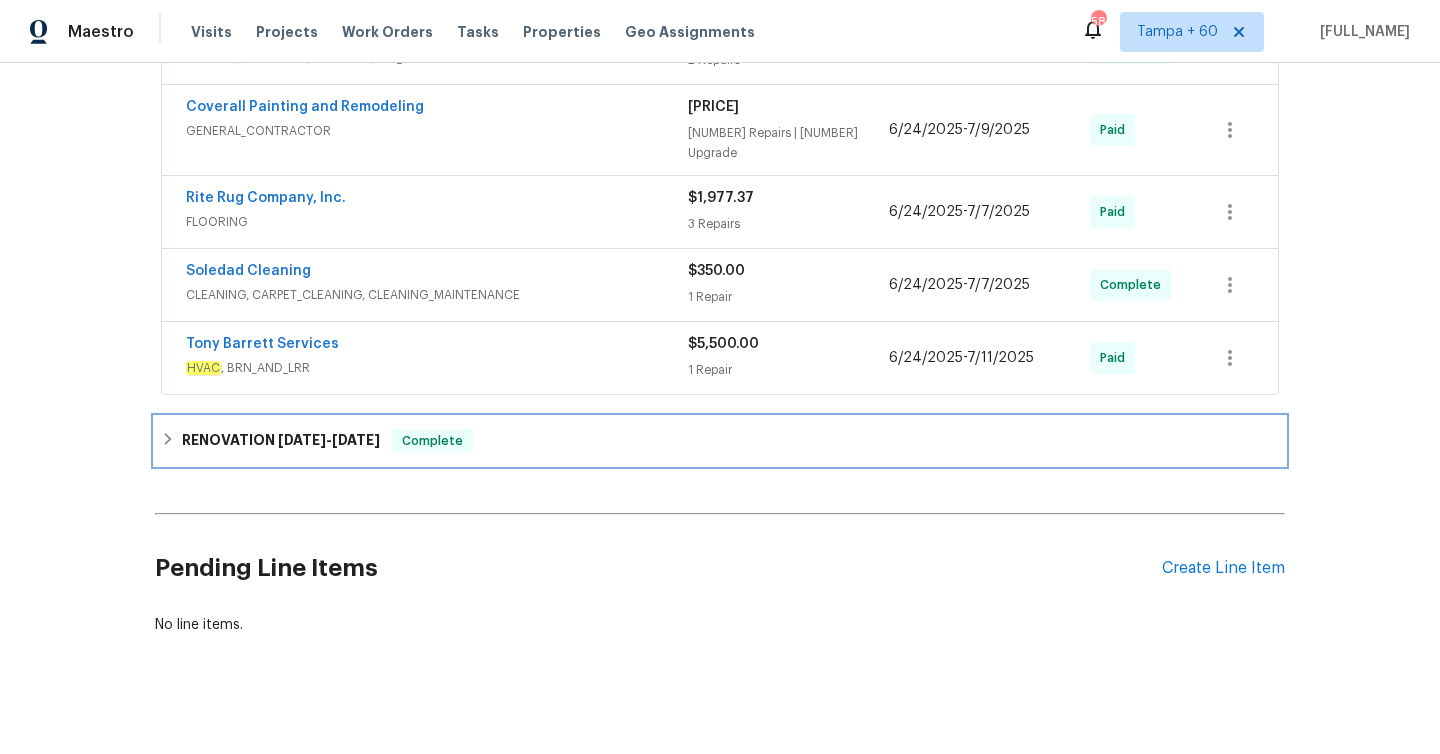 click on "[DATE]" at bounding box center [302, 440] 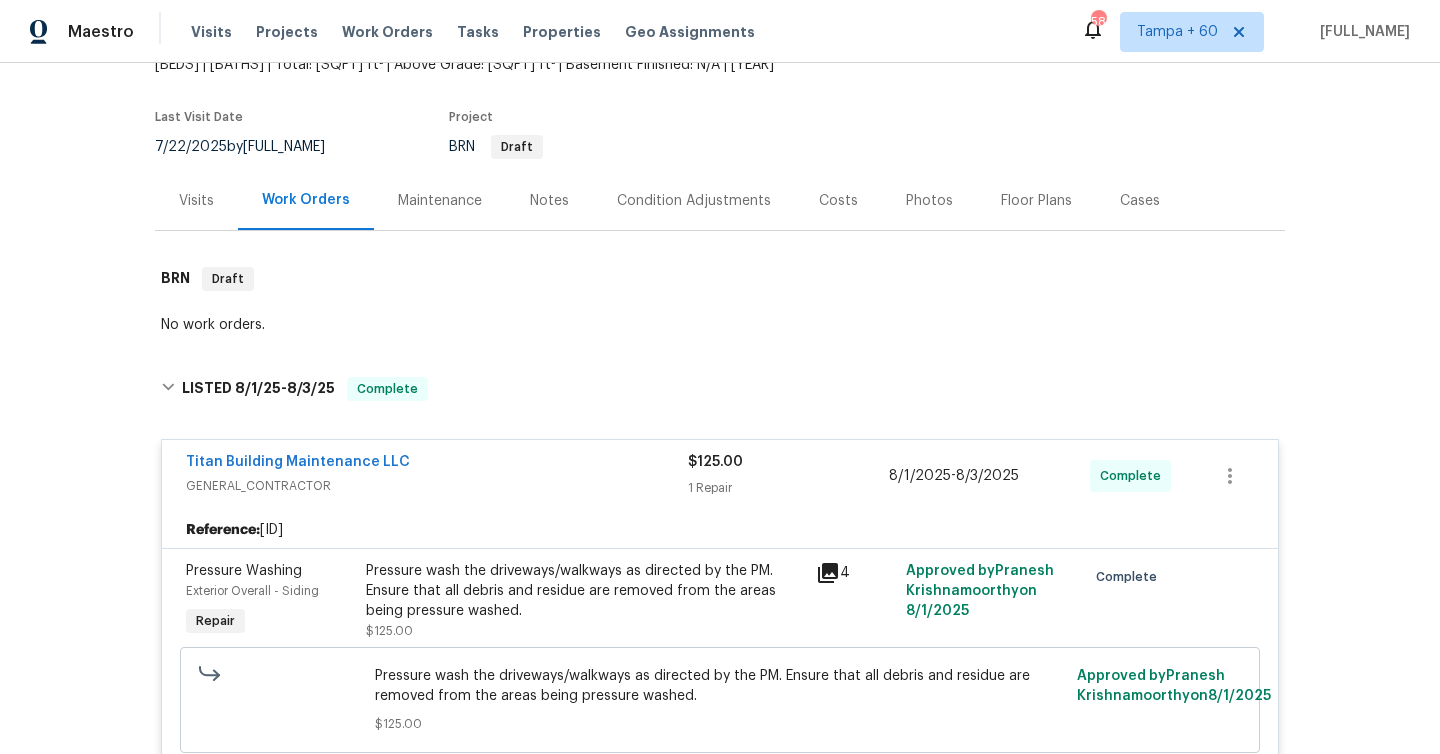scroll, scrollTop: 0, scrollLeft: 0, axis: both 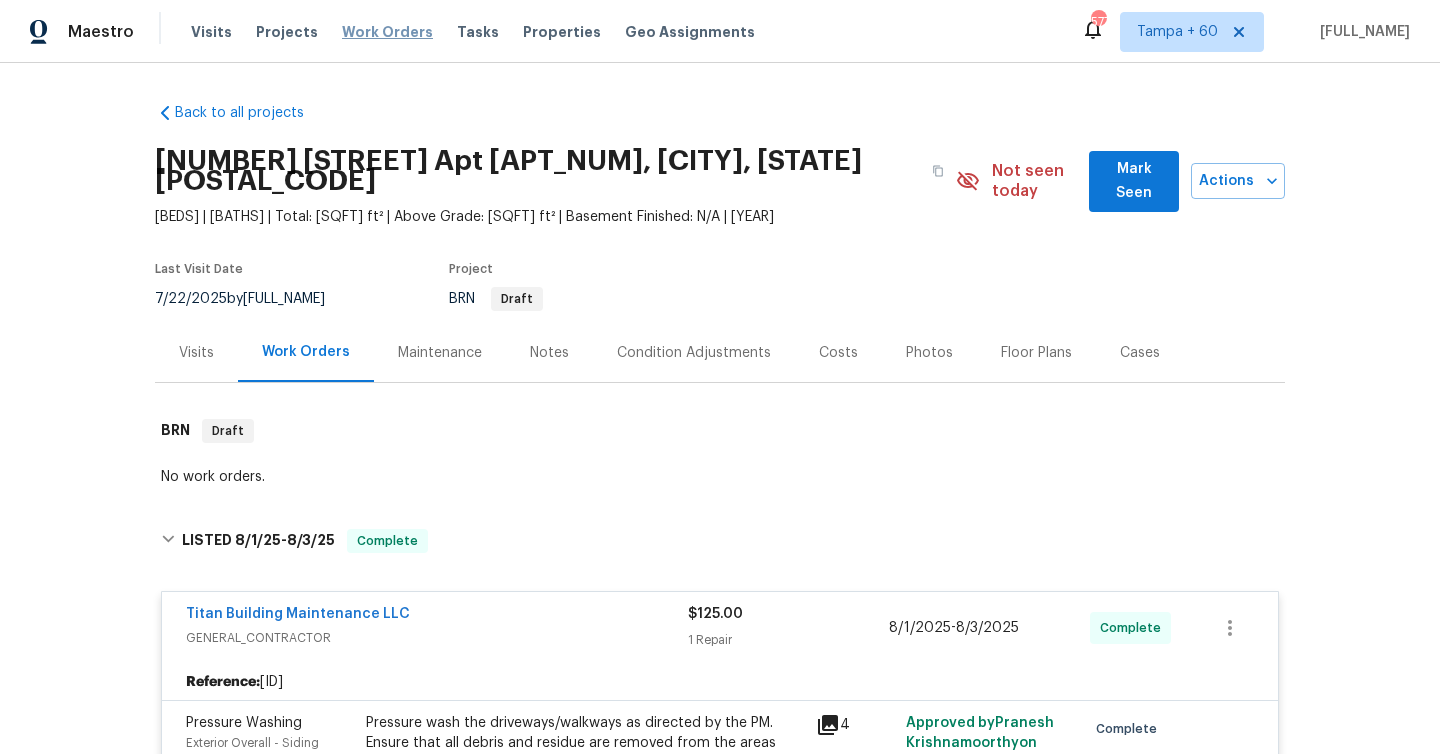 click on "Work Orders" at bounding box center [387, 32] 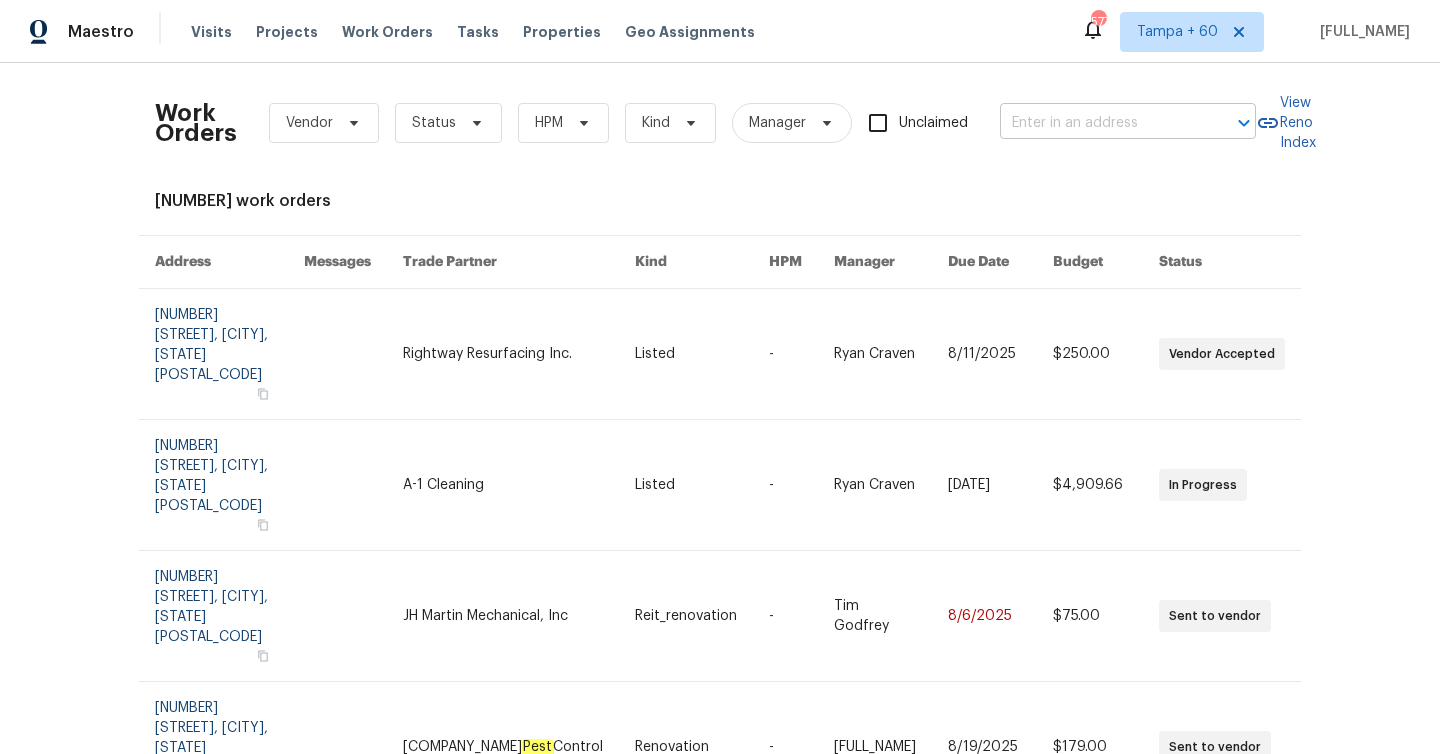 click at bounding box center [1100, 123] 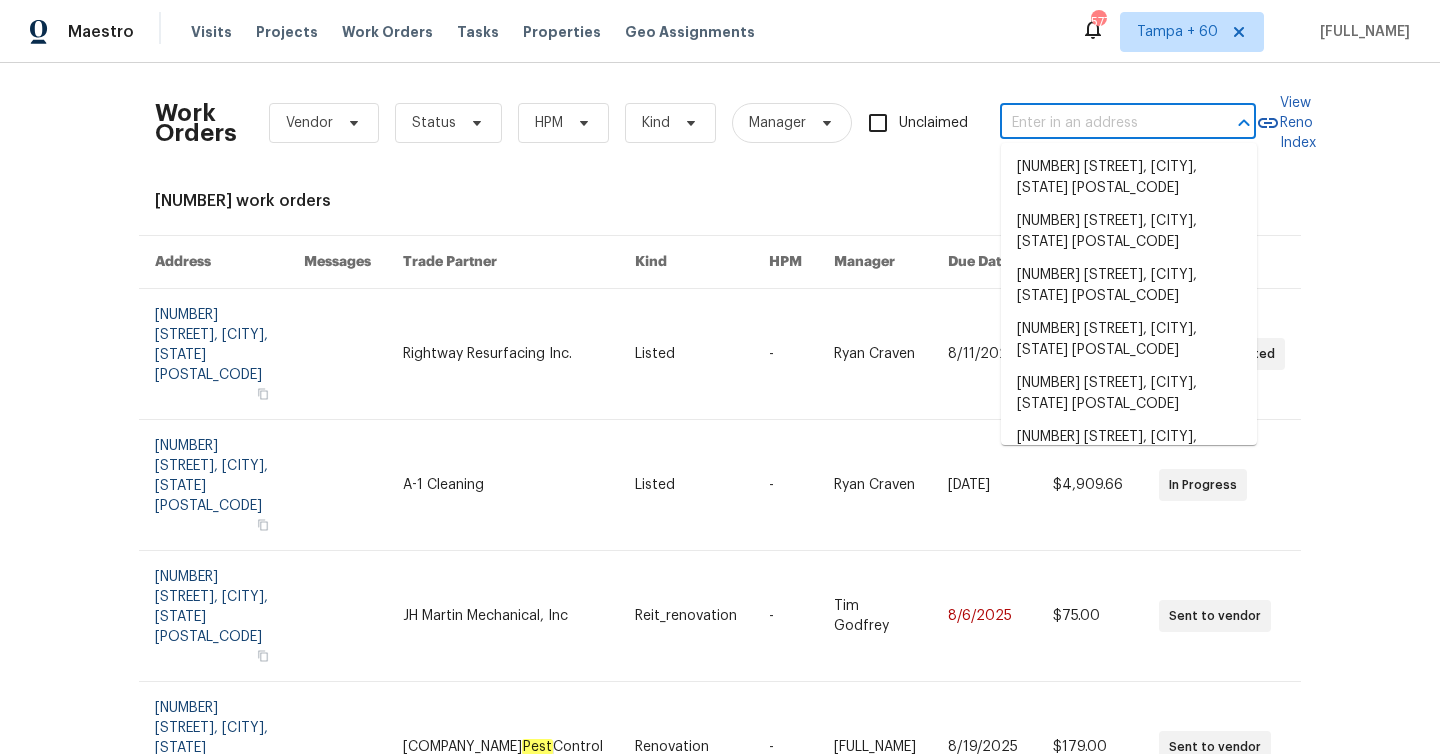 paste on "[NUMBER] [STREET] [CITY], [STATE] [POSTAL_CODE]" 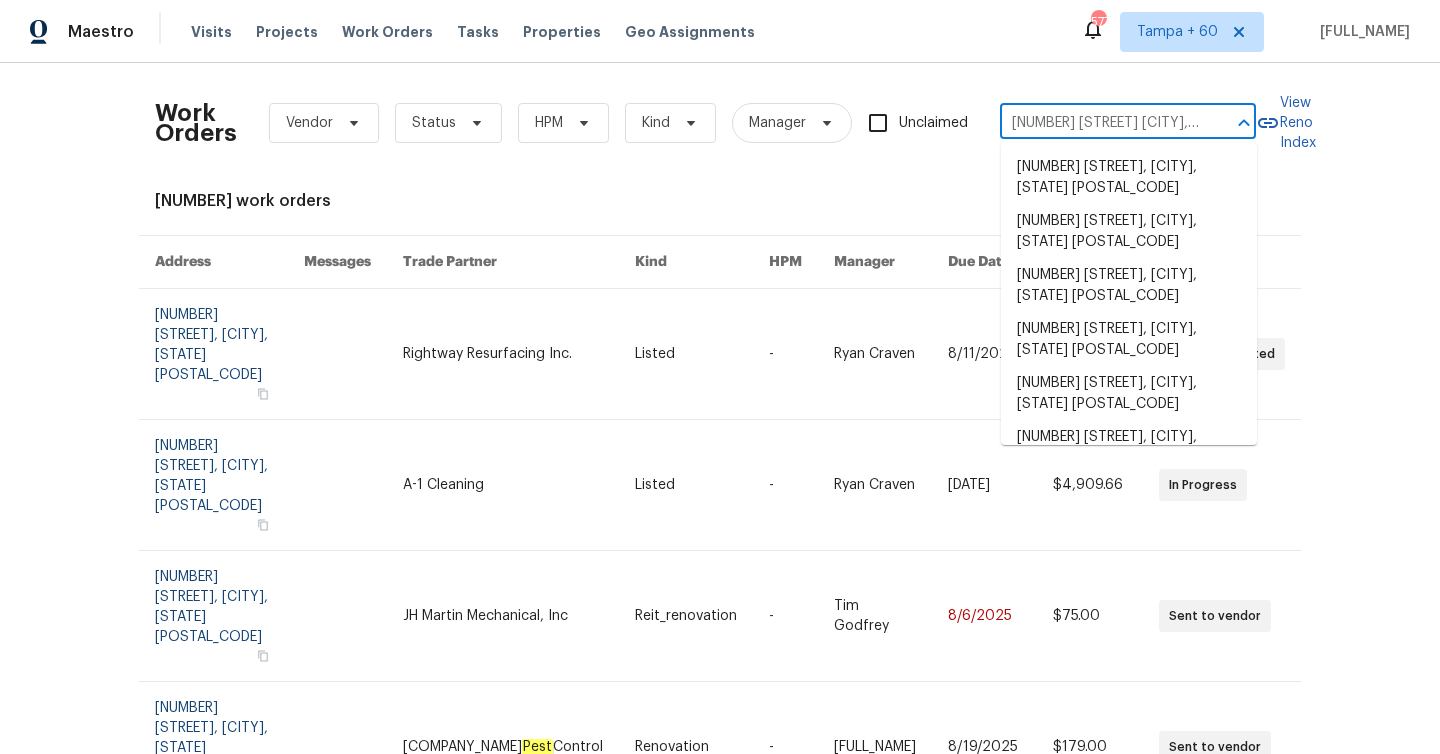 scroll, scrollTop: 0, scrollLeft: 69, axis: horizontal 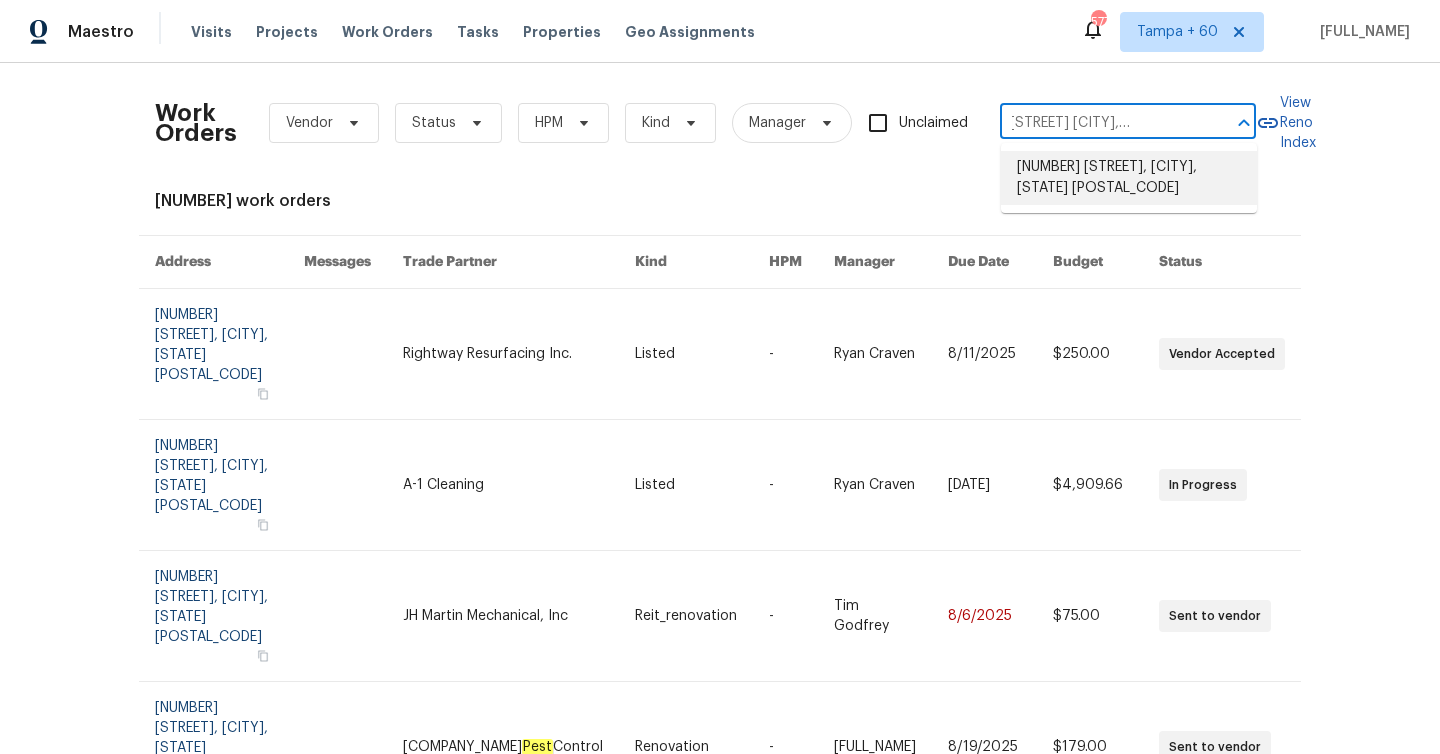 click on "[NUMBER] [STREET], [CITY], [STATE] [POSTAL_CODE]" at bounding box center (1129, 178) 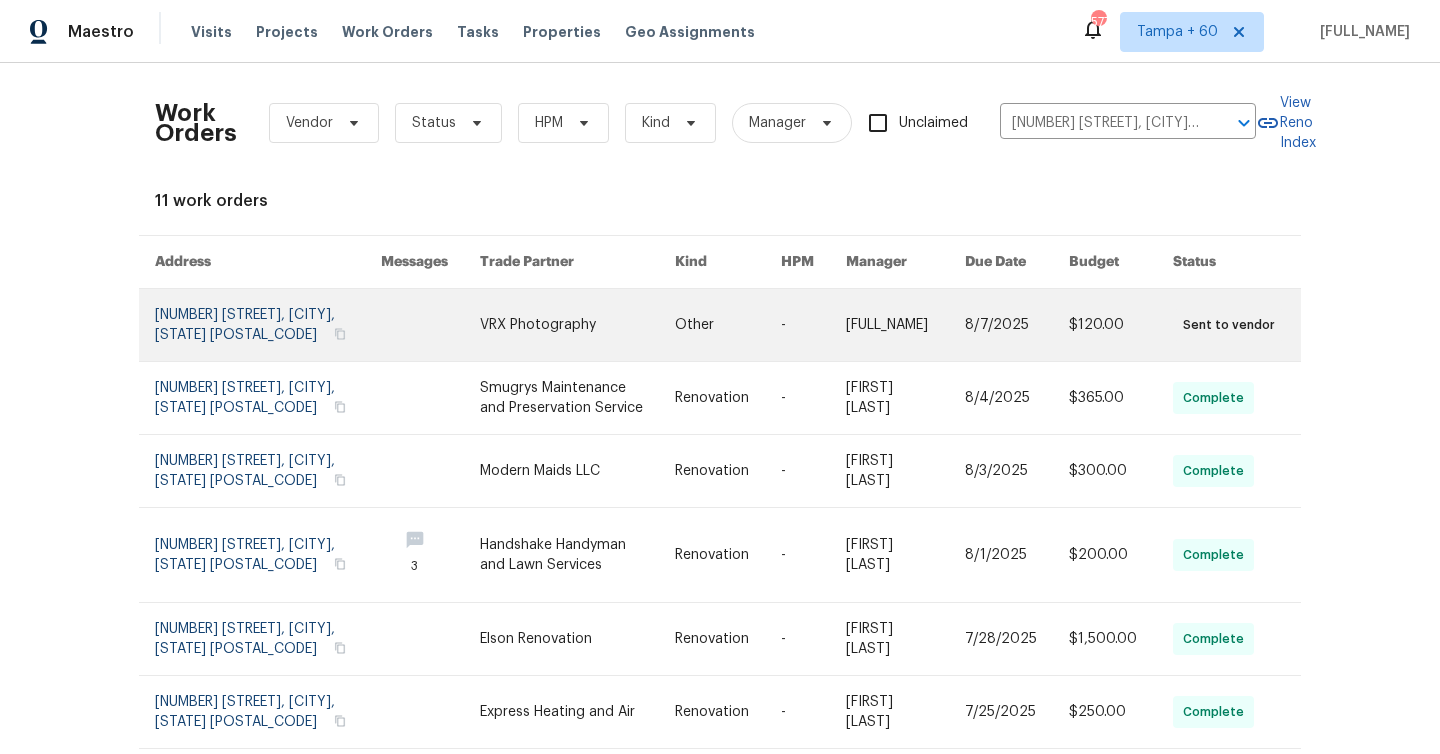 click at bounding box center (268, 325) 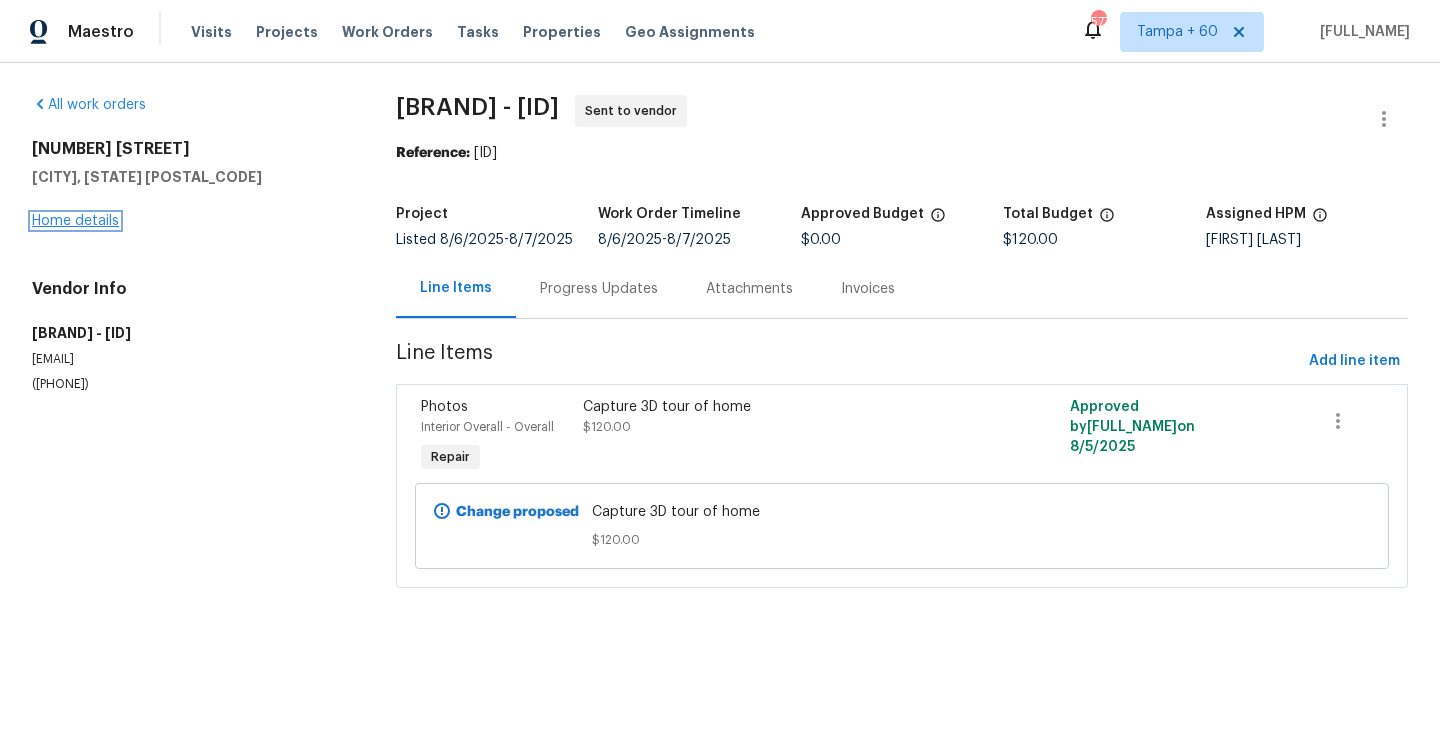 click on "Home details" at bounding box center [75, 221] 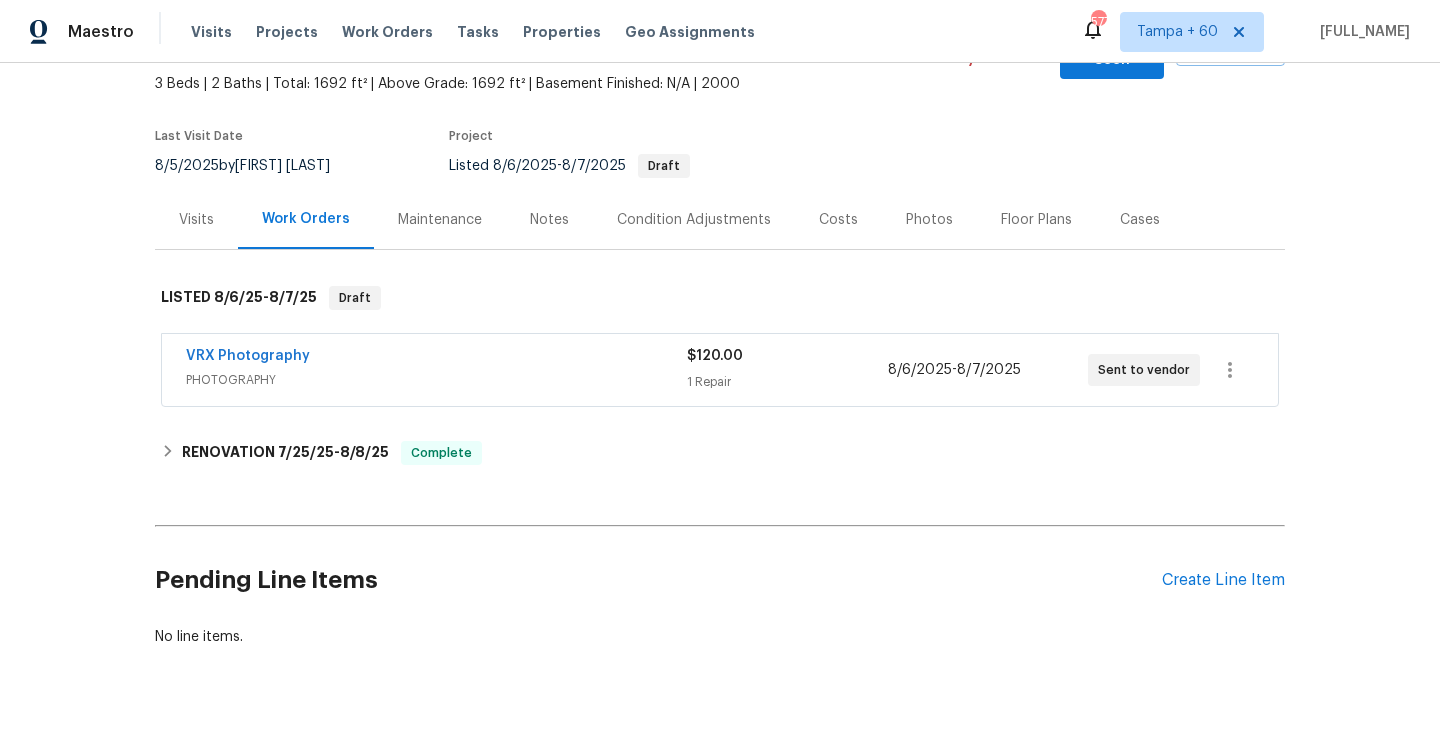 scroll, scrollTop: 142, scrollLeft: 0, axis: vertical 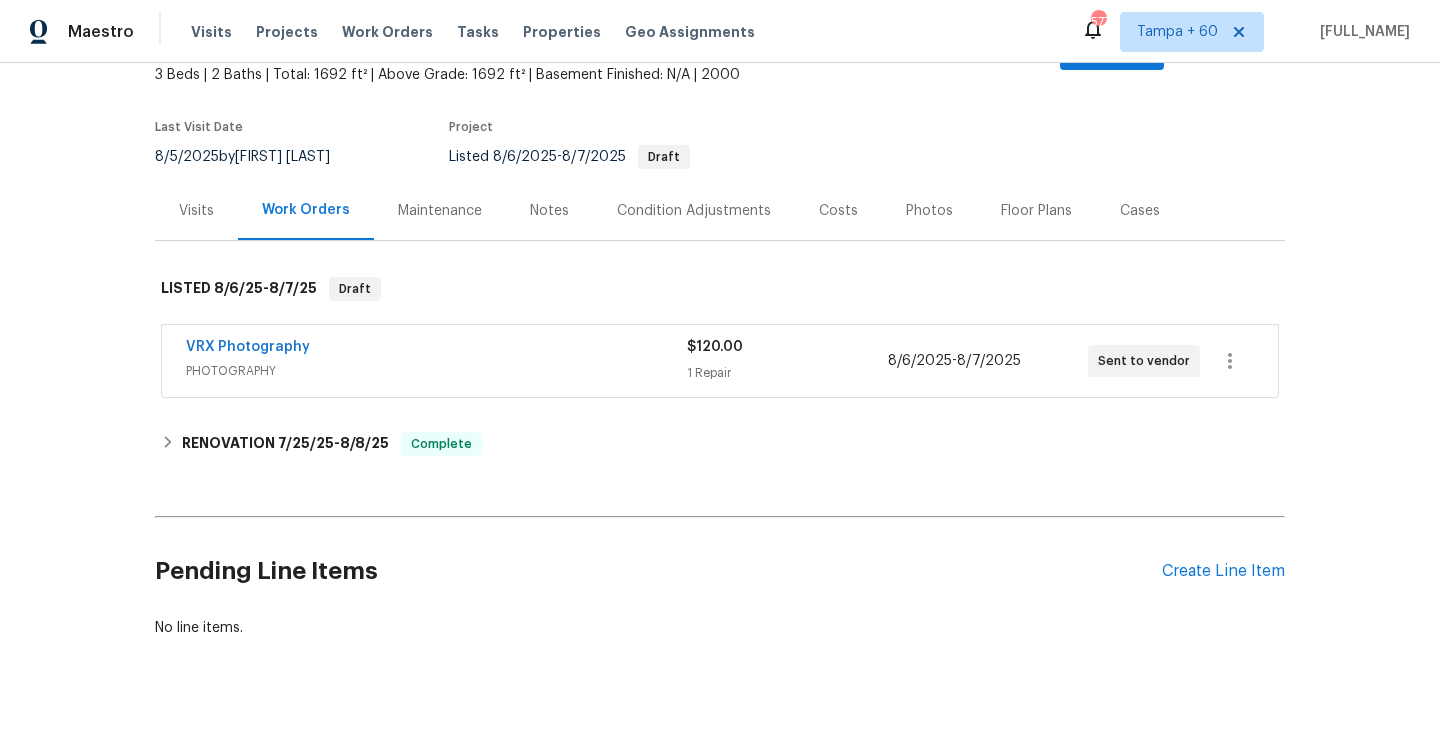 click on "1 Repair" at bounding box center [787, 373] 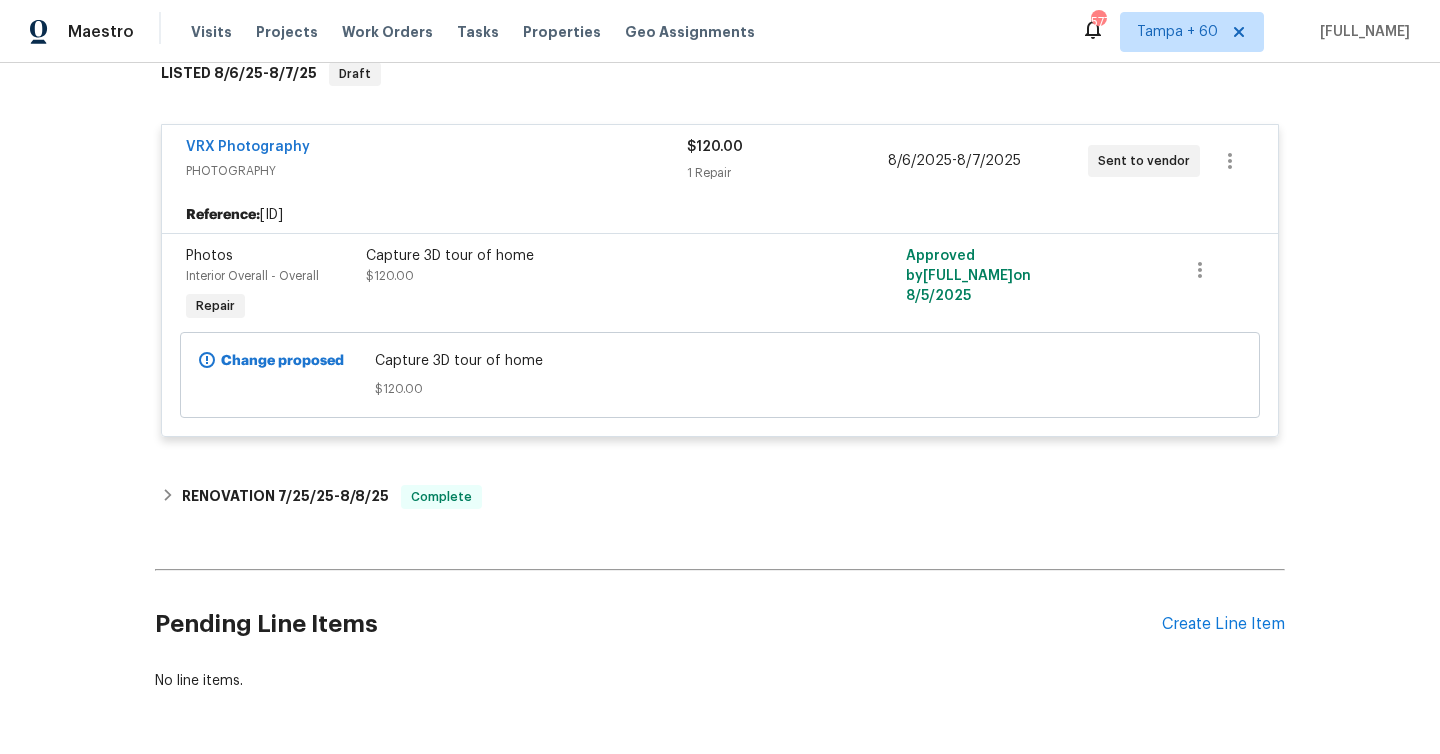 scroll, scrollTop: 410, scrollLeft: 0, axis: vertical 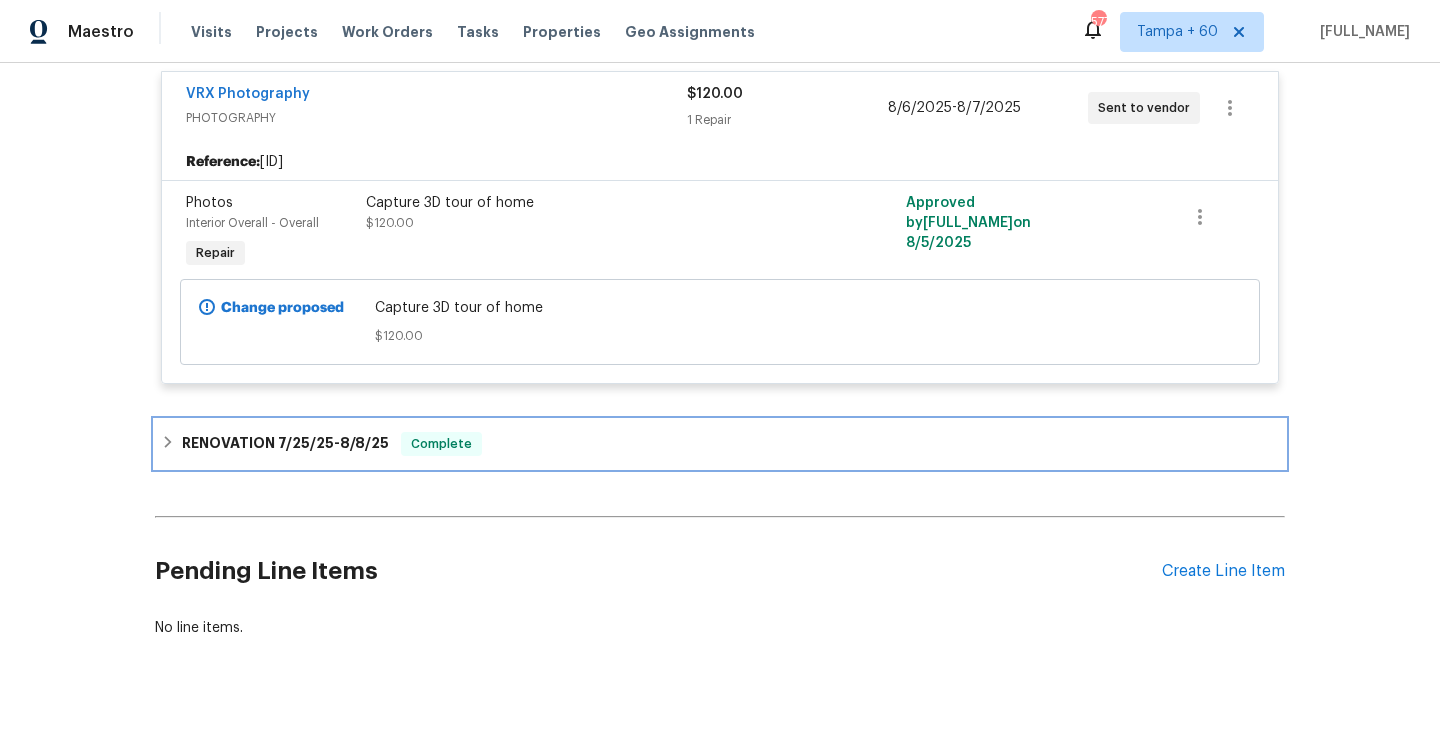 click on "7/25/25" at bounding box center [306, 443] 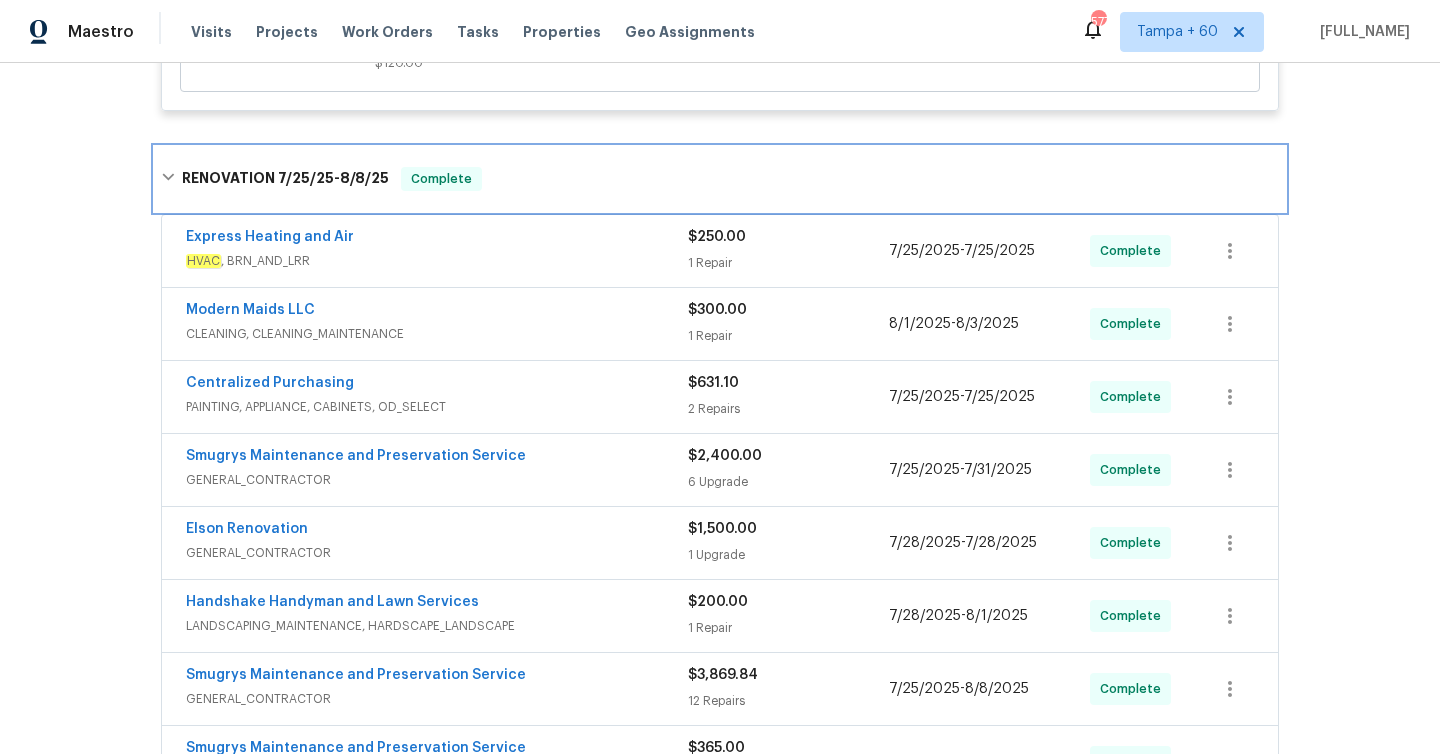 scroll, scrollTop: 590, scrollLeft: 0, axis: vertical 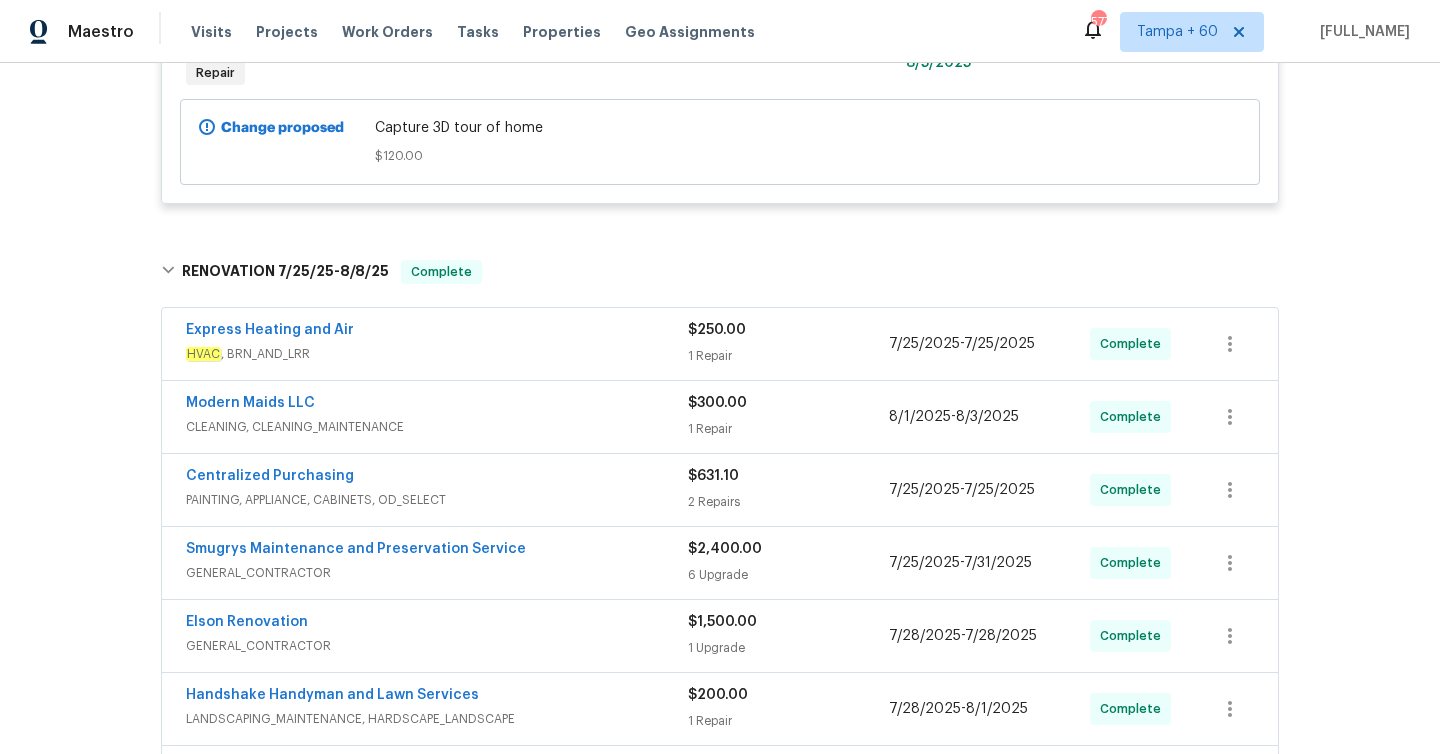 click on "[PRICE] 1 Repair" at bounding box center (788, 344) 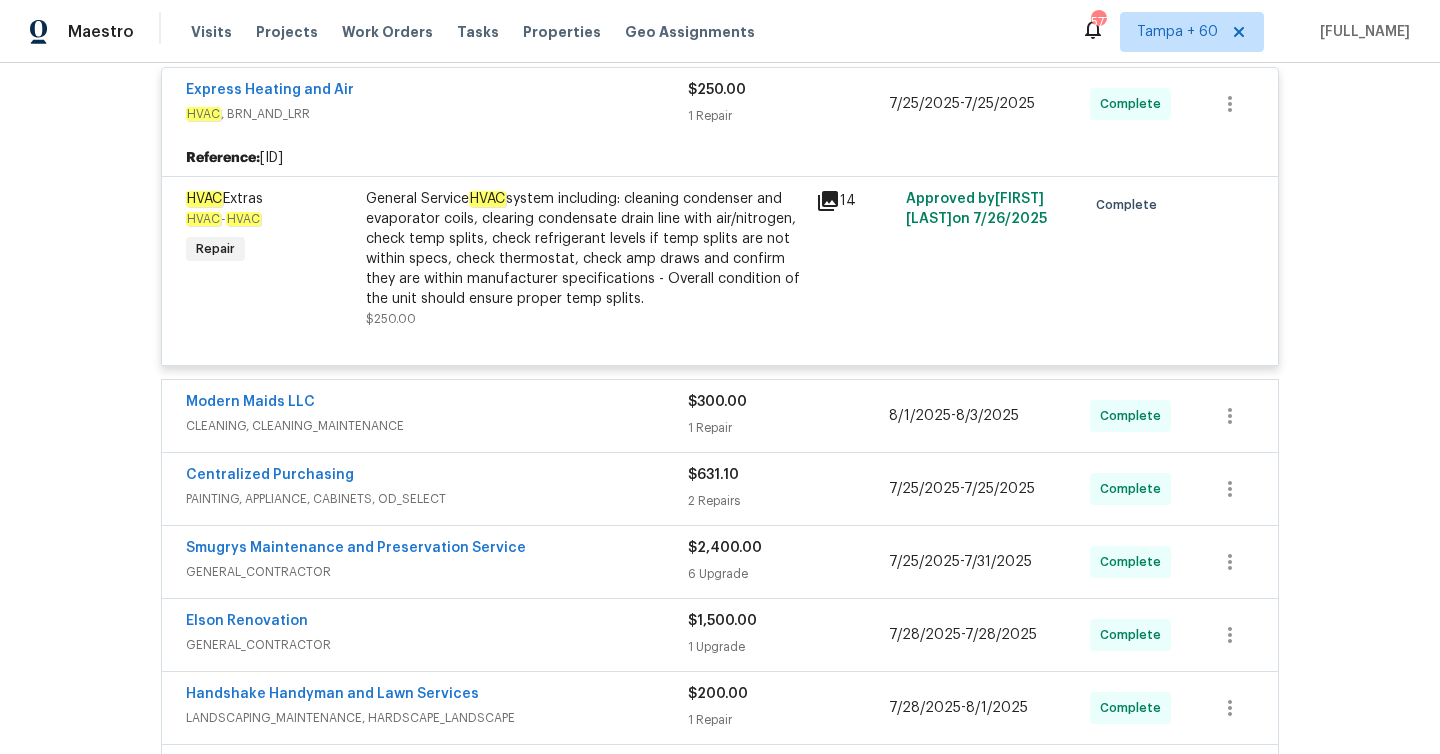 scroll, scrollTop: 874, scrollLeft: 0, axis: vertical 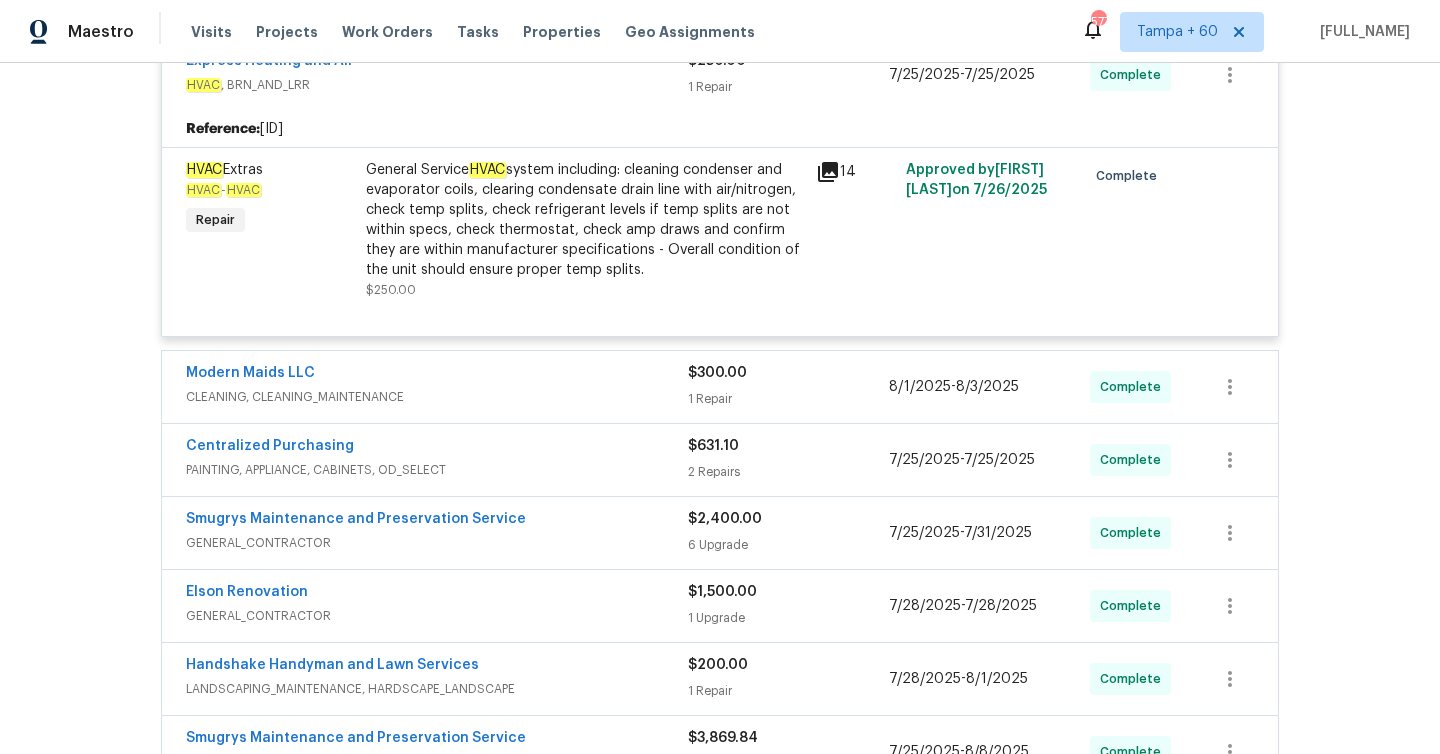 click on "$300.00 1 Repair" at bounding box center [788, 387] 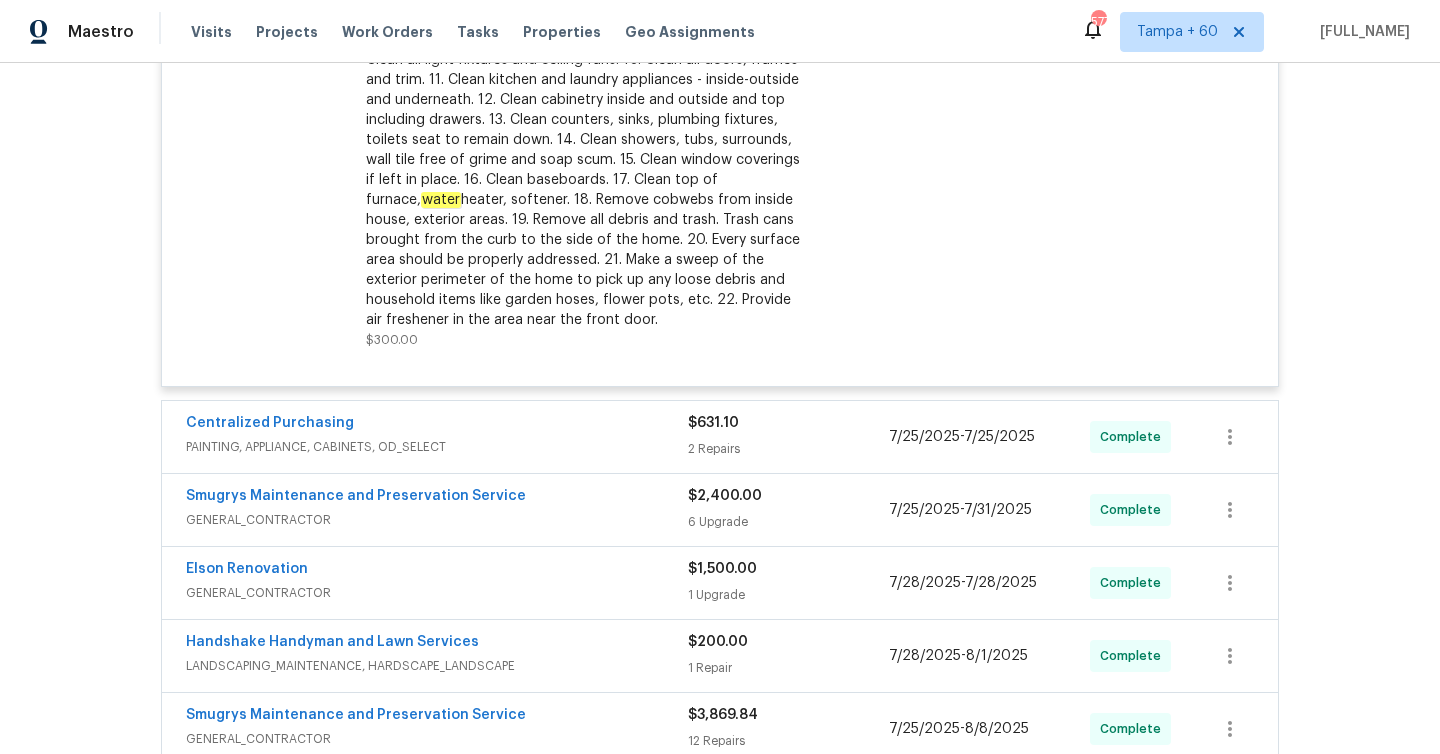 scroll, scrollTop: 1449, scrollLeft: 0, axis: vertical 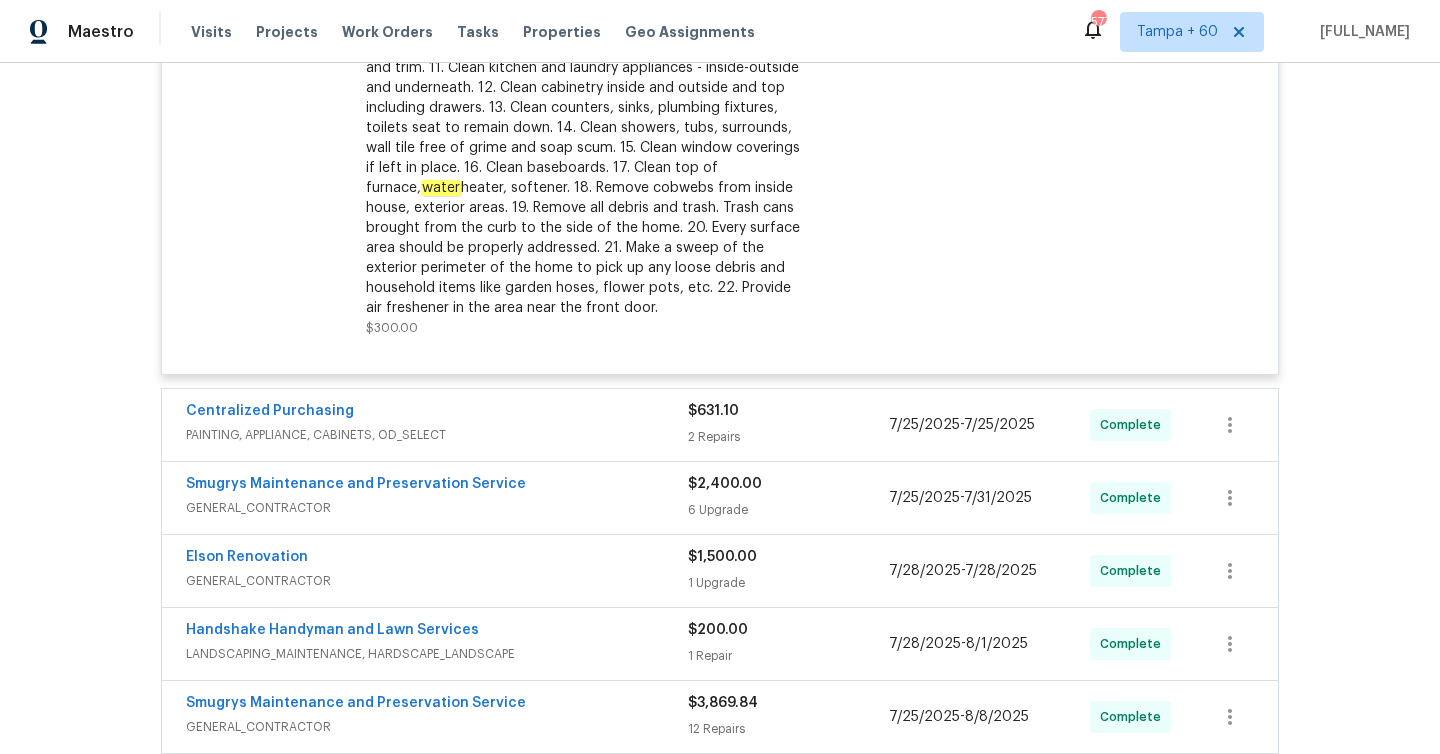 click on "$631.10 2 Repairs" at bounding box center [788, 425] 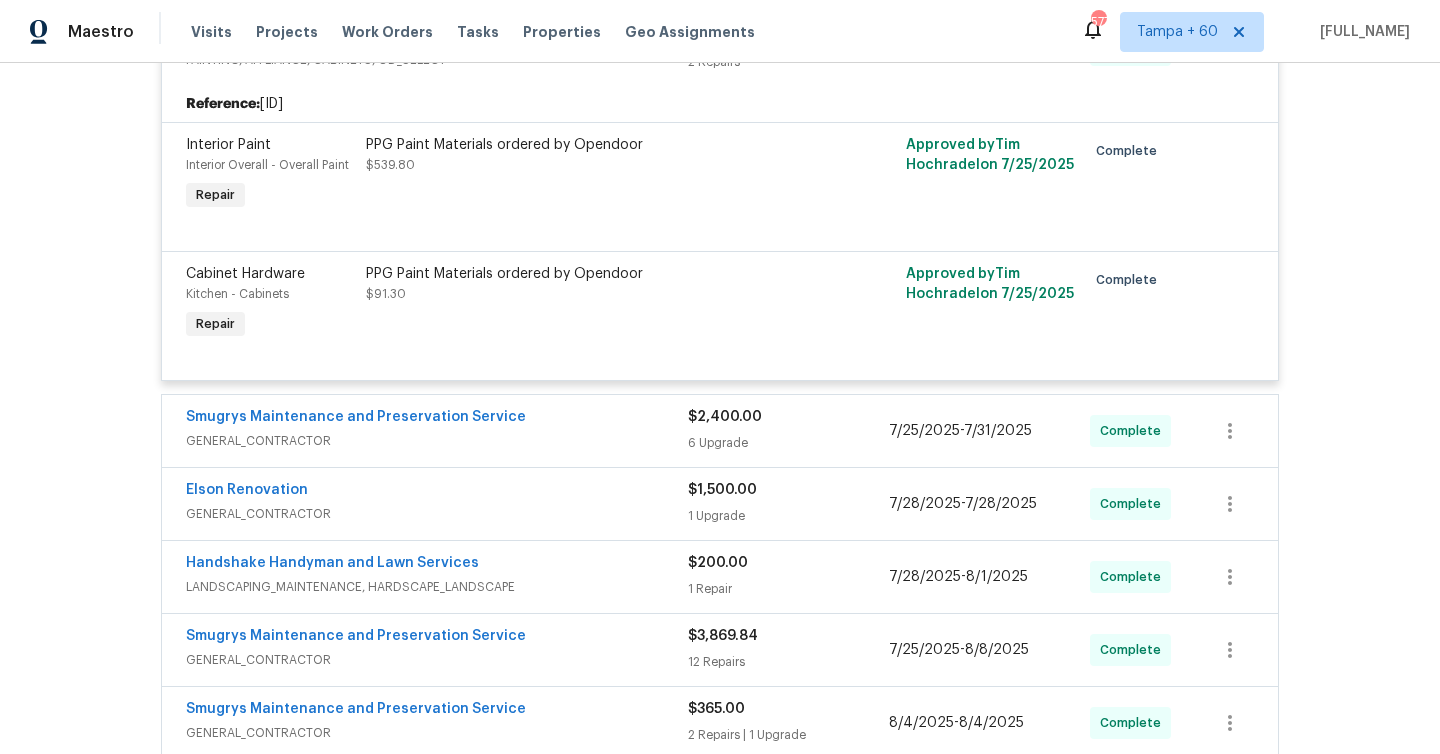 scroll, scrollTop: 1862, scrollLeft: 0, axis: vertical 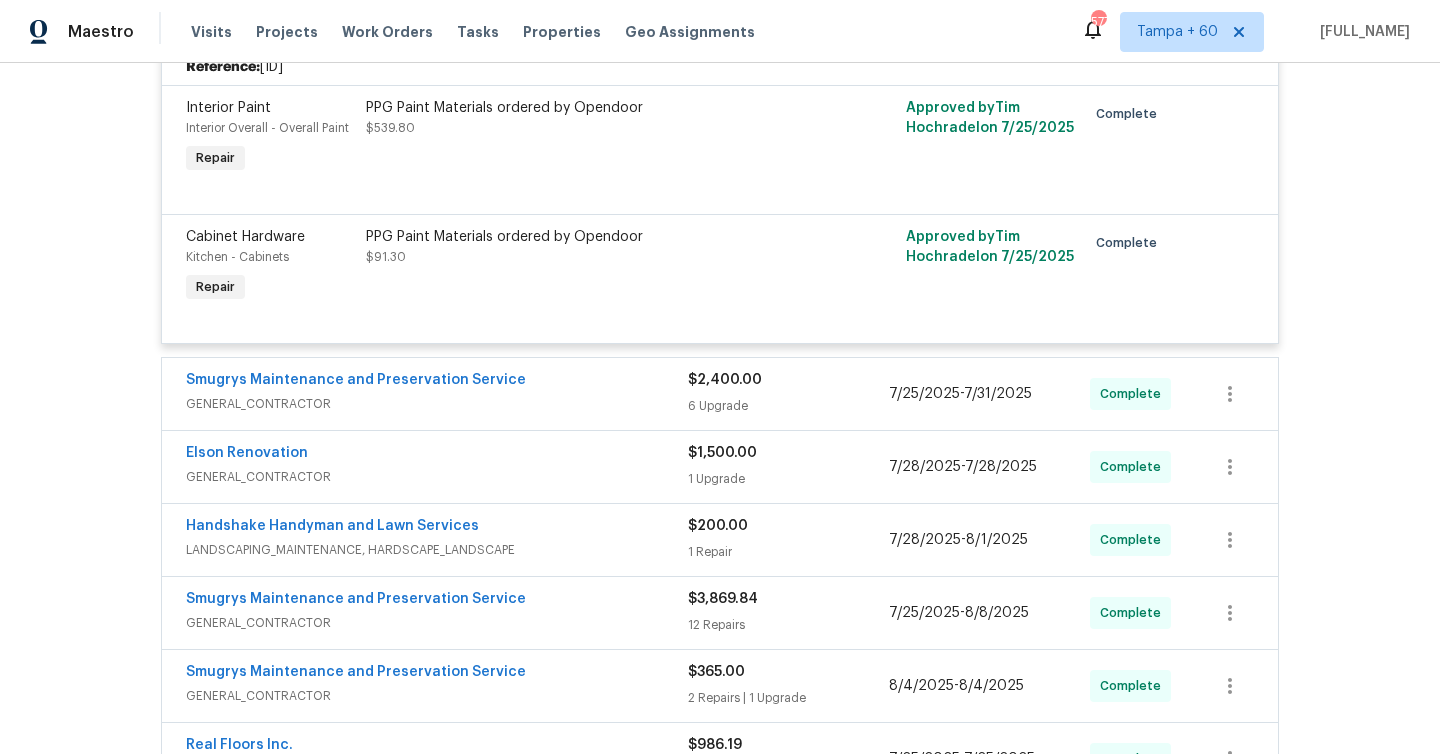 click on "6 Upgrade" at bounding box center (788, 406) 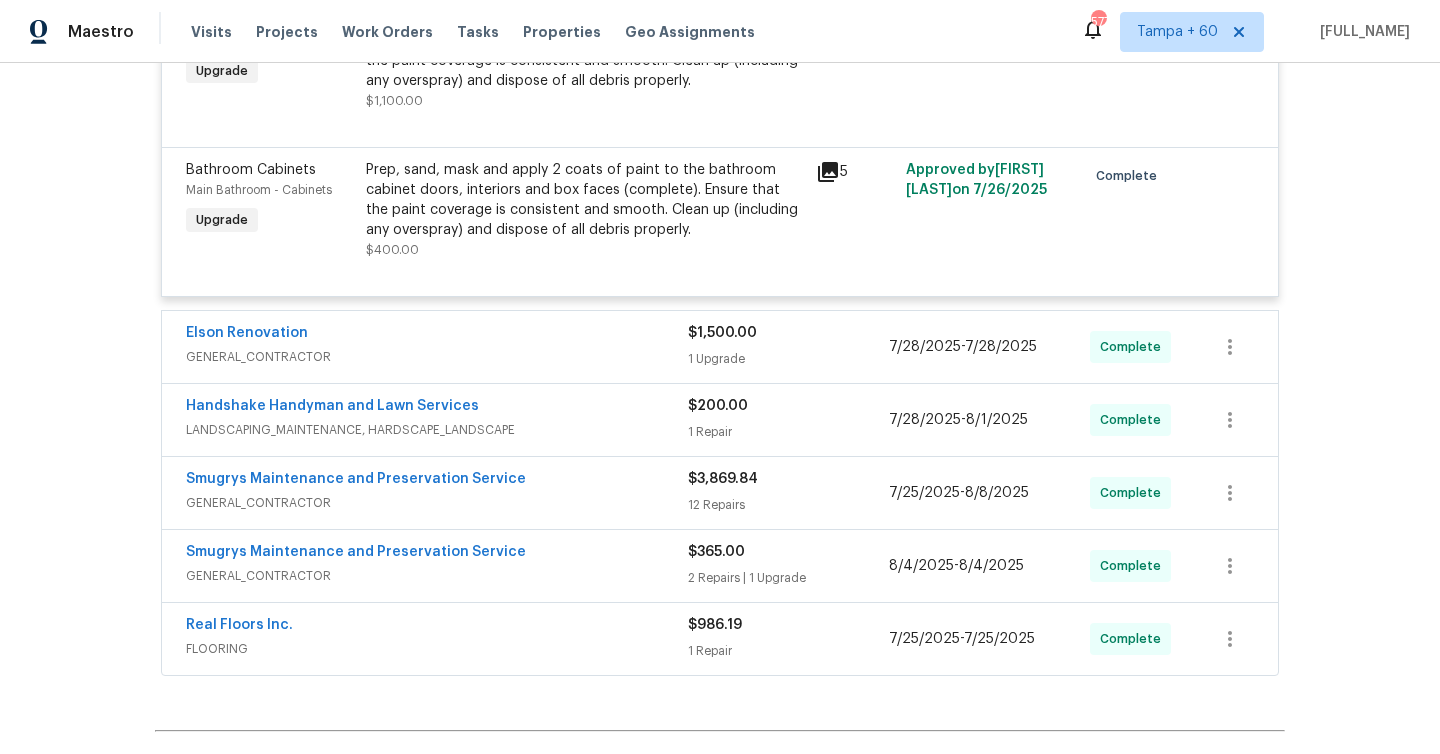 scroll, scrollTop: 3003, scrollLeft: 0, axis: vertical 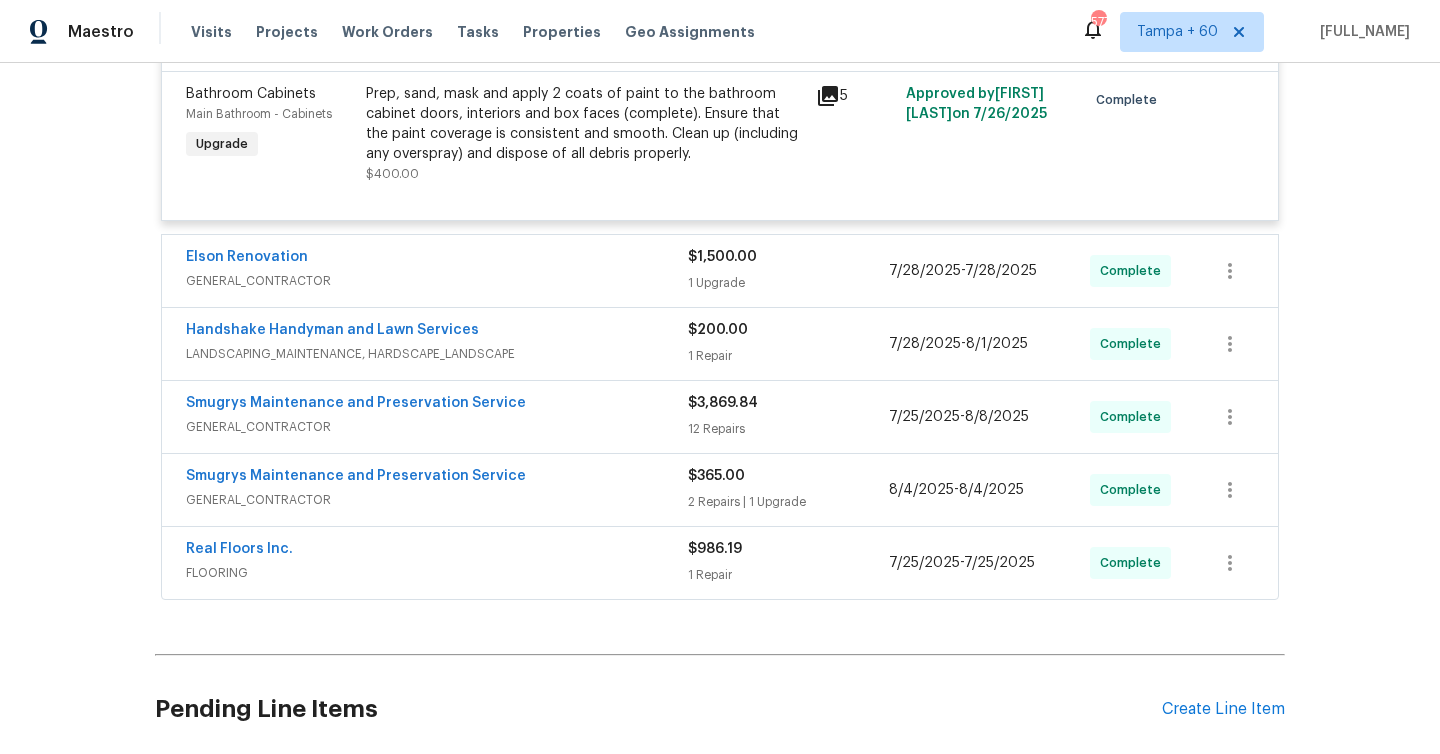 click on "1 Upgrade" at bounding box center (788, 283) 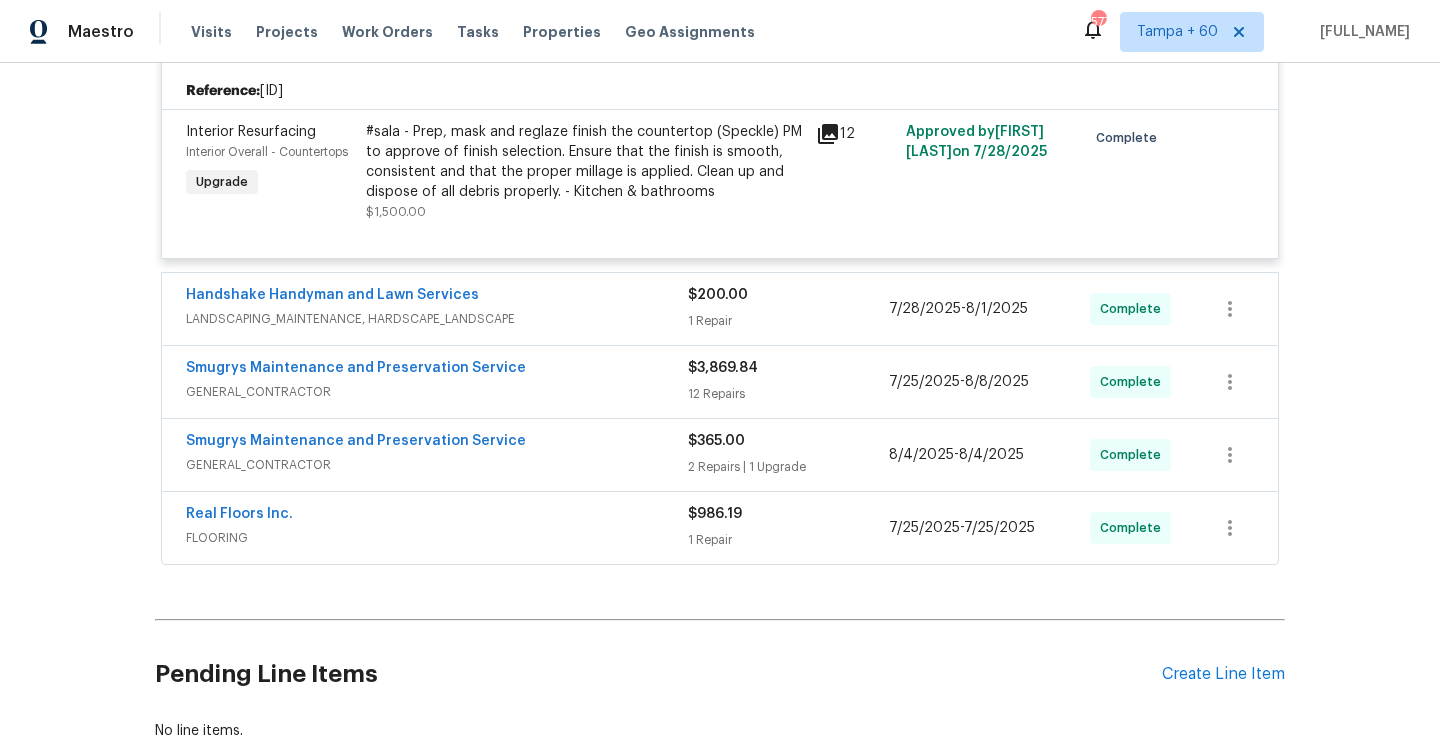 scroll, scrollTop: 3240, scrollLeft: 0, axis: vertical 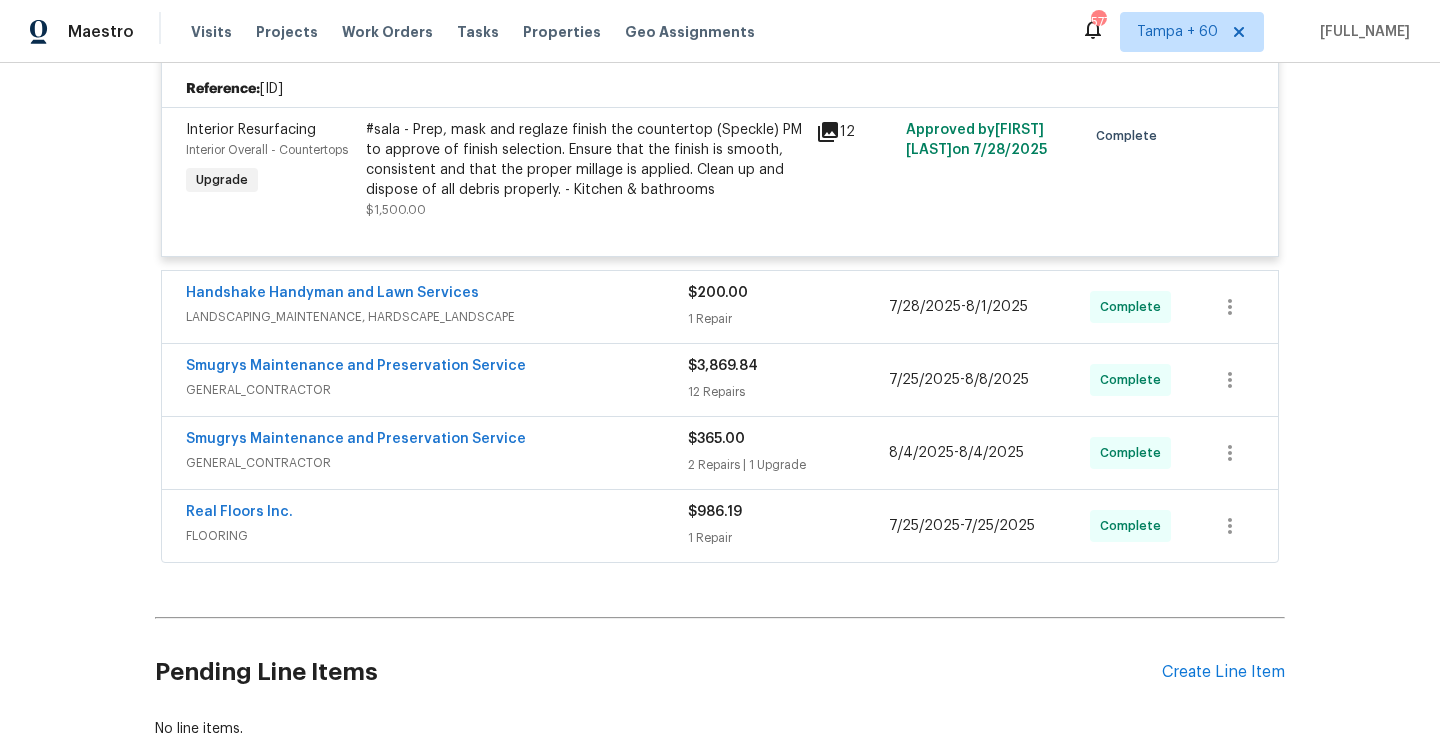 click on "1 Repair" at bounding box center (788, 319) 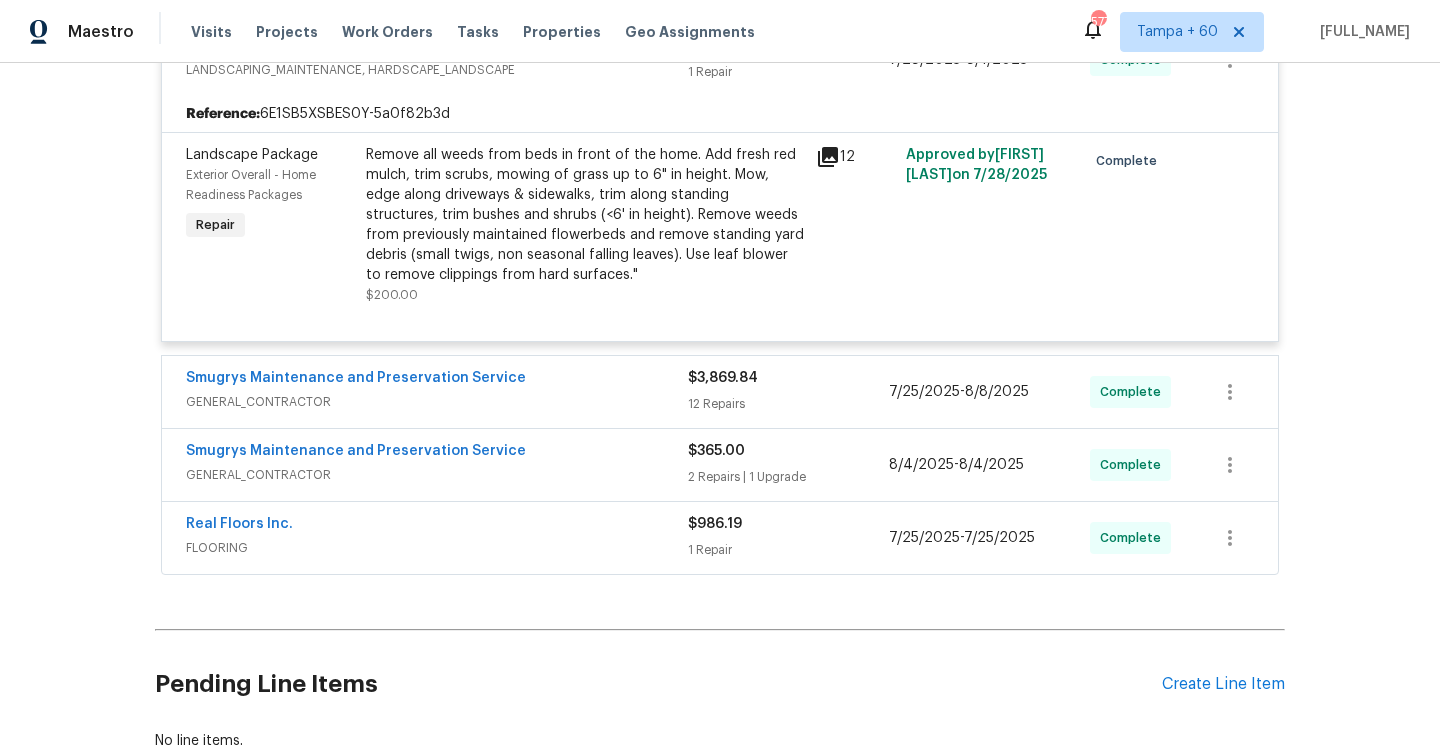 scroll, scrollTop: 3587, scrollLeft: 0, axis: vertical 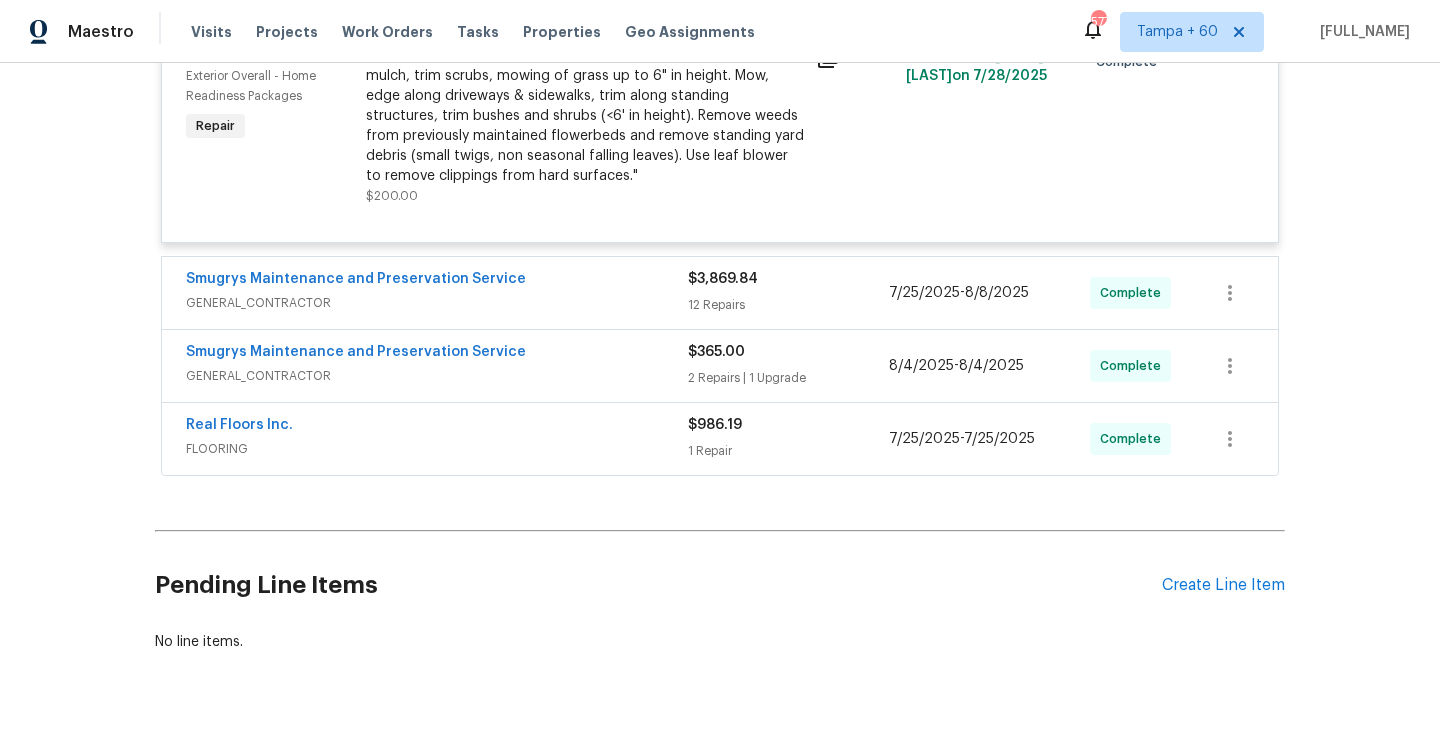 click on "12 Repairs" at bounding box center (788, 305) 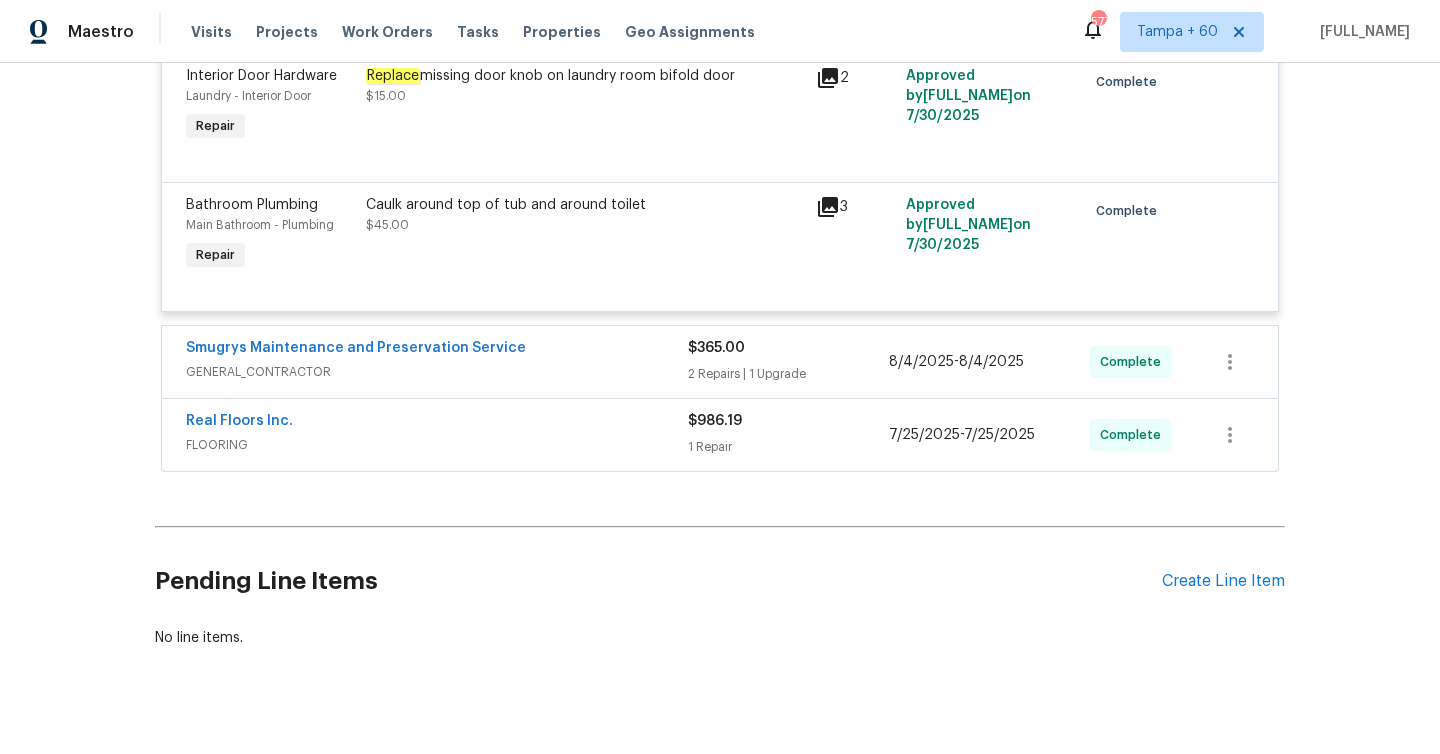 scroll, scrollTop: 5513, scrollLeft: 0, axis: vertical 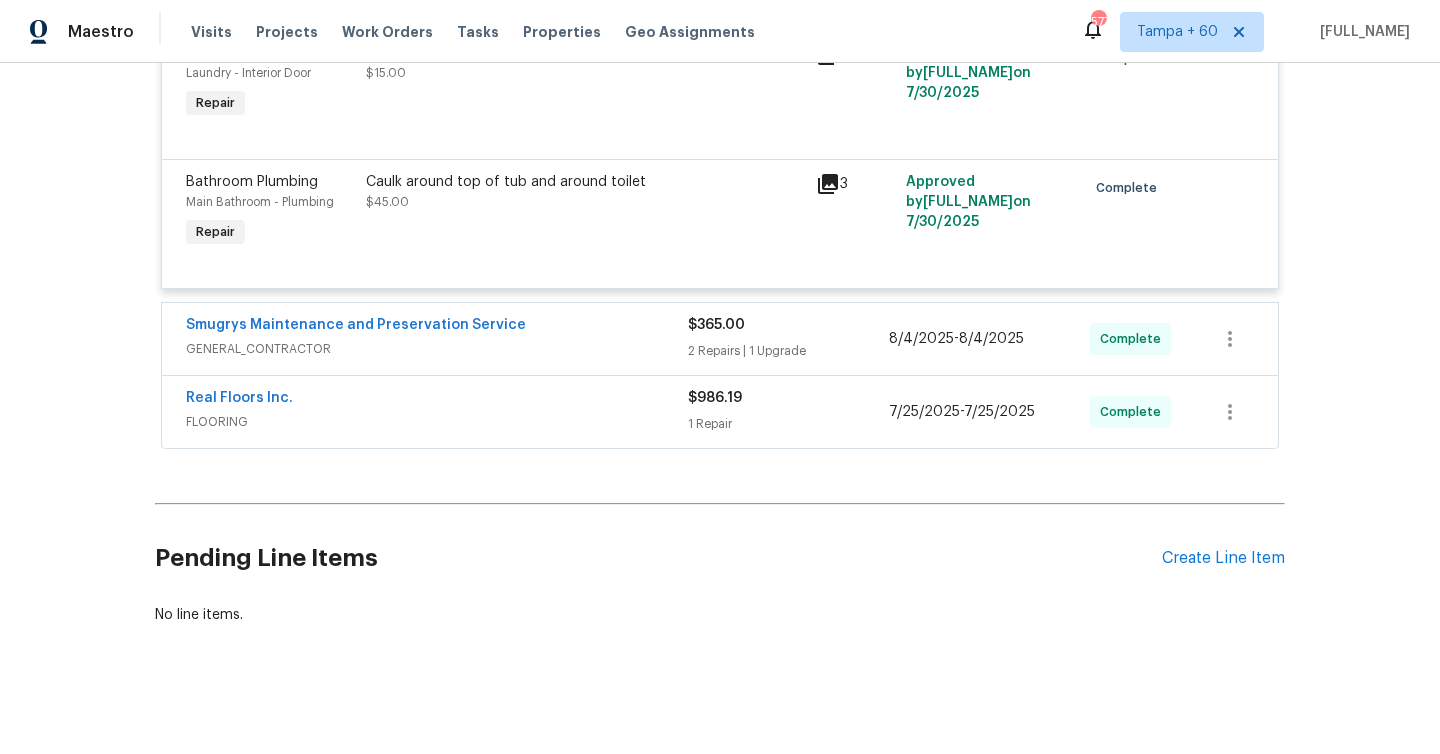 click on "2 Repairs | 1 Upgrade" at bounding box center [788, 351] 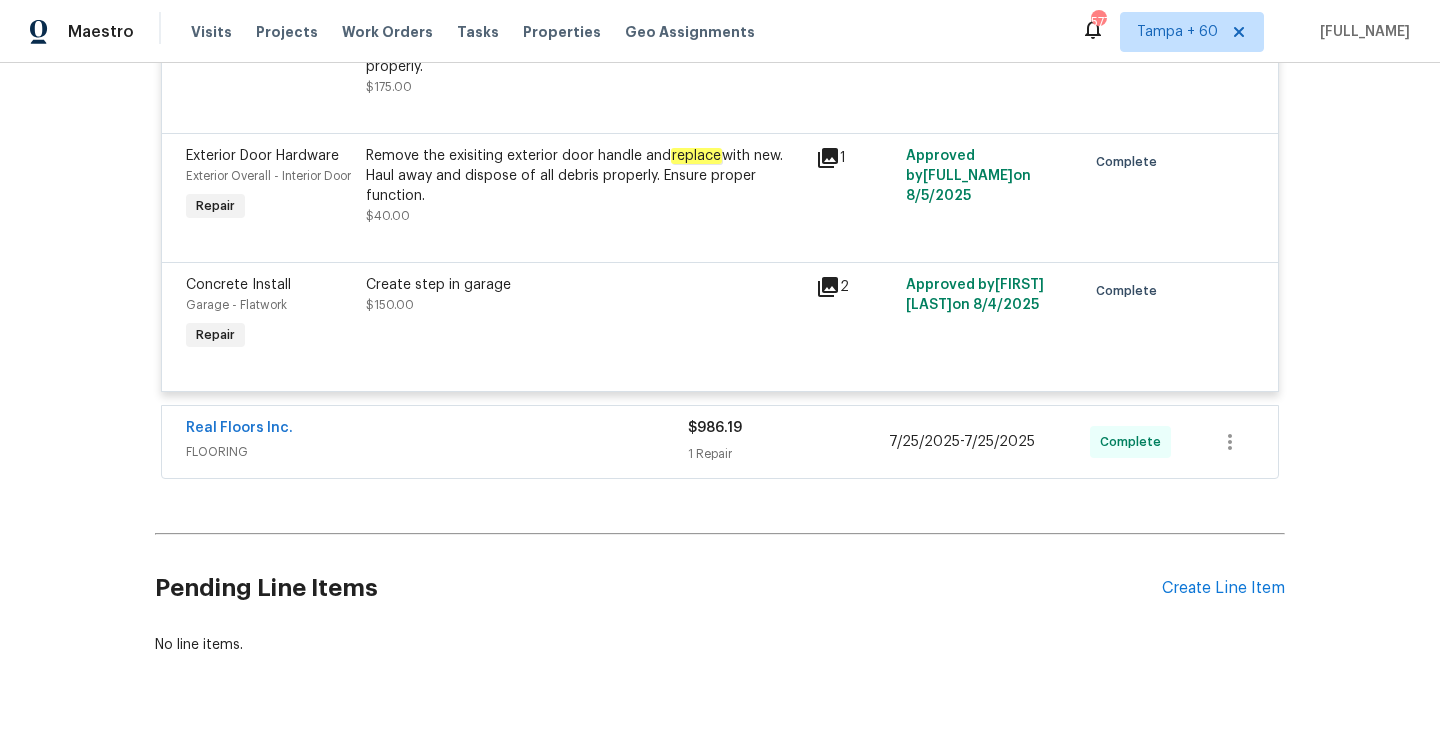 scroll, scrollTop: 6013, scrollLeft: 0, axis: vertical 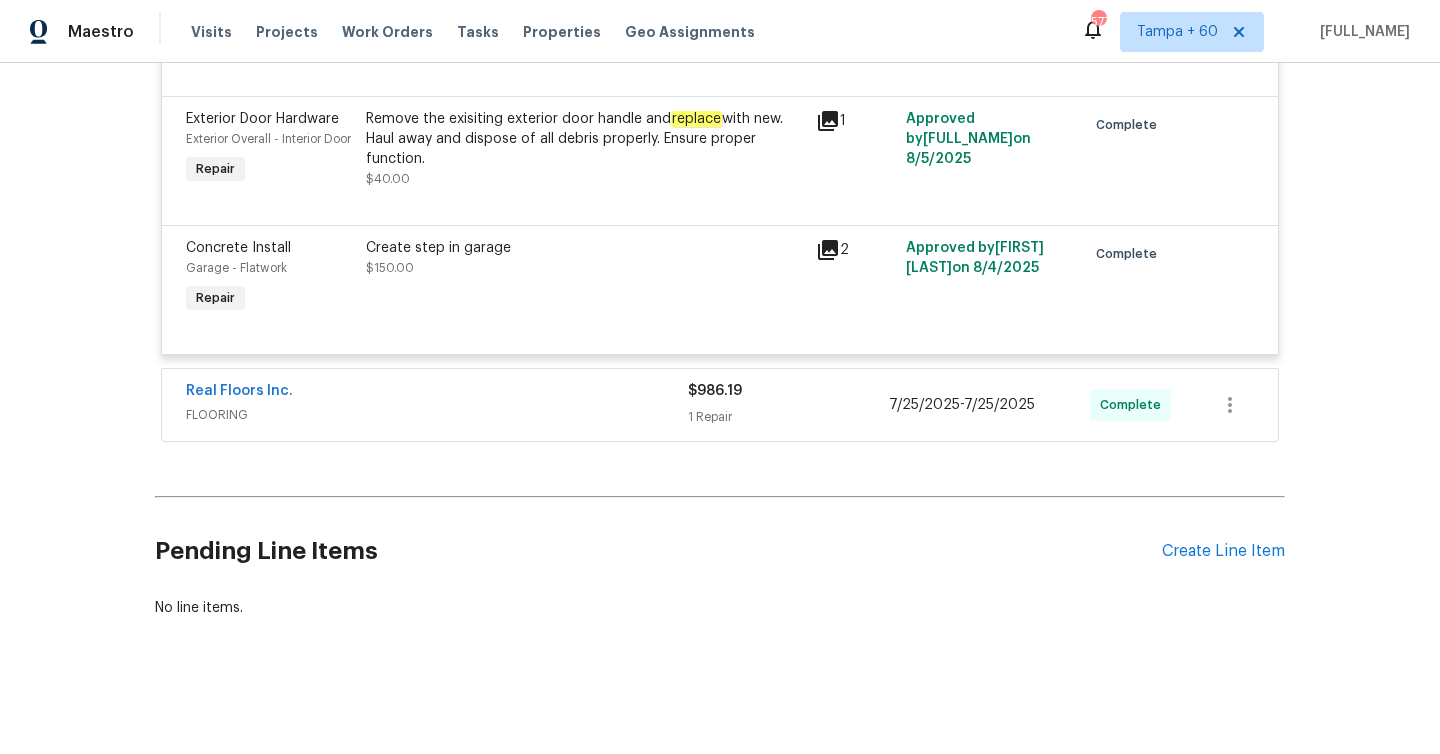 click on "[PRICE] 1 Repair" at bounding box center [788, 405] 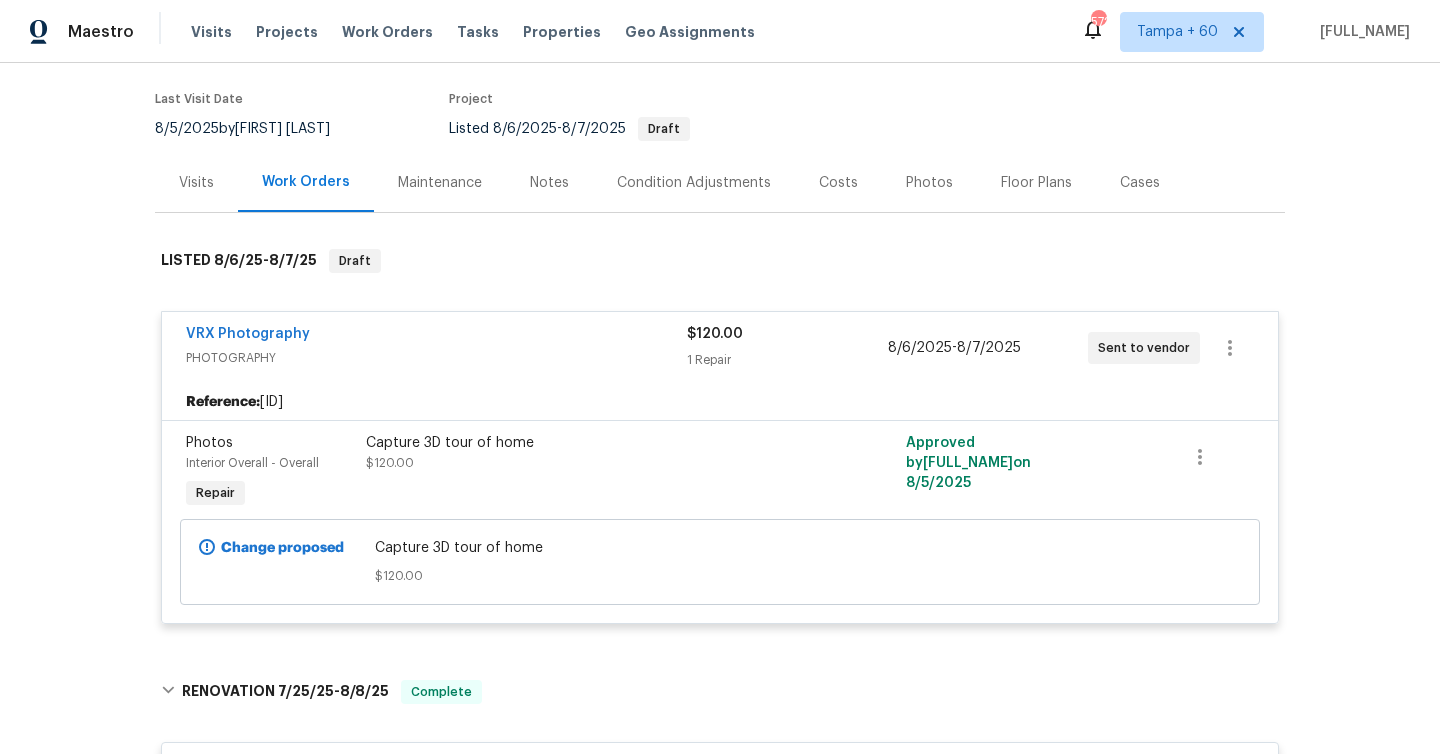 scroll, scrollTop: 0, scrollLeft: 0, axis: both 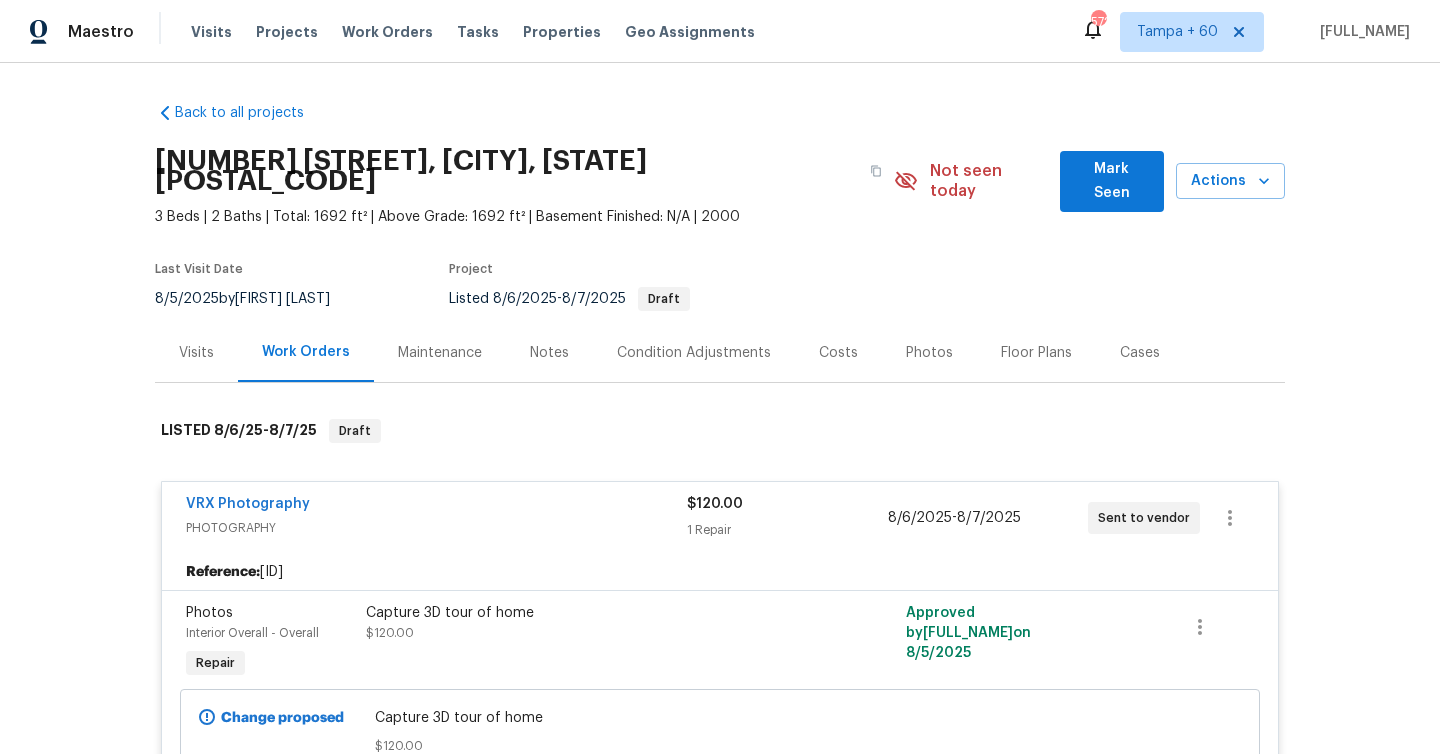 click on "Visits" at bounding box center [196, 352] 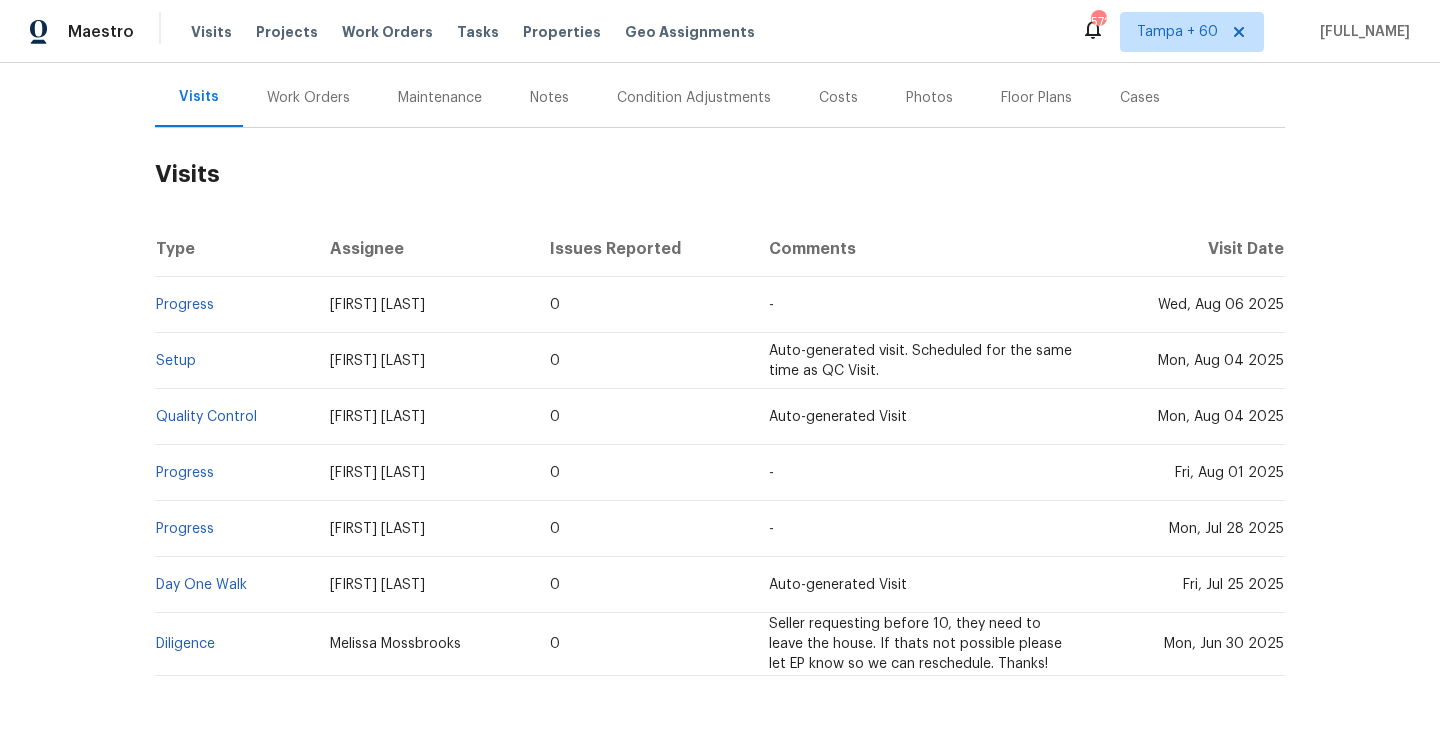 scroll, scrollTop: 293, scrollLeft: 0, axis: vertical 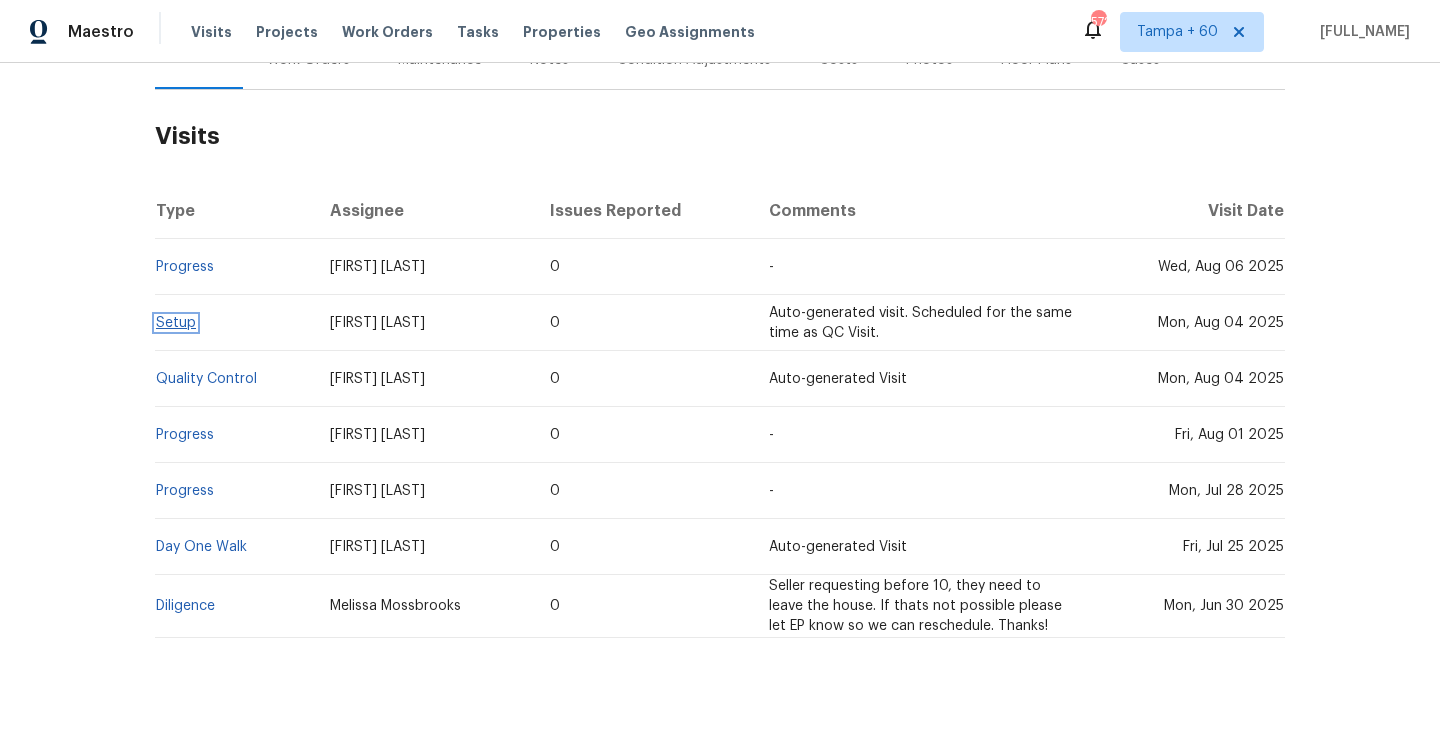 click on "Setup" at bounding box center (176, 323) 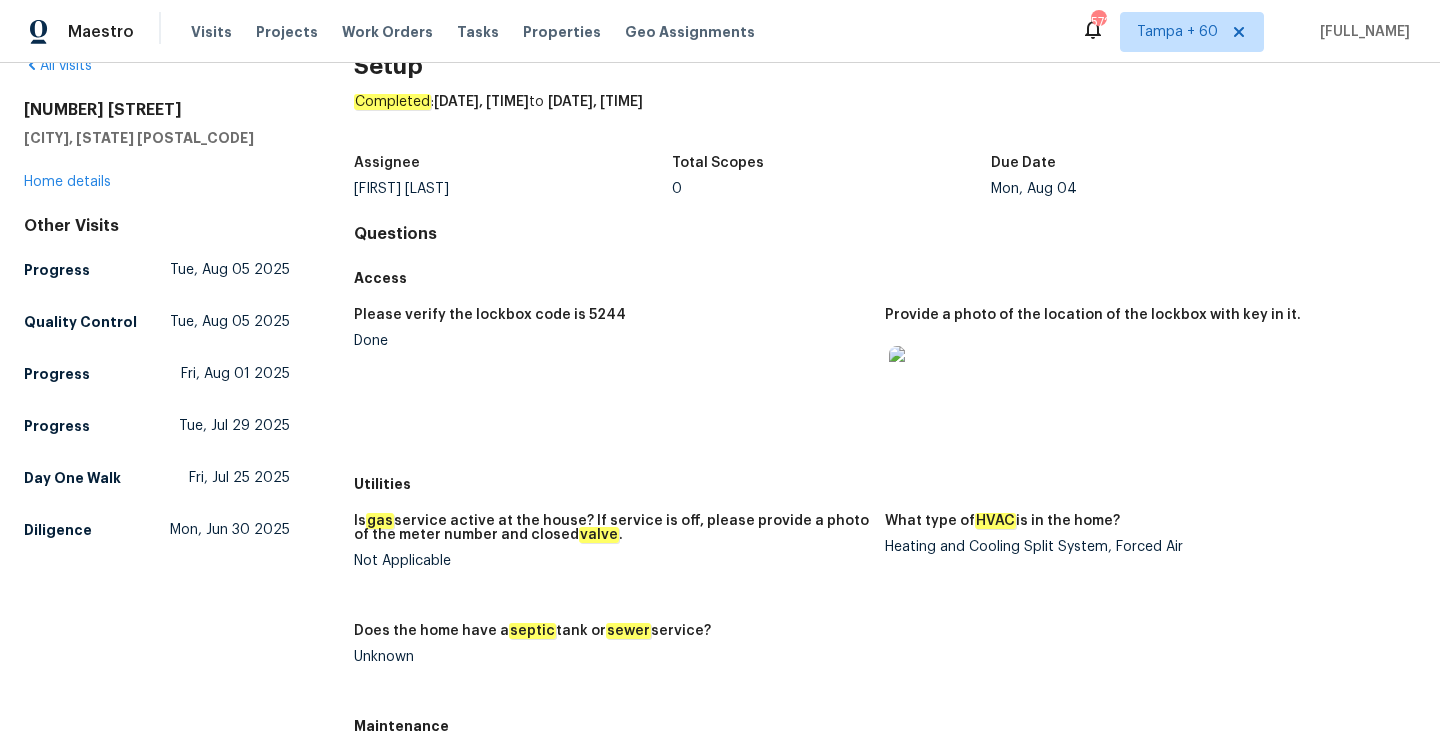 scroll, scrollTop: 69, scrollLeft: 0, axis: vertical 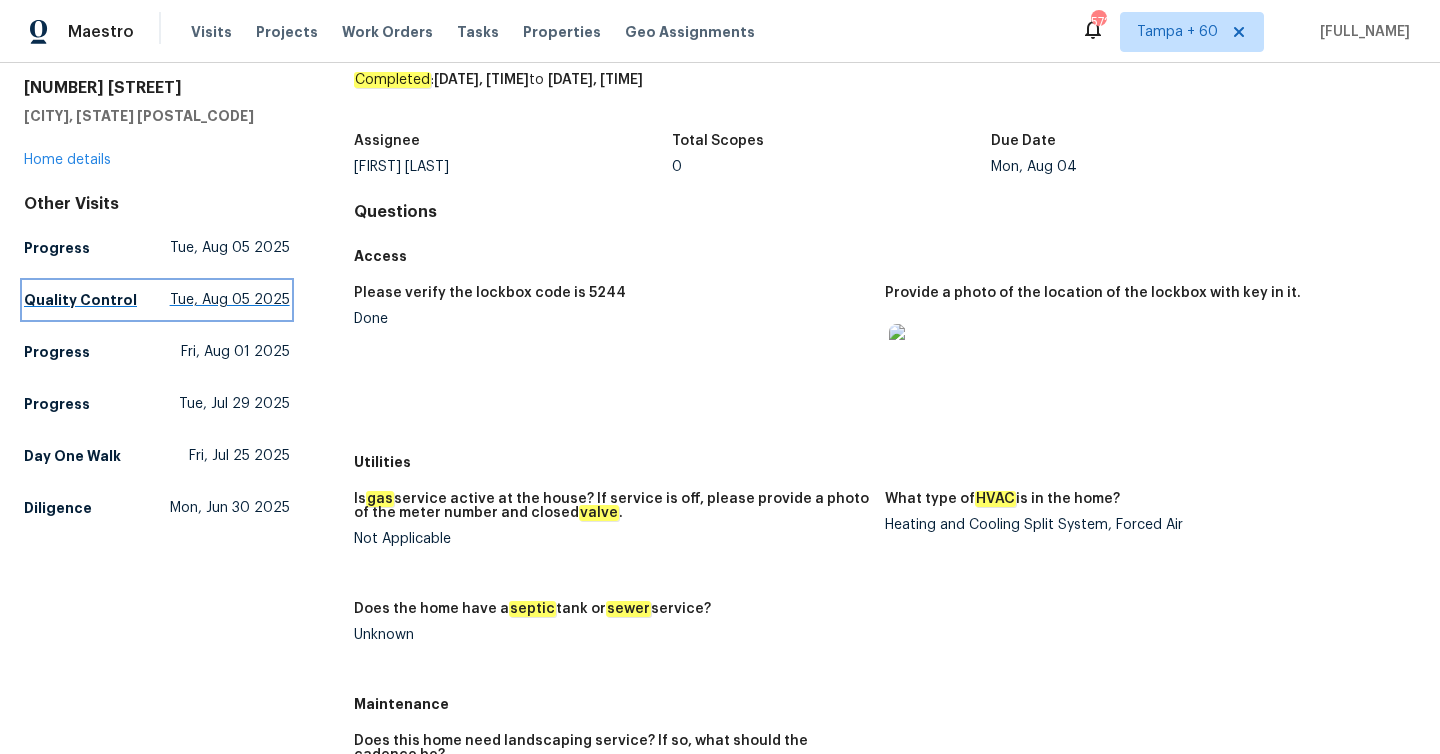 click on "Tue, Aug 05 2025" at bounding box center (230, 300) 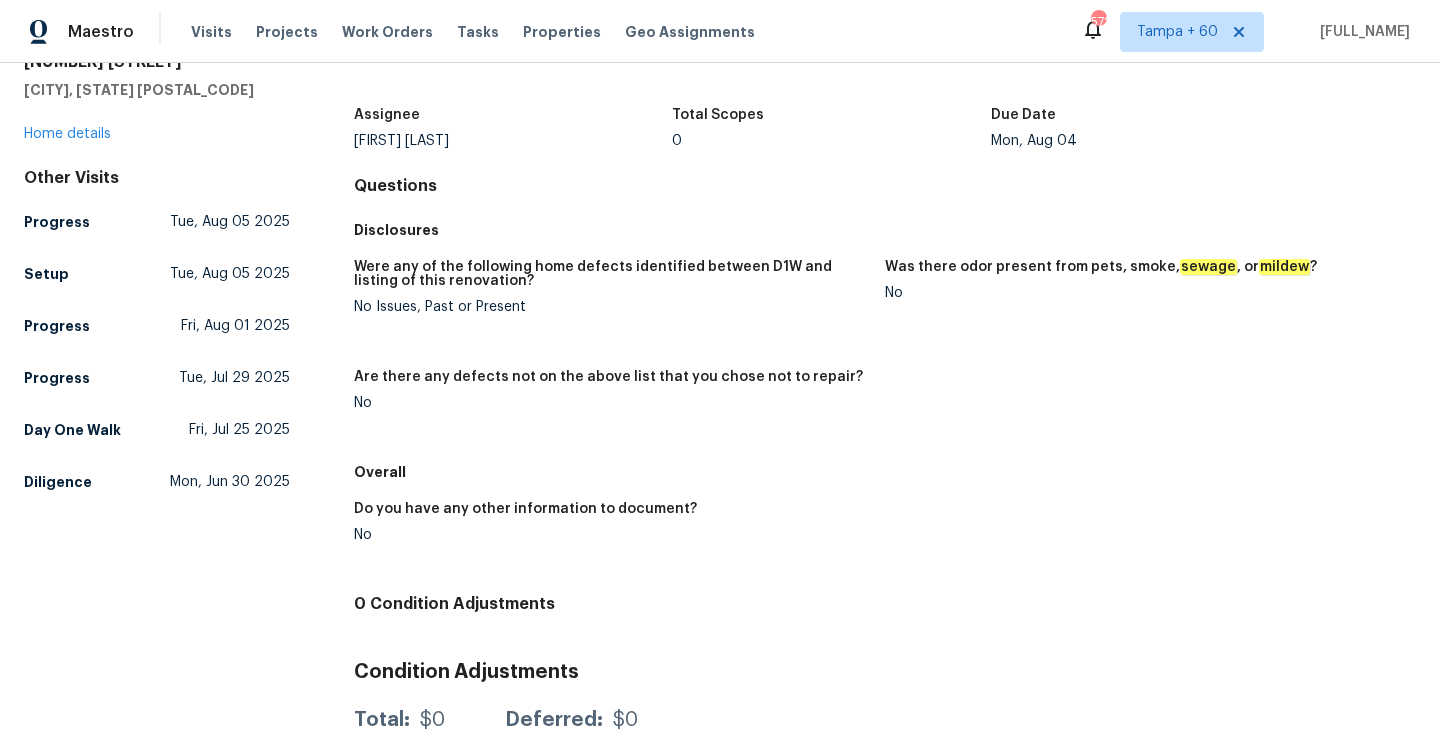scroll, scrollTop: 128, scrollLeft: 0, axis: vertical 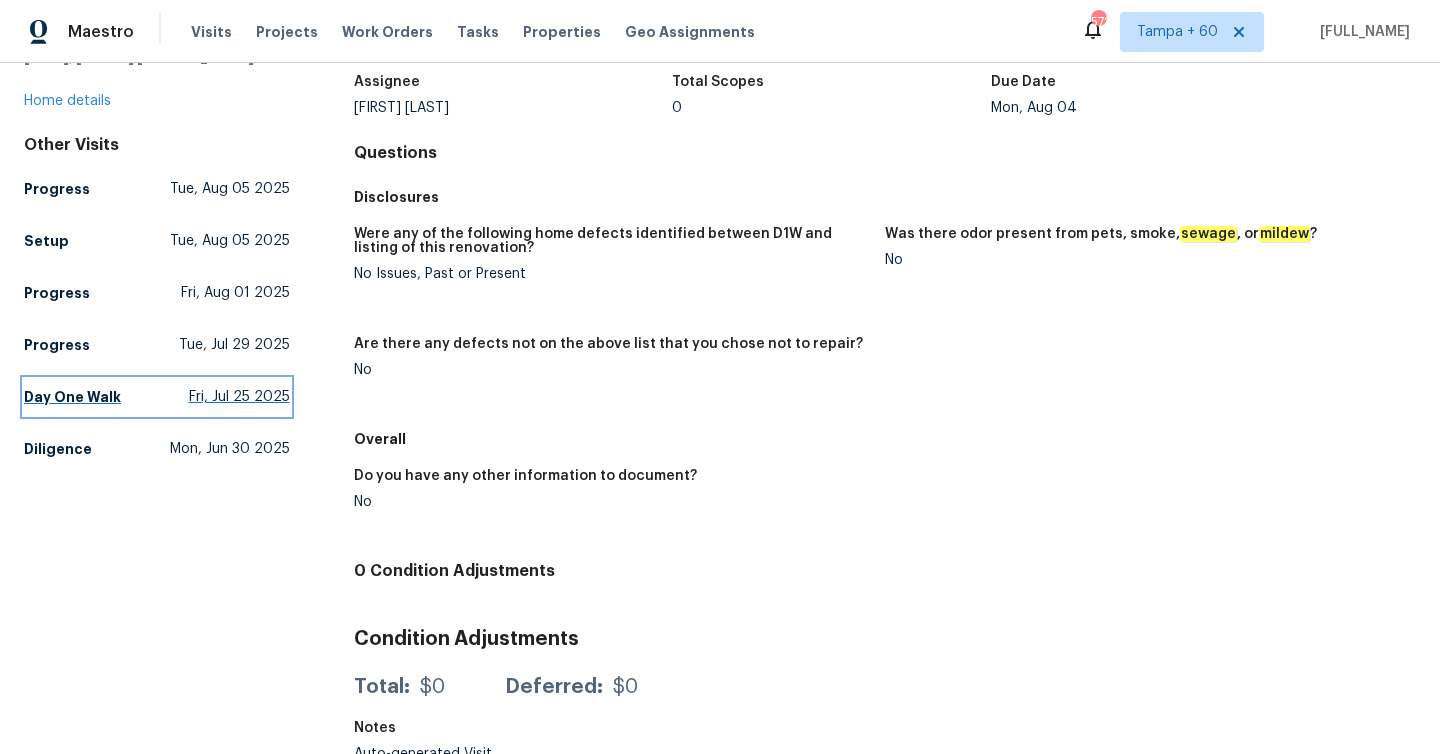 click on "Fri, Jul 25 2025" at bounding box center [239, 397] 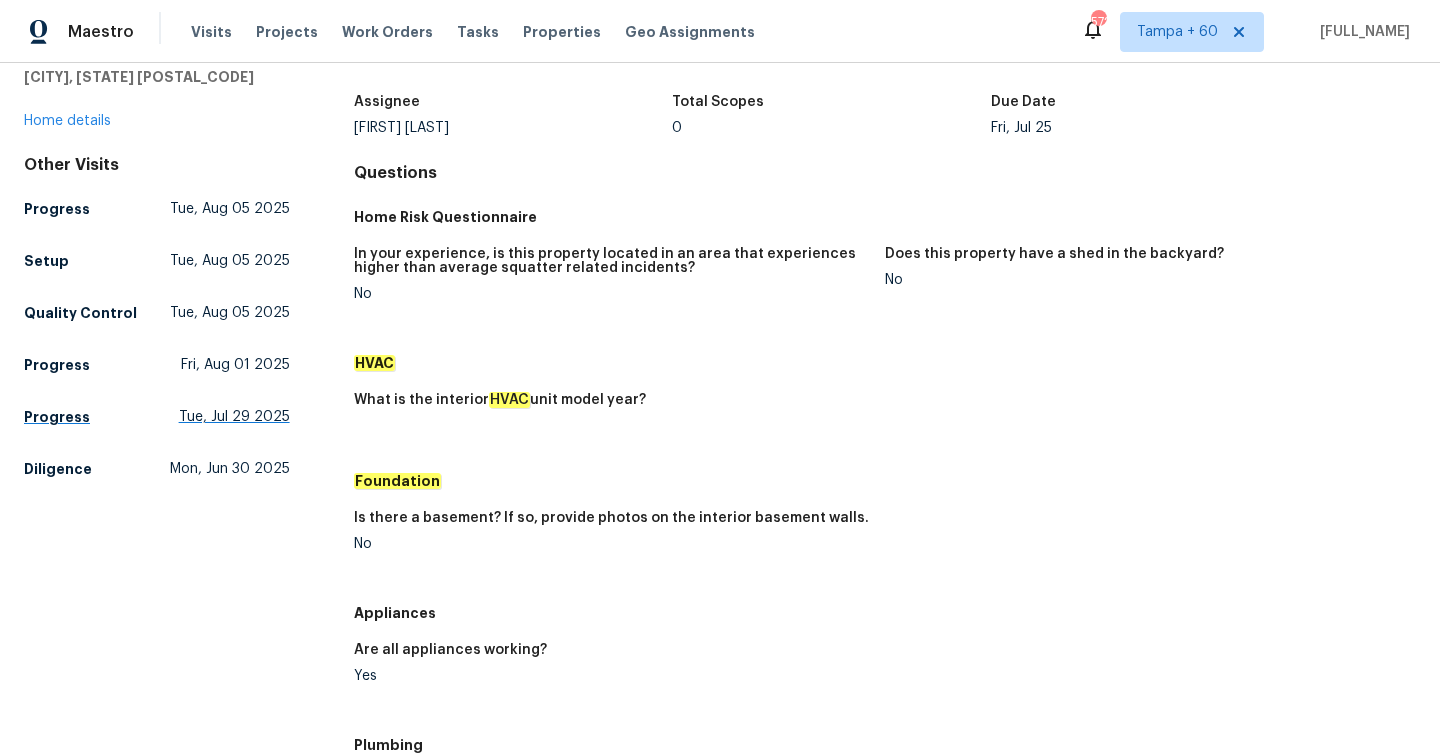 scroll, scrollTop: 164, scrollLeft: 0, axis: vertical 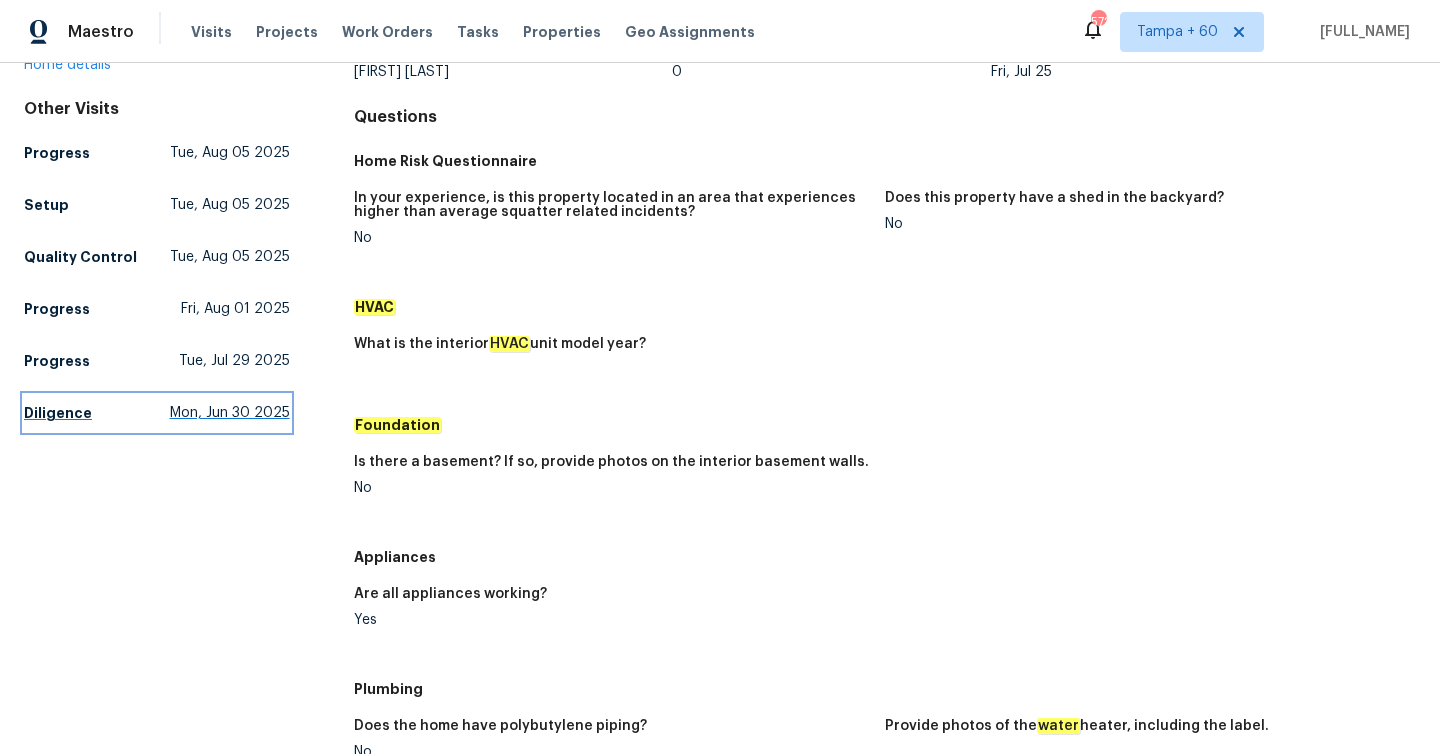 click on "[DAY] [MONTH] [DATE] [YEAR]" at bounding box center (157, 413) 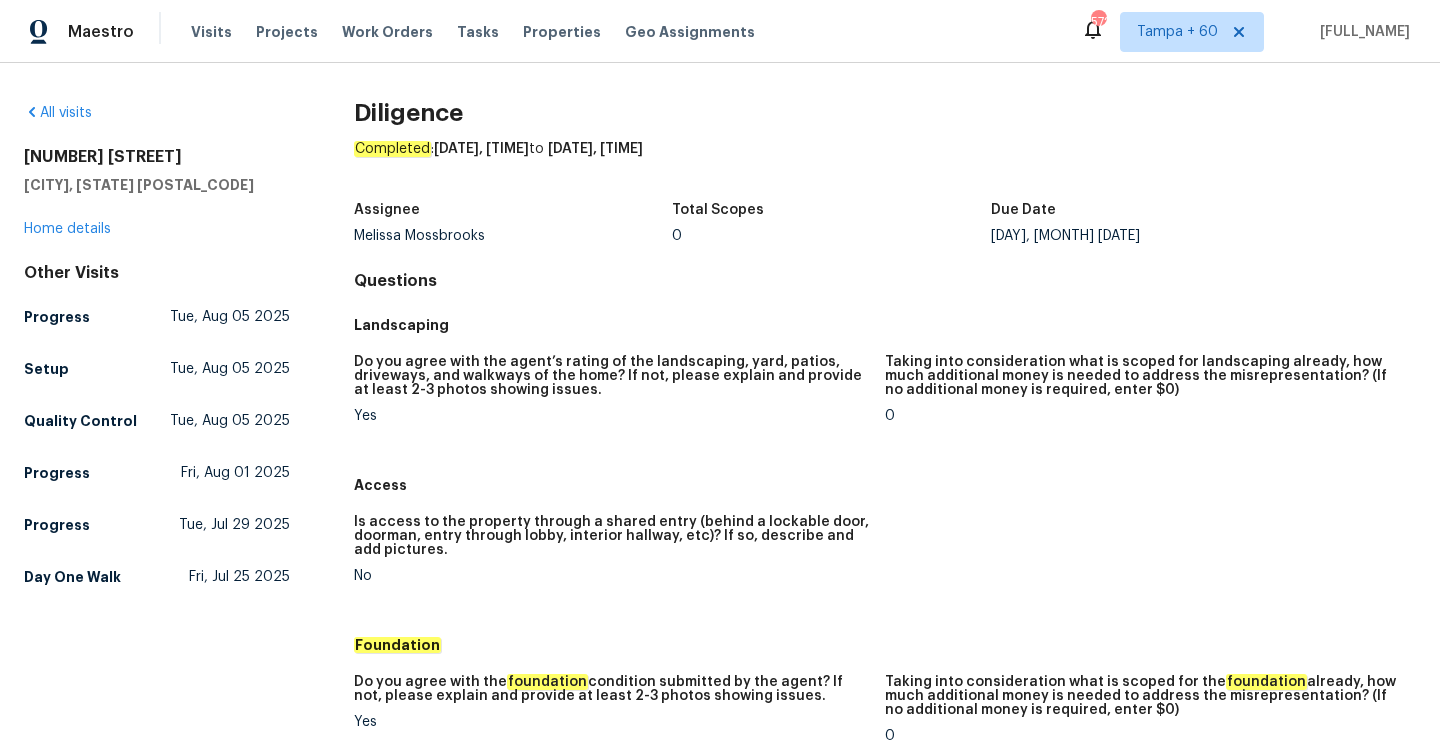 click on "Do you agree with the agent’s rating of the landscaping, yard, patios, driveways, and walkways of the home? If not, please explain and provide at least 2-3 photos showing issues." at bounding box center [611, 376] 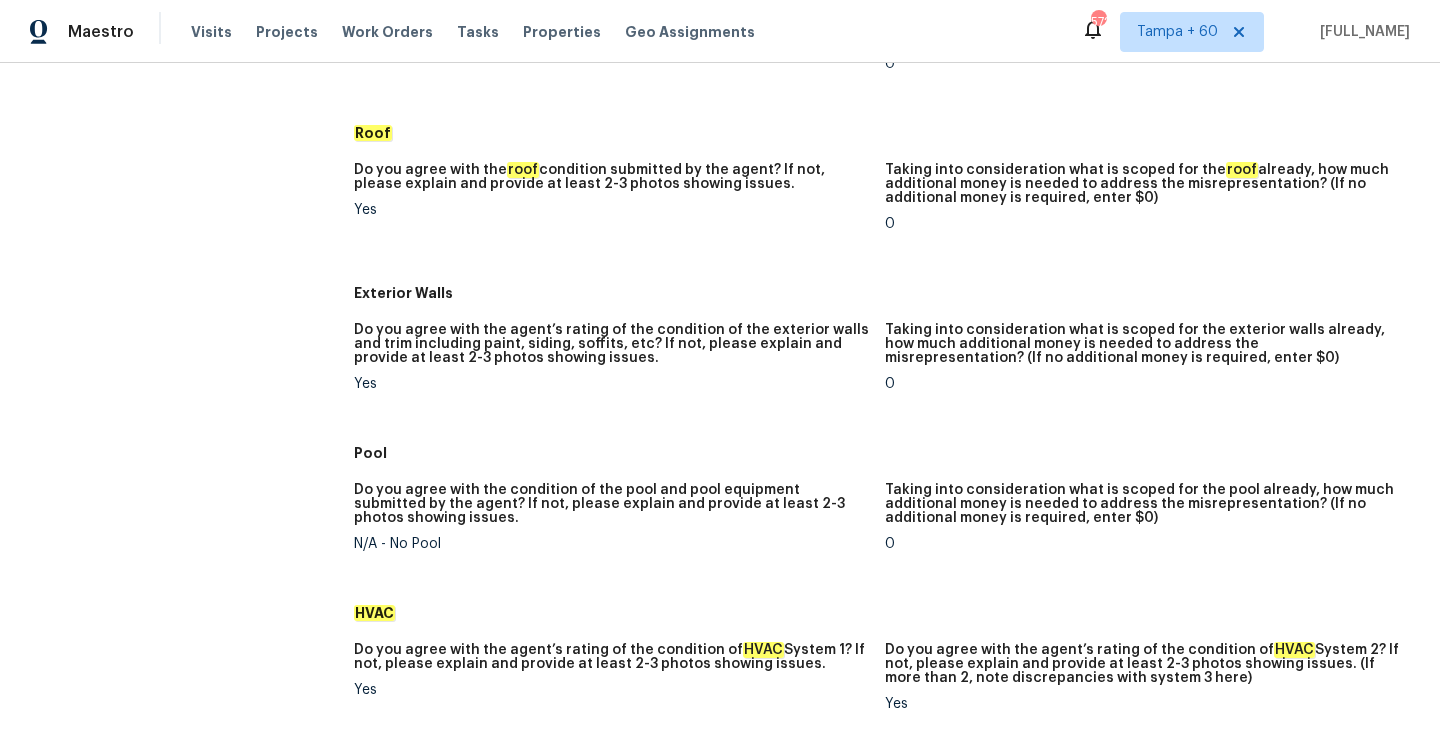 scroll, scrollTop: 0, scrollLeft: 0, axis: both 